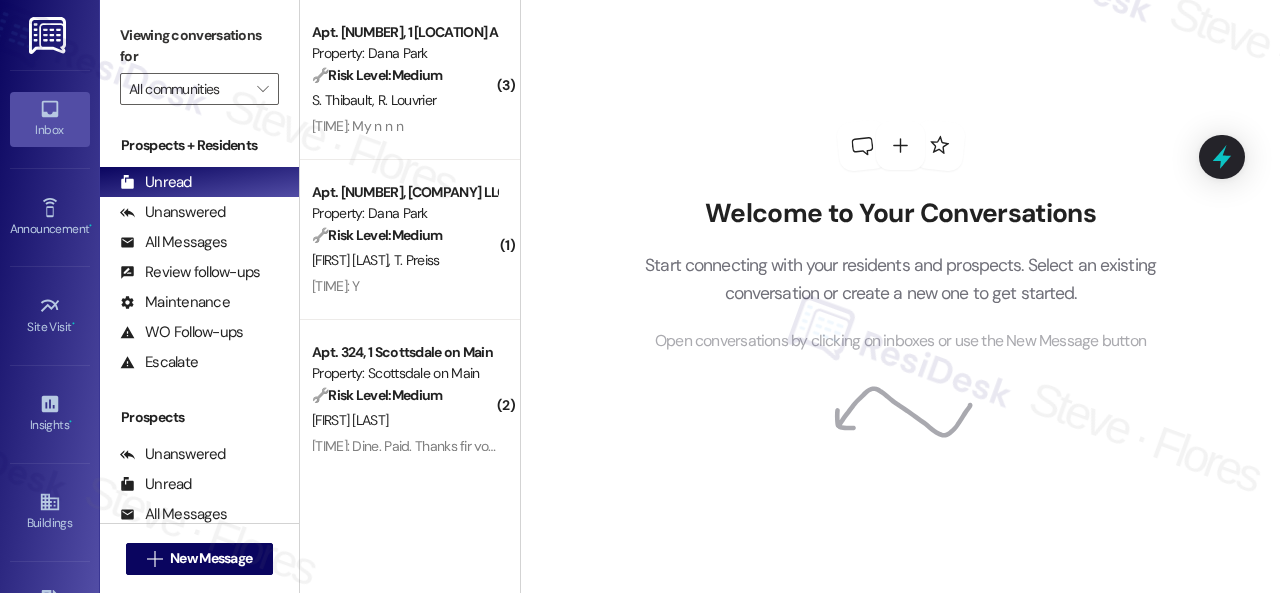 scroll, scrollTop: 0, scrollLeft: 0, axis: both 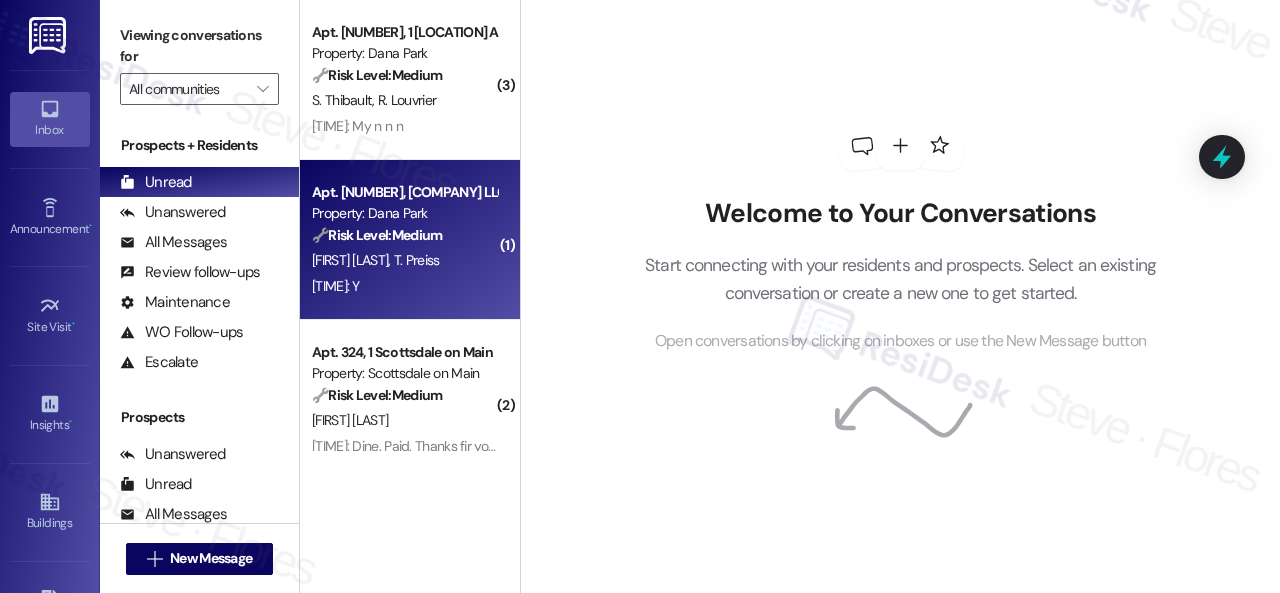 click on "J. Preiss T. Preiss" at bounding box center (404, 260) 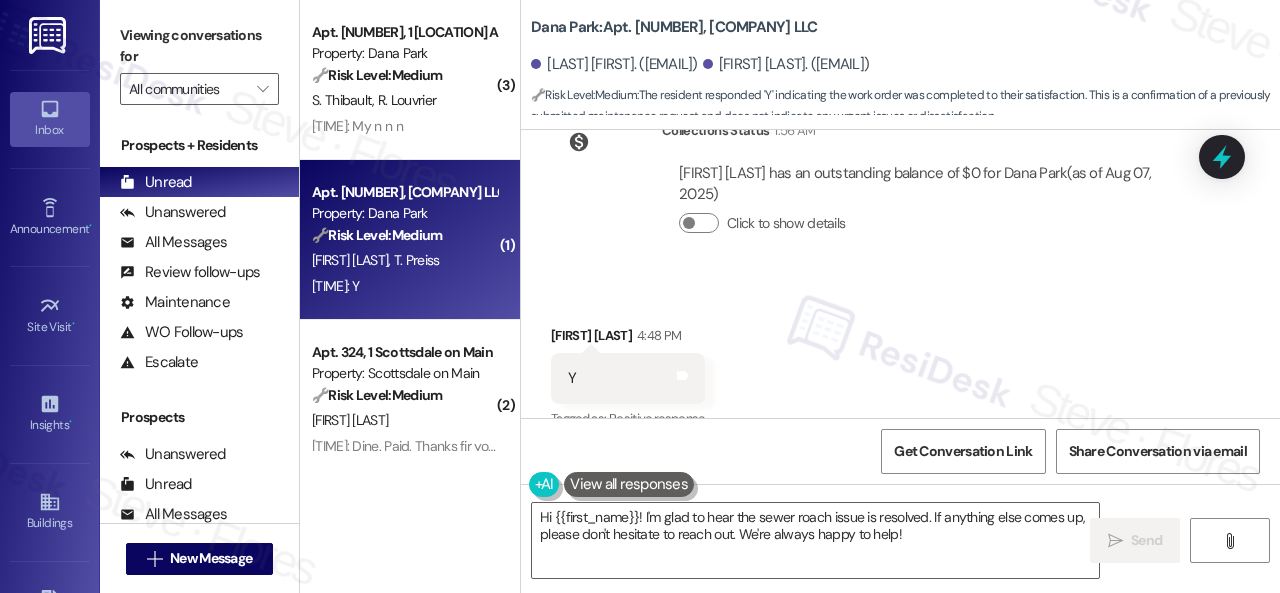 scroll, scrollTop: 6247, scrollLeft: 0, axis: vertical 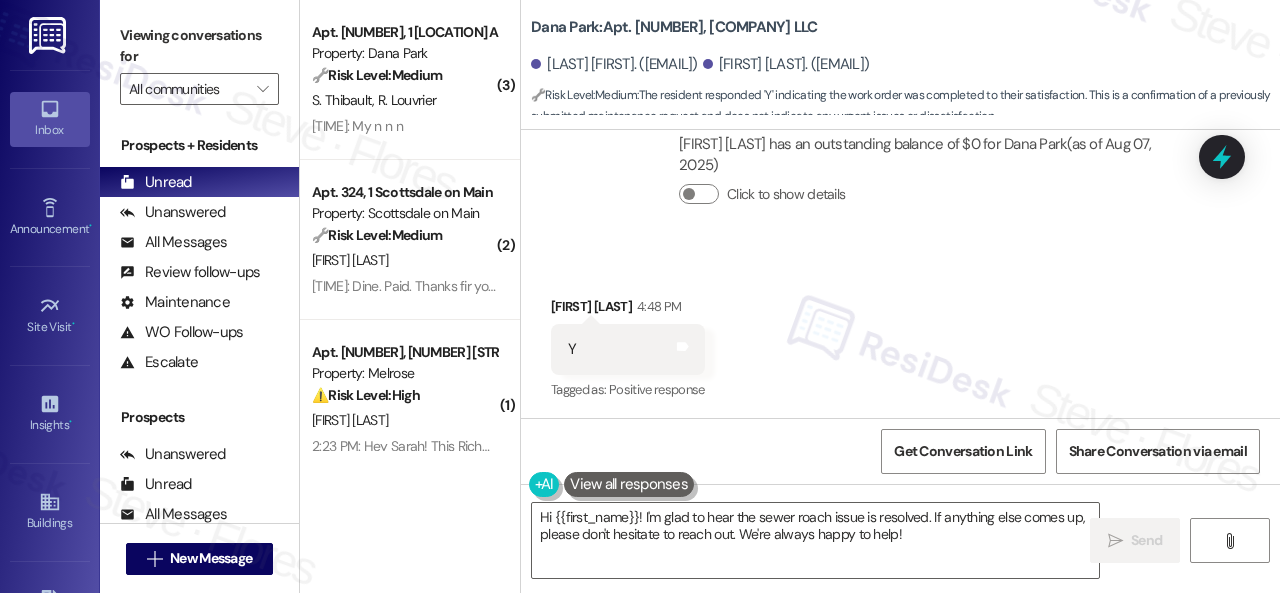 click on "Collections Status 1:56 AM Justyn Preiss has an outstanding balance of $0 for Dana Park (as of Aug 07, 2025) Click to show details" at bounding box center (877, 163) 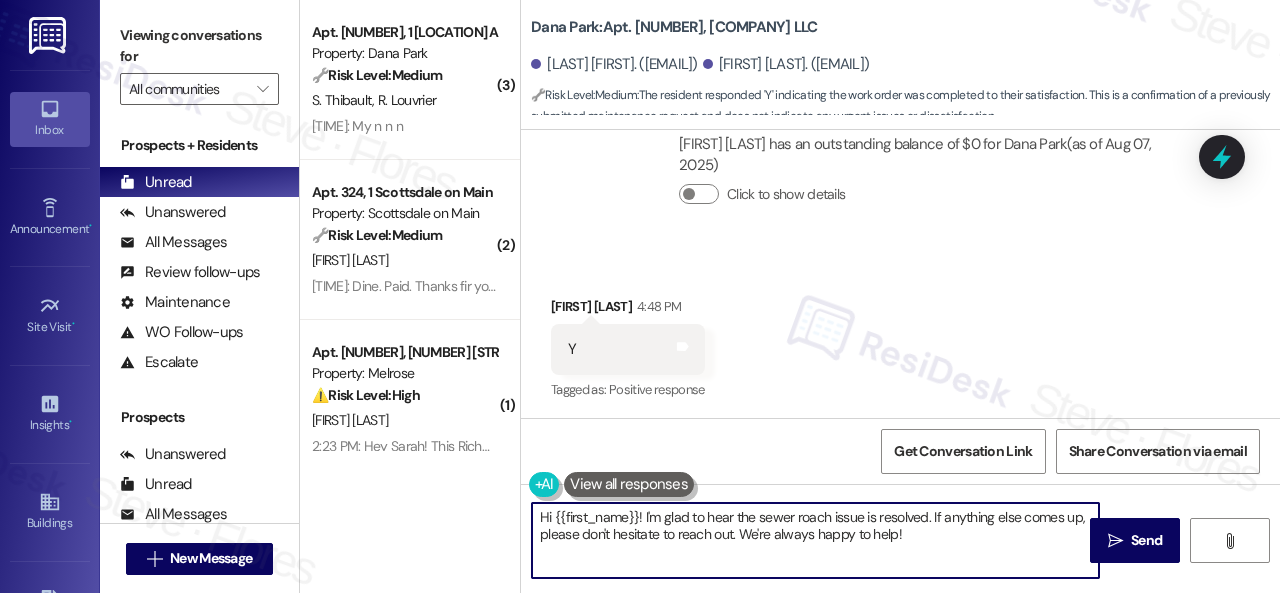 drag, startPoint x: 812, startPoint y: 513, endPoint x: 446, endPoint y: 467, distance: 368.8794 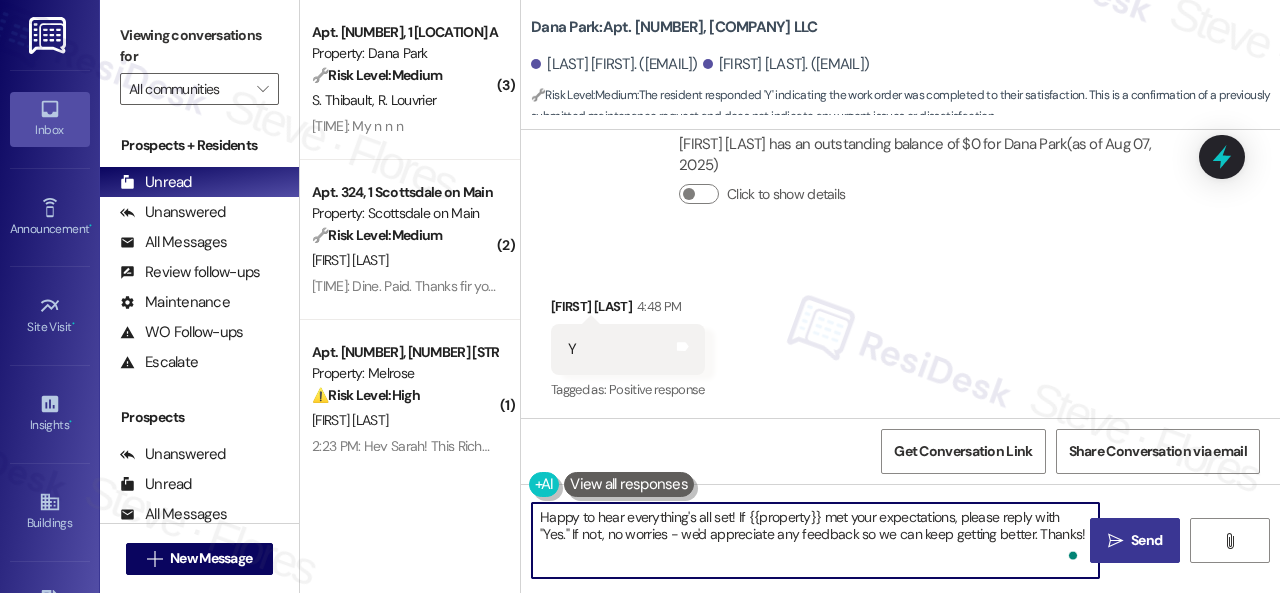 type on "Happy to hear everything's all set! If {{property}} met your expectations, please reply with "Yes." If not, no worries - we'd appreciate any feedback so we can keep getting better. Thanks!" 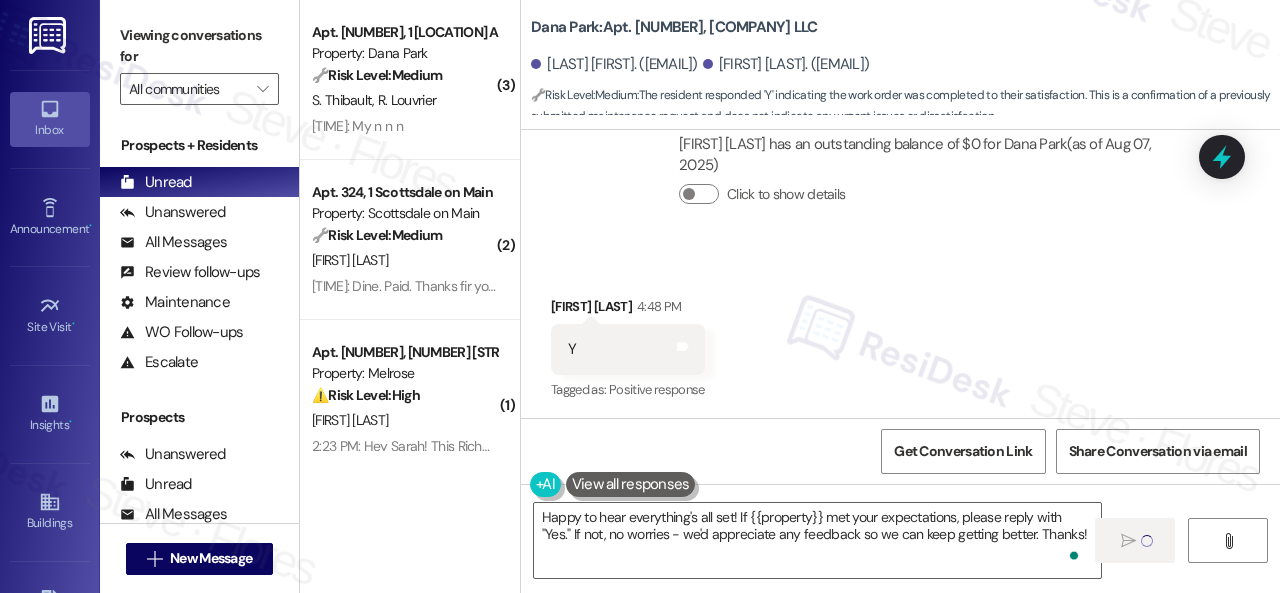 type 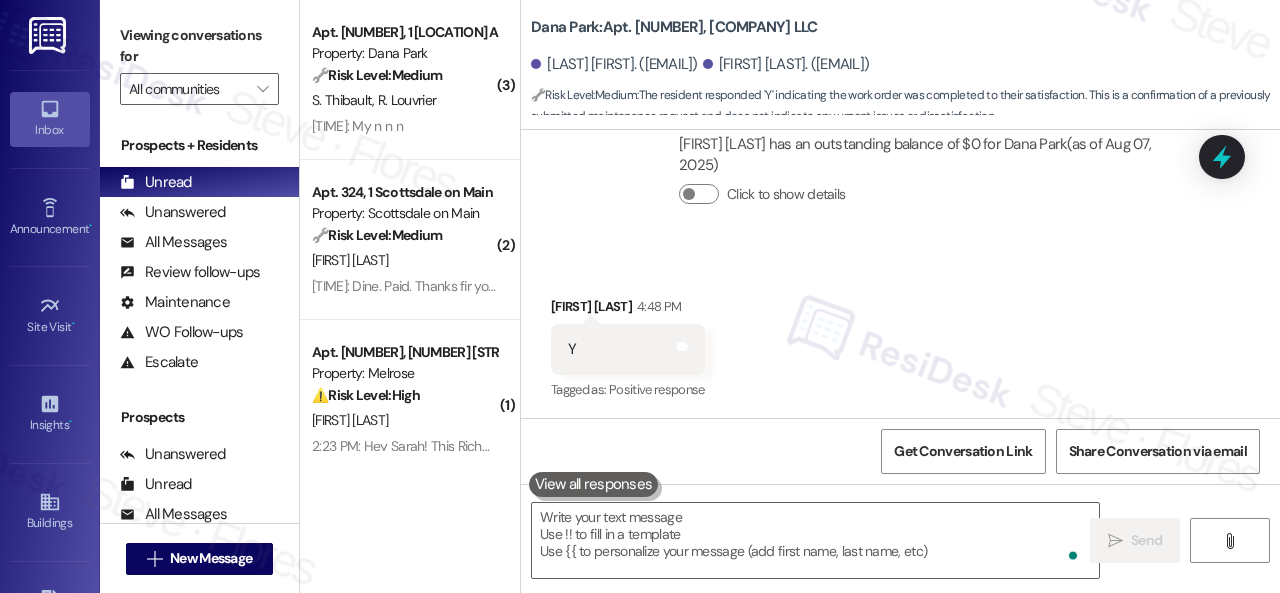 scroll, scrollTop: 6246, scrollLeft: 0, axis: vertical 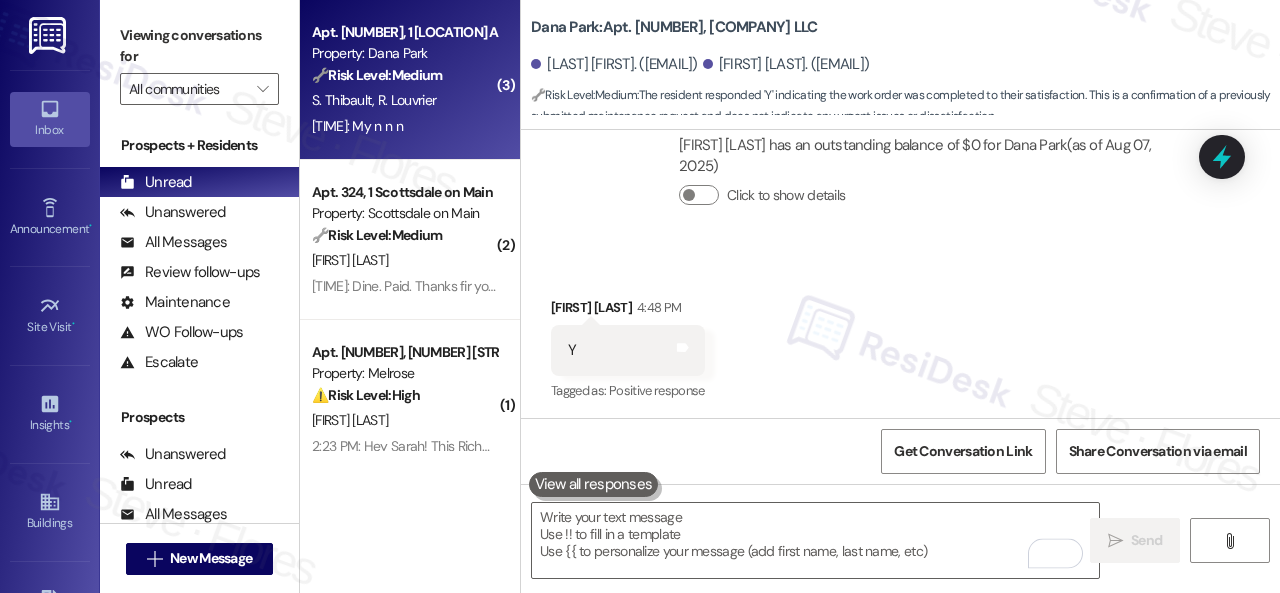 click on "[LAST] [LAST]" at bounding box center (404, 100) 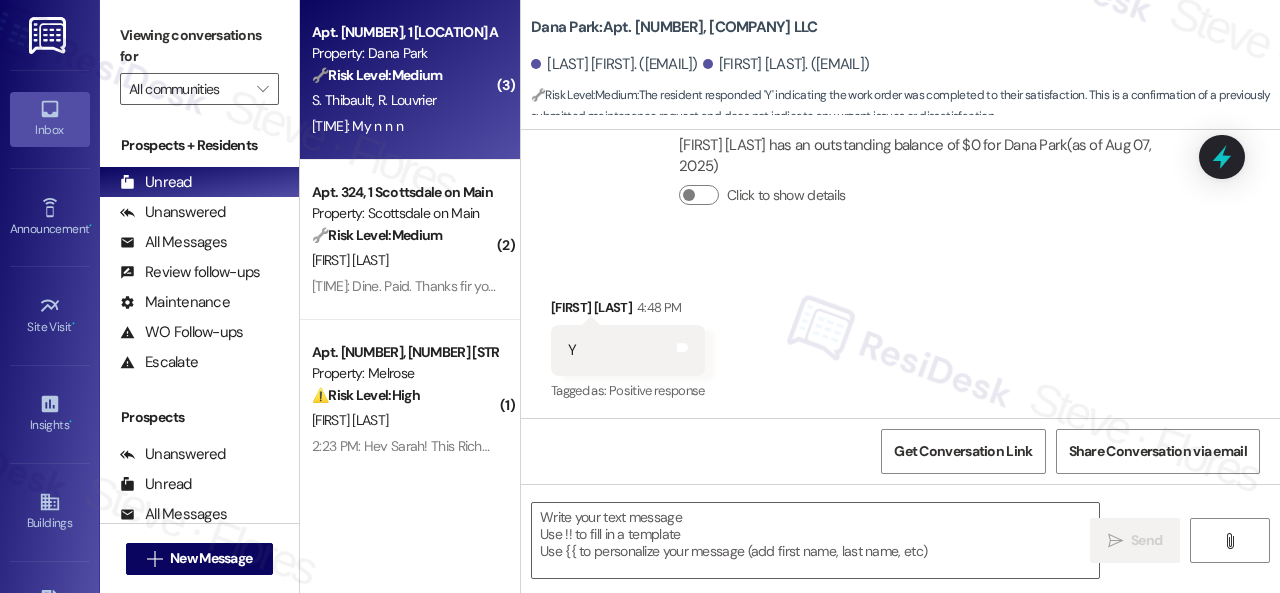 type on "Fetching suggested responses. Please feel free to read through the conversation in the meantime." 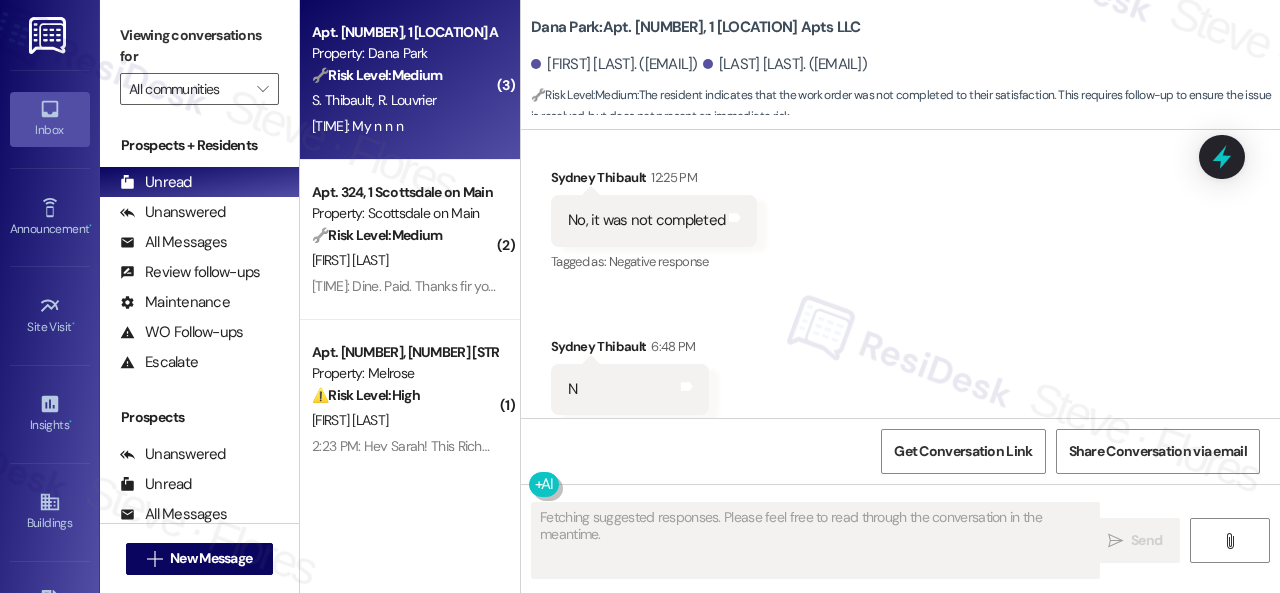 scroll, scrollTop: 3608, scrollLeft: 0, axis: vertical 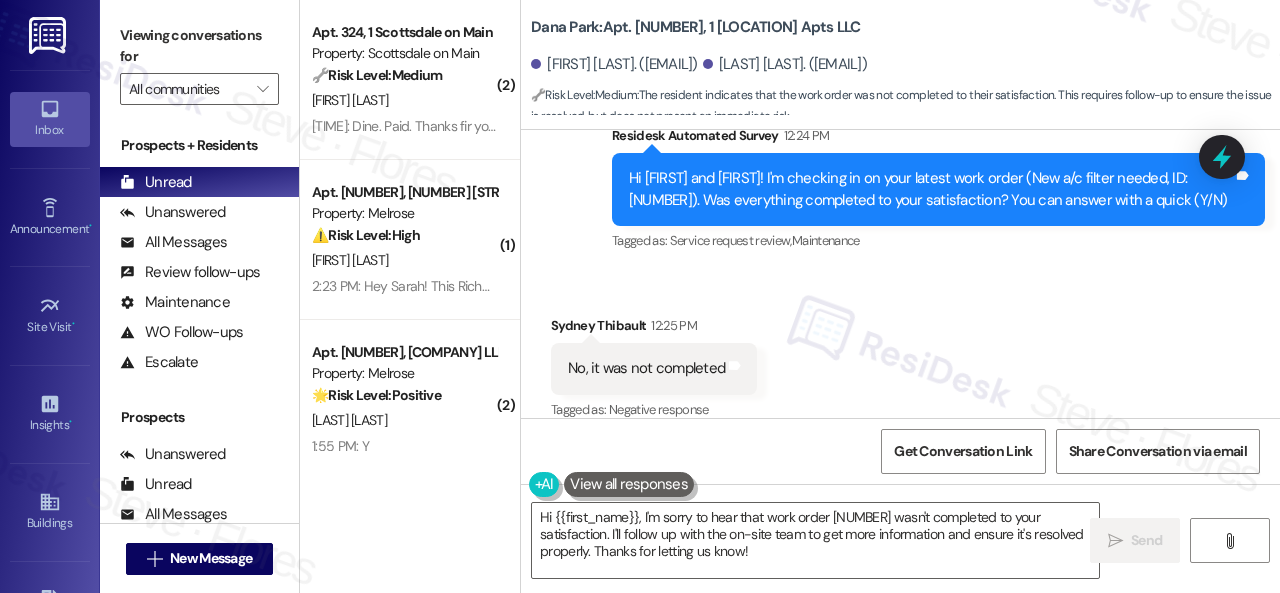 click on "Received via SMS [LAST] [LAST] [TIME] No, it was not completed Tags and notes Tagged as:   Negative response Click to highlight conversations about Negative response Received via SMS [LAST] [LAST] [TIME] N Tags and notes Tagged as:   Negative response Click to highlight conversations about Negative response Received via SMS [TIME] [LAST] [LAST]  My  n n n Tags and notes" at bounding box center [900, 494] 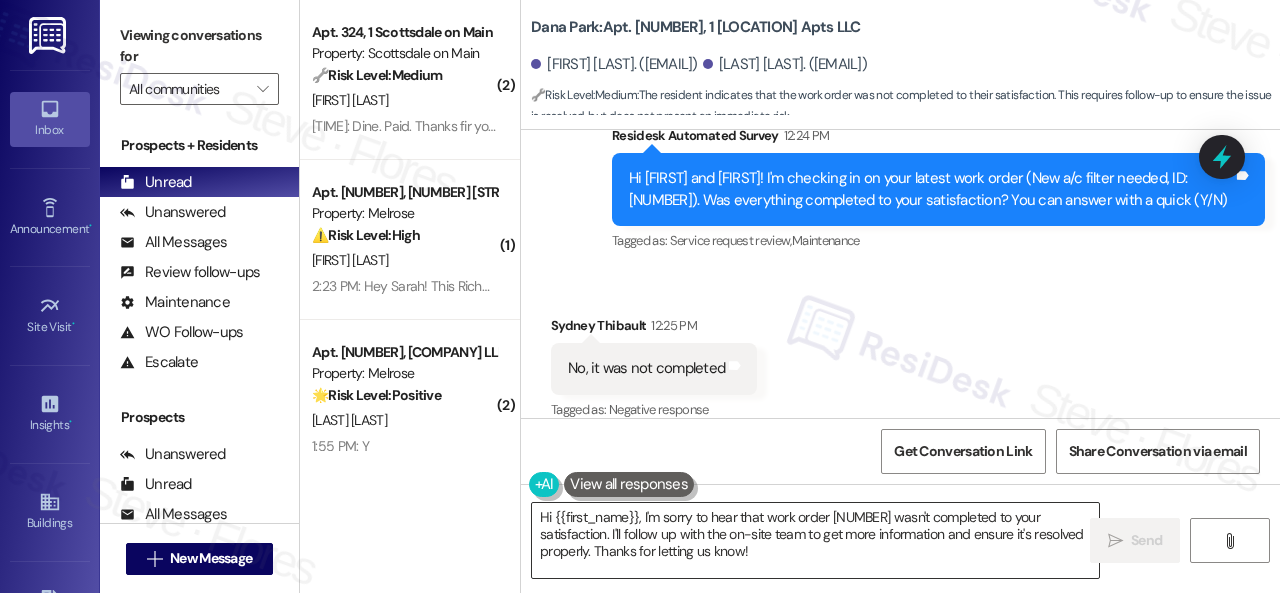 click on "Hi {{first_name}}, I'm sorry to hear that work order [NUMBER] wasn't completed to your satisfaction. I'll follow up with the on-site team to get more information and ensure it's resolved properly. Thanks for letting us know!" at bounding box center (815, 540) 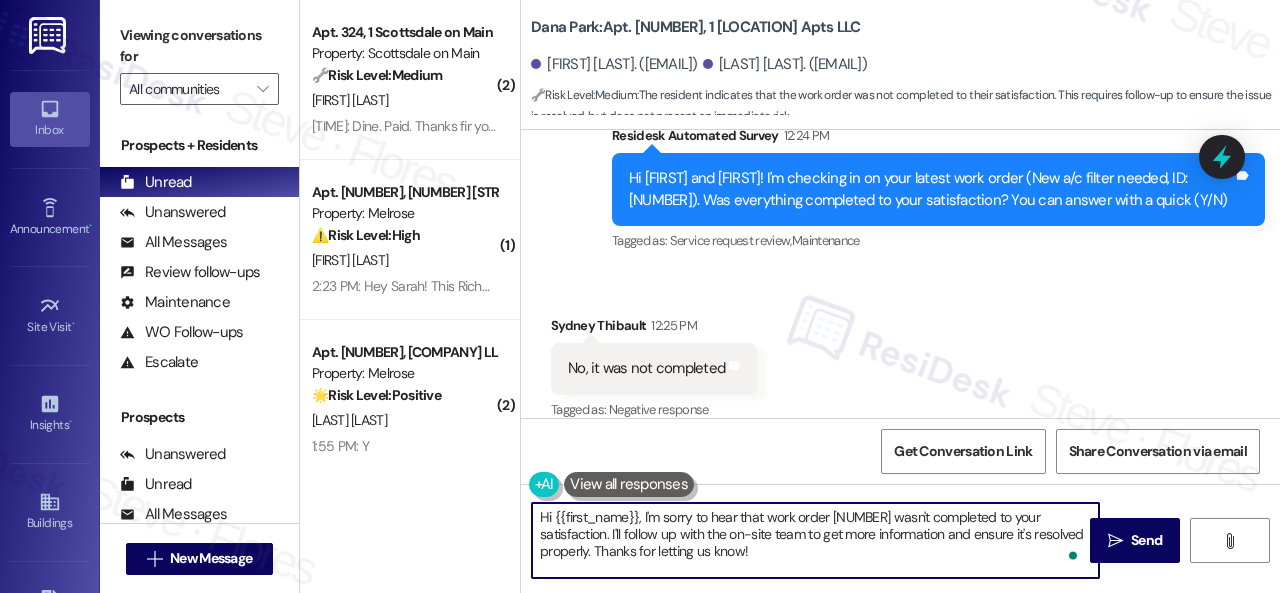 paste on "I'm sorry that the work order wasn't completed to your satisfaction. Can you please provide more details about what went wrong or what needs to be addressed?" 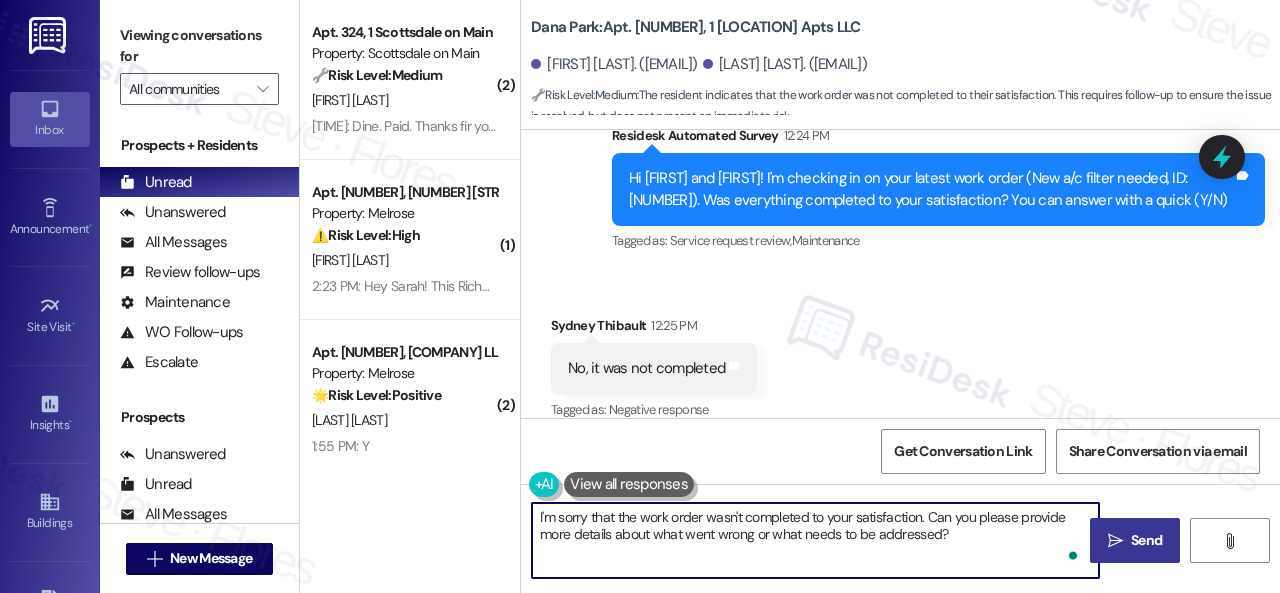 type on "I'm sorry that the work order wasn't completed to your satisfaction. Can you please provide more details about what went wrong or what needs to be addressed?" 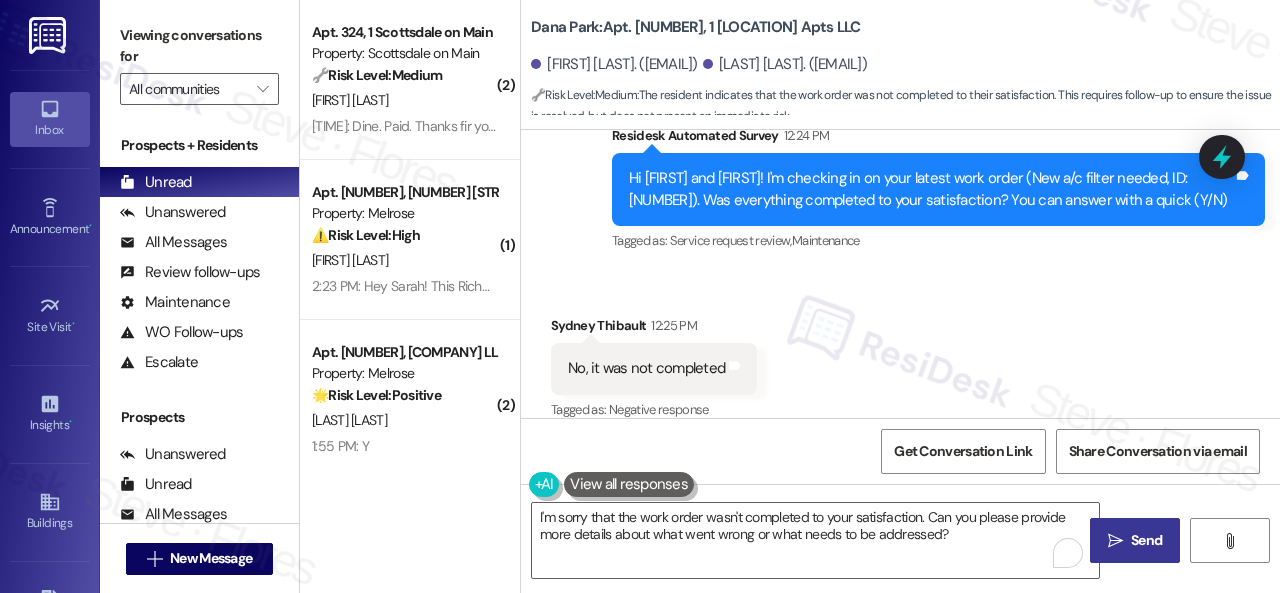 click on "" at bounding box center [1115, 541] 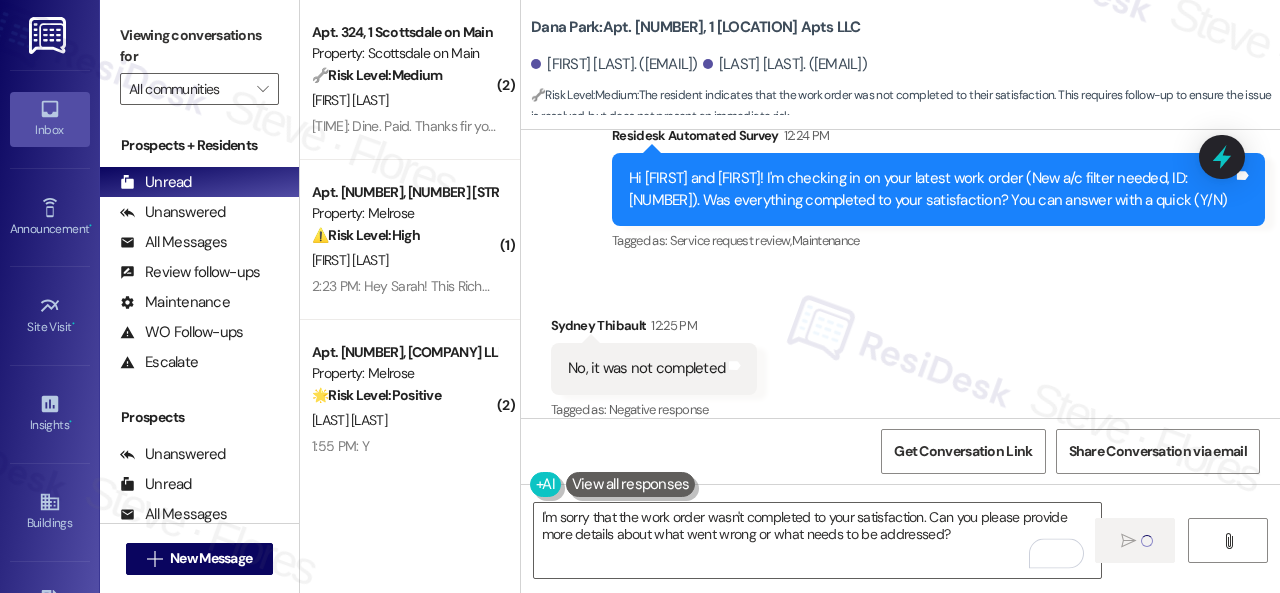 type 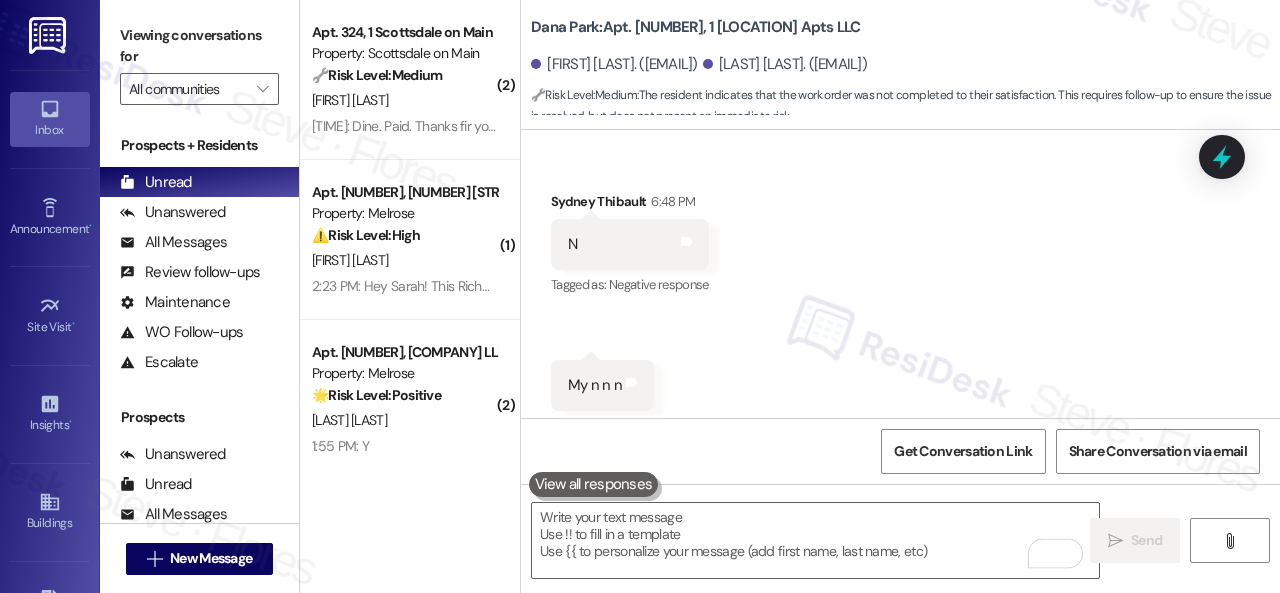 scroll, scrollTop: 3908, scrollLeft: 0, axis: vertical 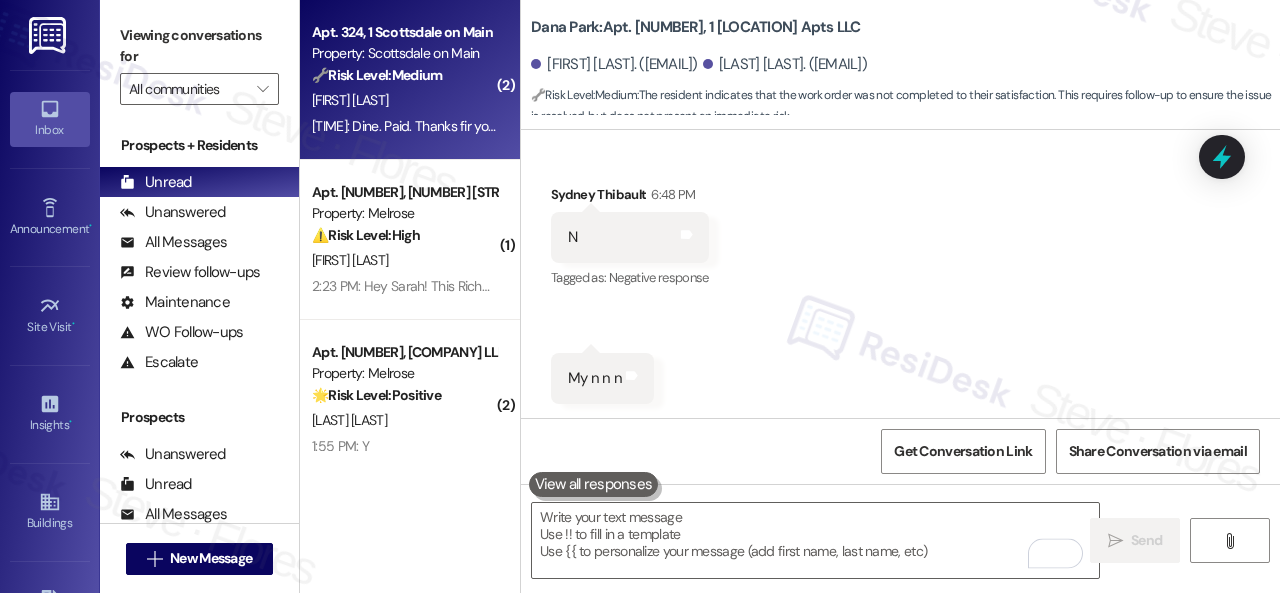 click on "[FIRST] [LAST]" at bounding box center [404, 100] 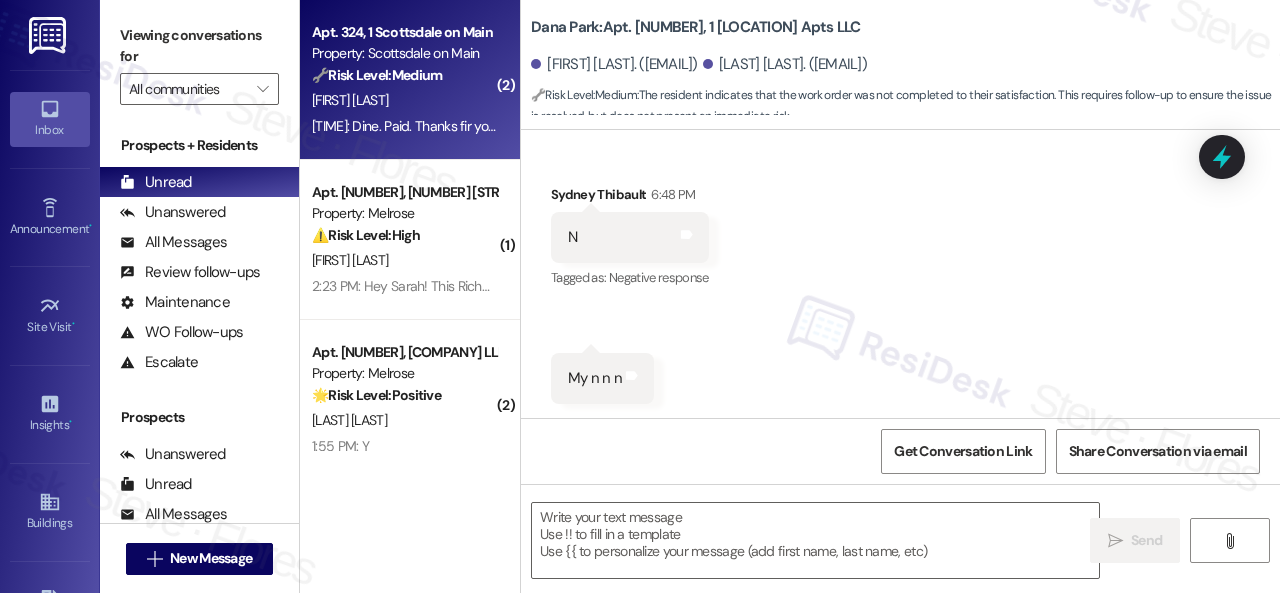 type on "Fetching suggested responses. Please feel free to read through the conversation in the meantime." 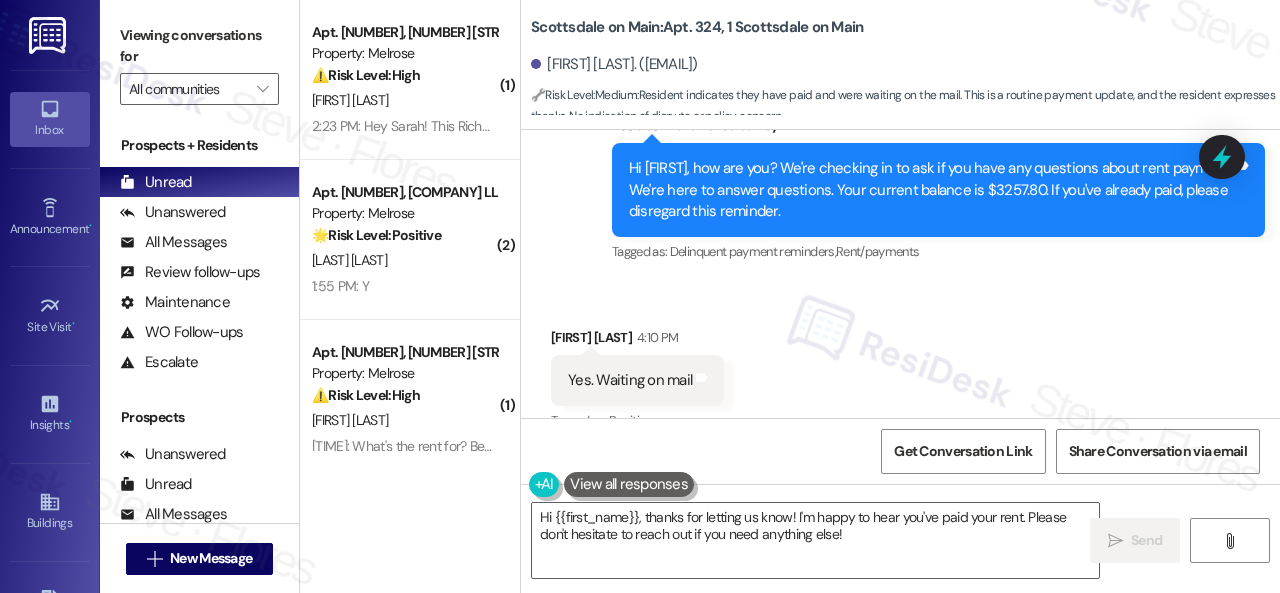 scroll, scrollTop: 5420, scrollLeft: 0, axis: vertical 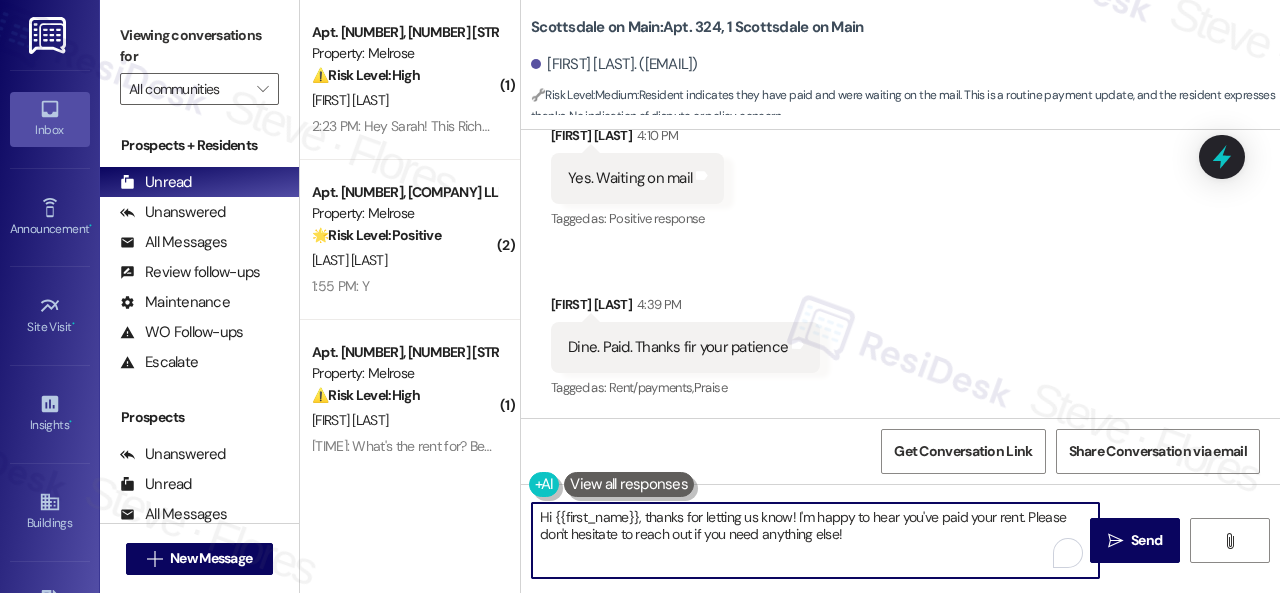 drag, startPoint x: 1024, startPoint y: 515, endPoint x: 1035, endPoint y: 539, distance: 26.400757 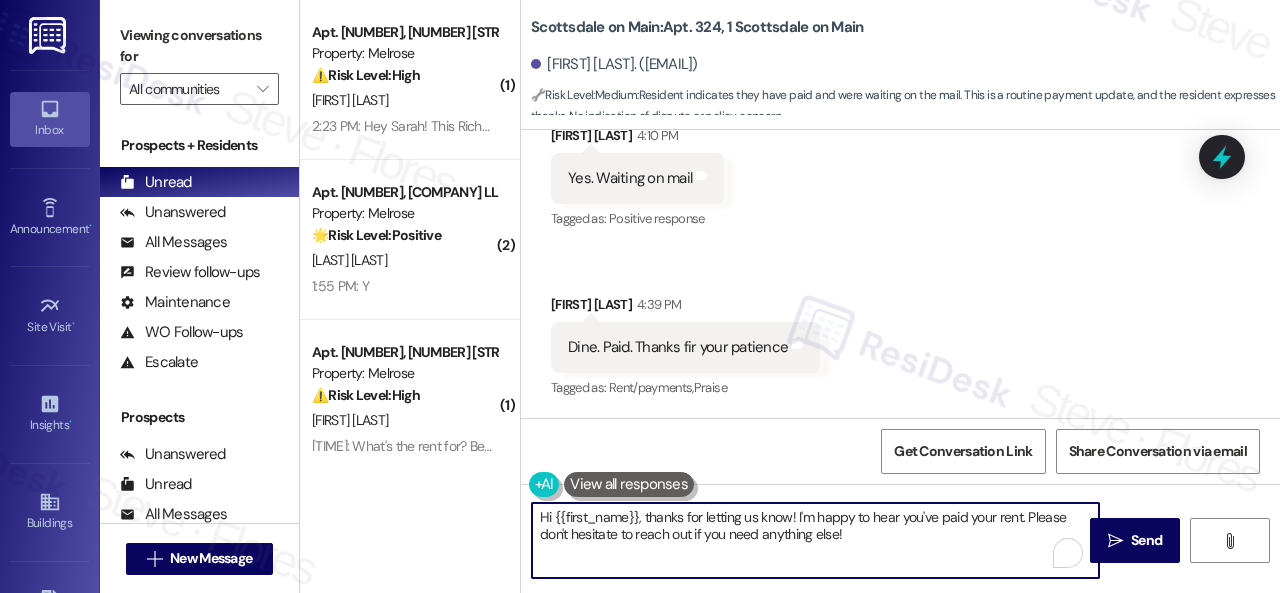 click on "Hi {{first_name}}, thanks for letting us know! I'm happy to hear you've paid your rent. Please don't hesitate to reach out if you need anything else!" at bounding box center [815, 540] 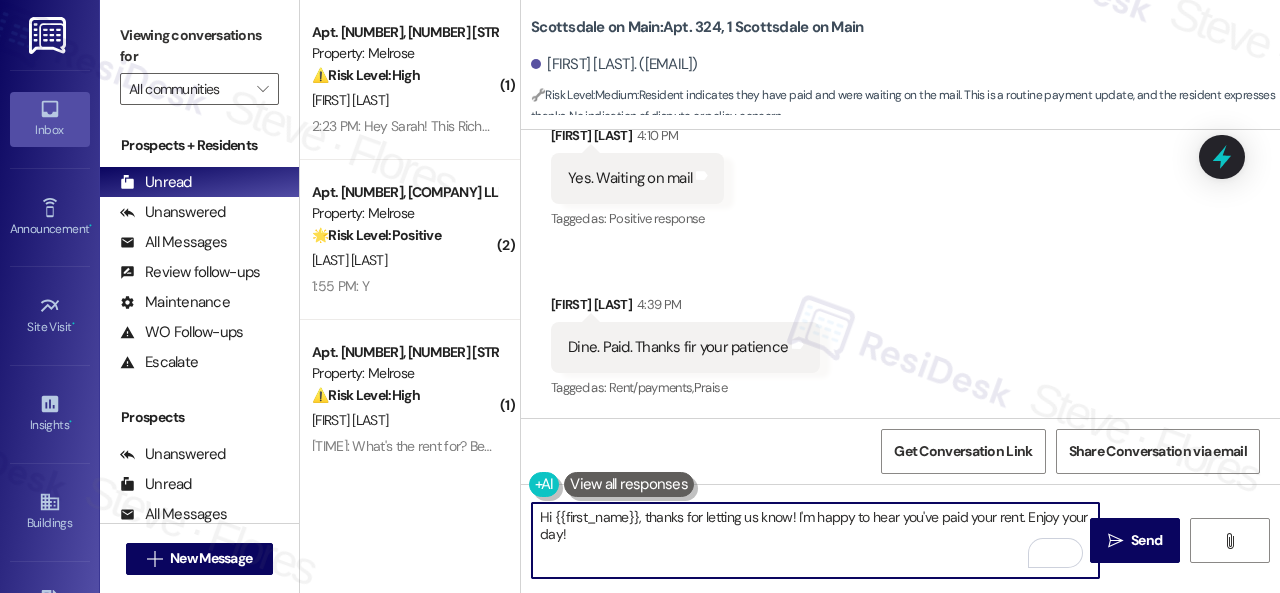 drag, startPoint x: 796, startPoint y: 517, endPoint x: 464, endPoint y: 517, distance: 332 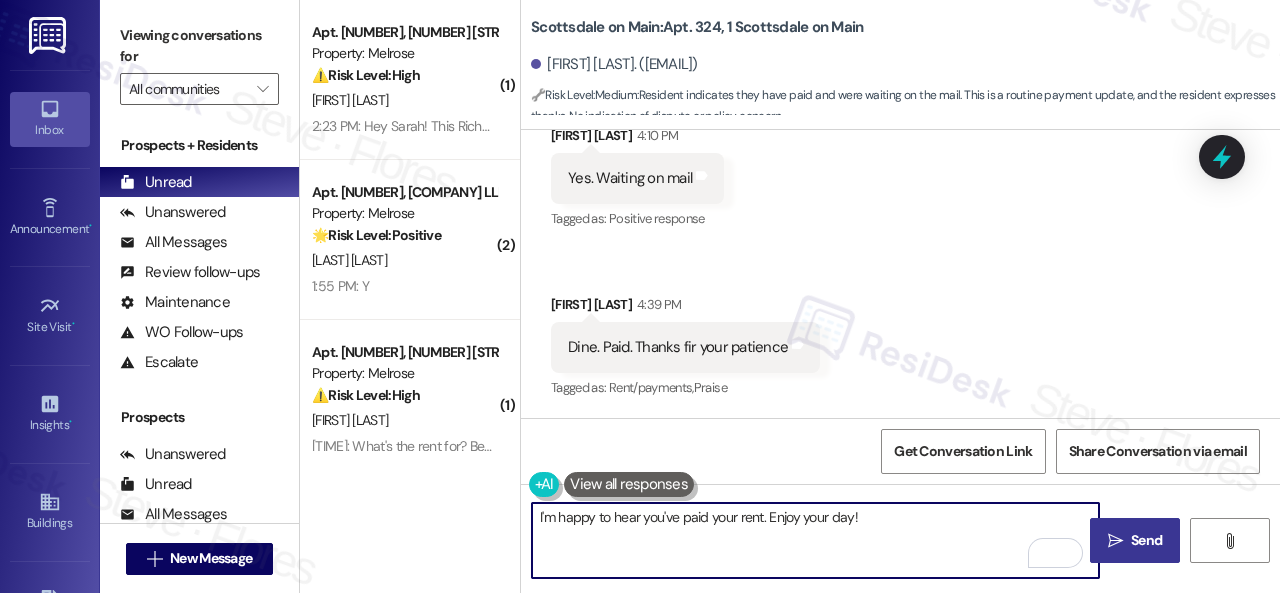 type on "I'm happy to hear you've paid your rent. Enjoy your day!" 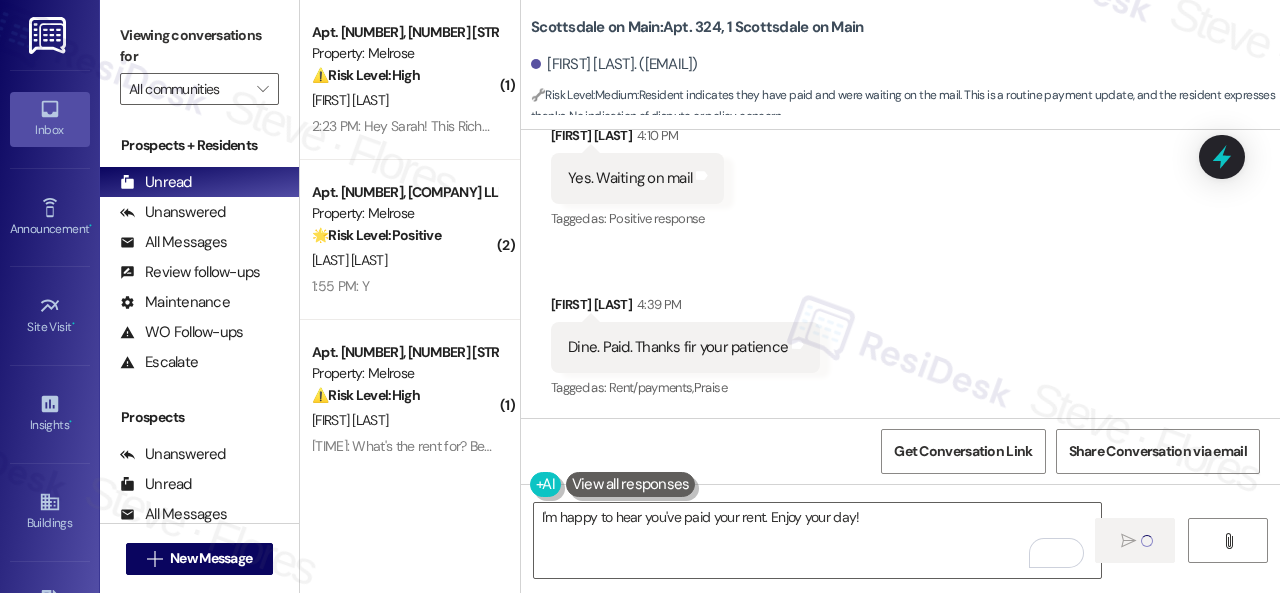 type 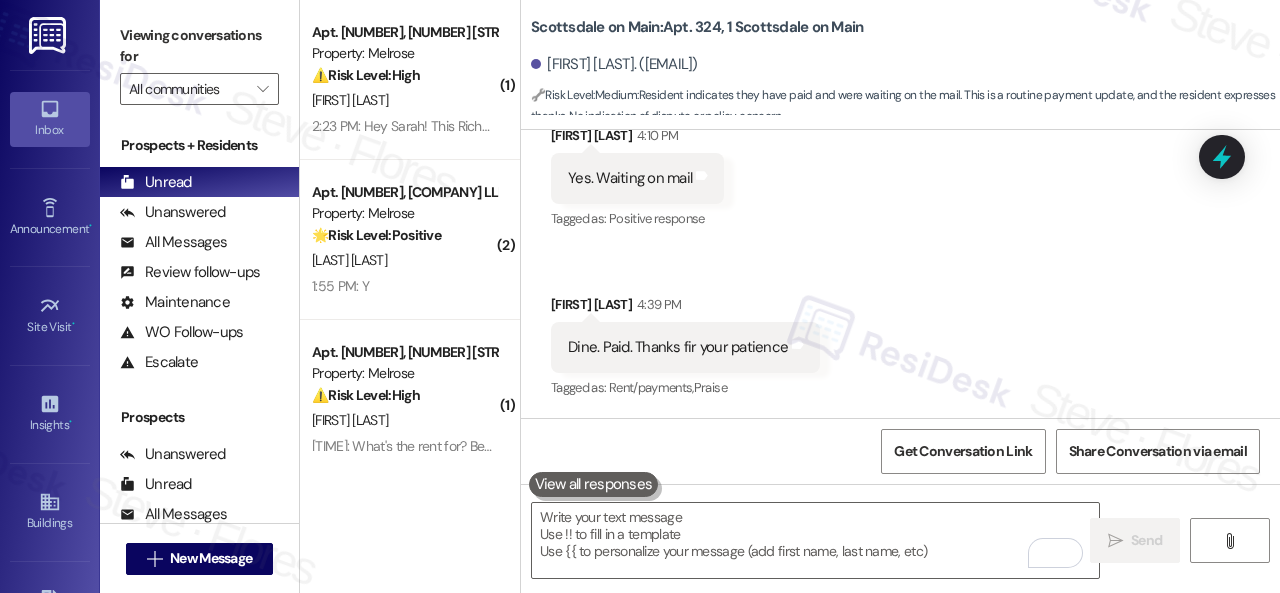 scroll, scrollTop: 5418, scrollLeft: 0, axis: vertical 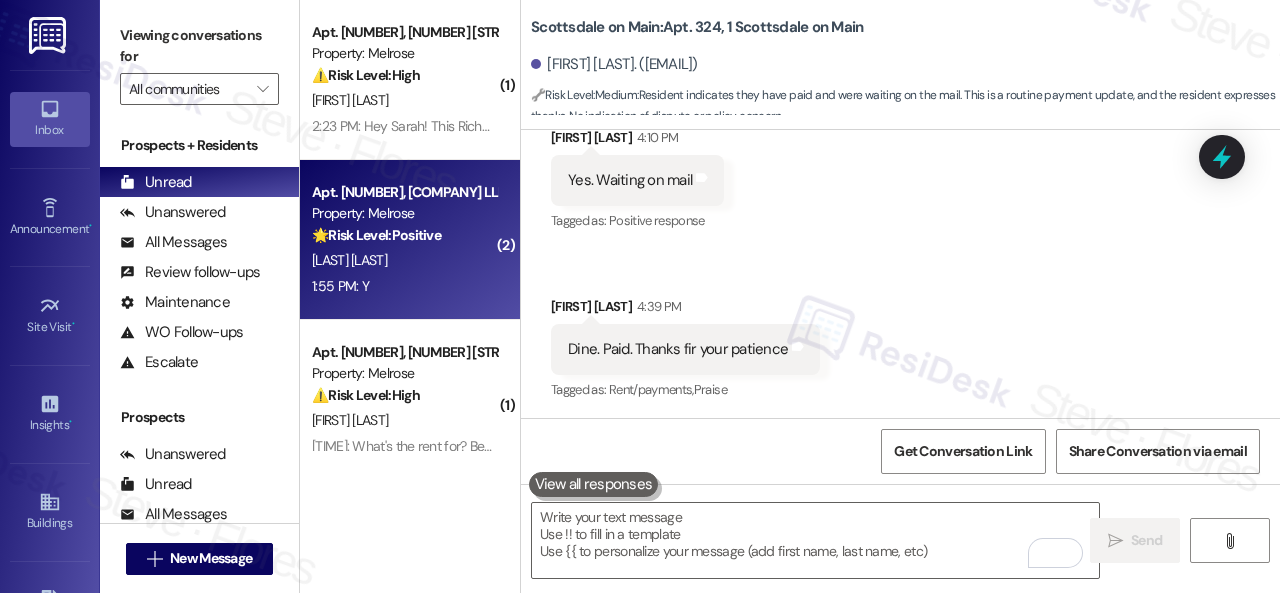 click on "1:55 PM: Y 1:55 PM: Y" at bounding box center (404, 286) 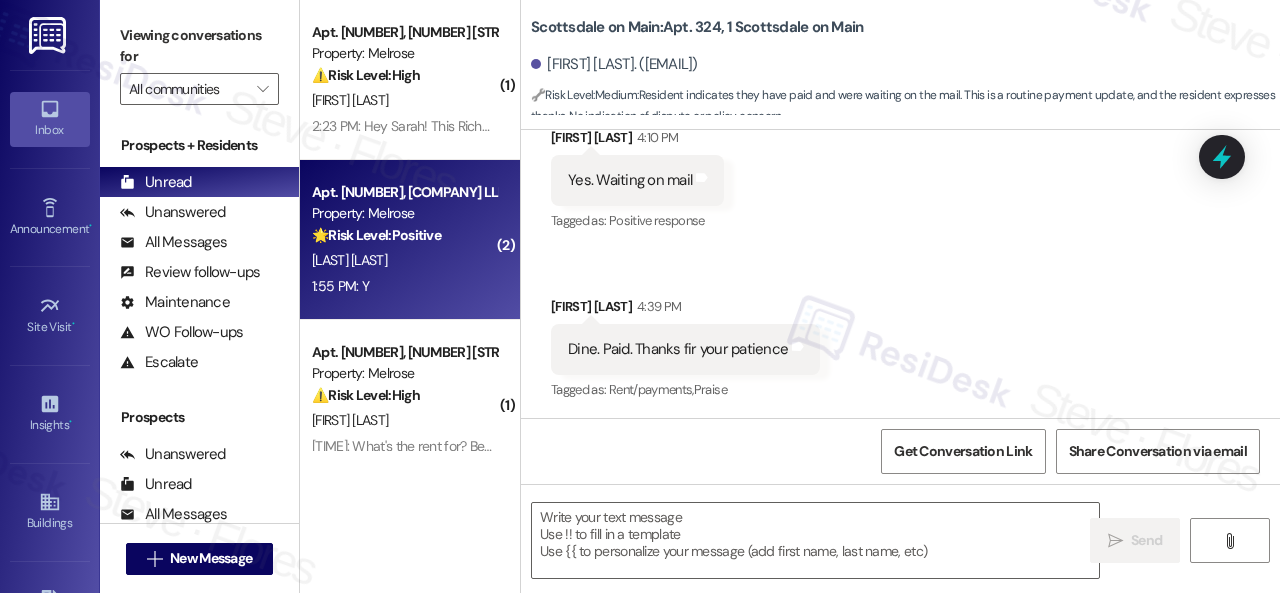 type on "Fetching suggested responses. Please feel free to read through the conversation in the meantime." 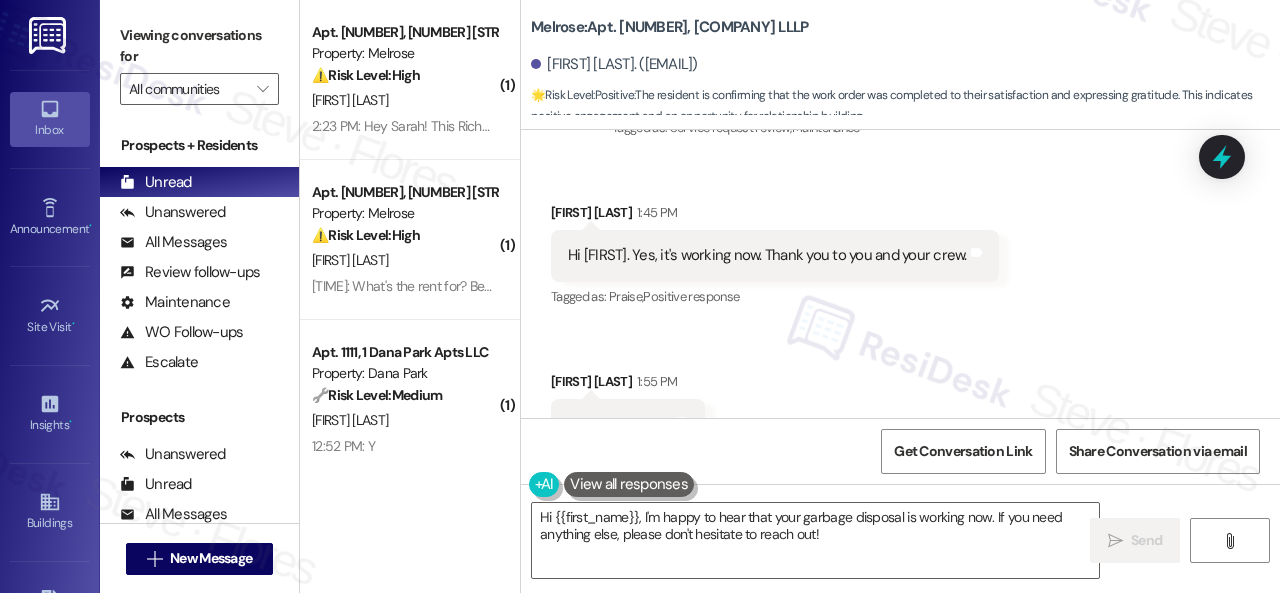 scroll, scrollTop: 3836, scrollLeft: 0, axis: vertical 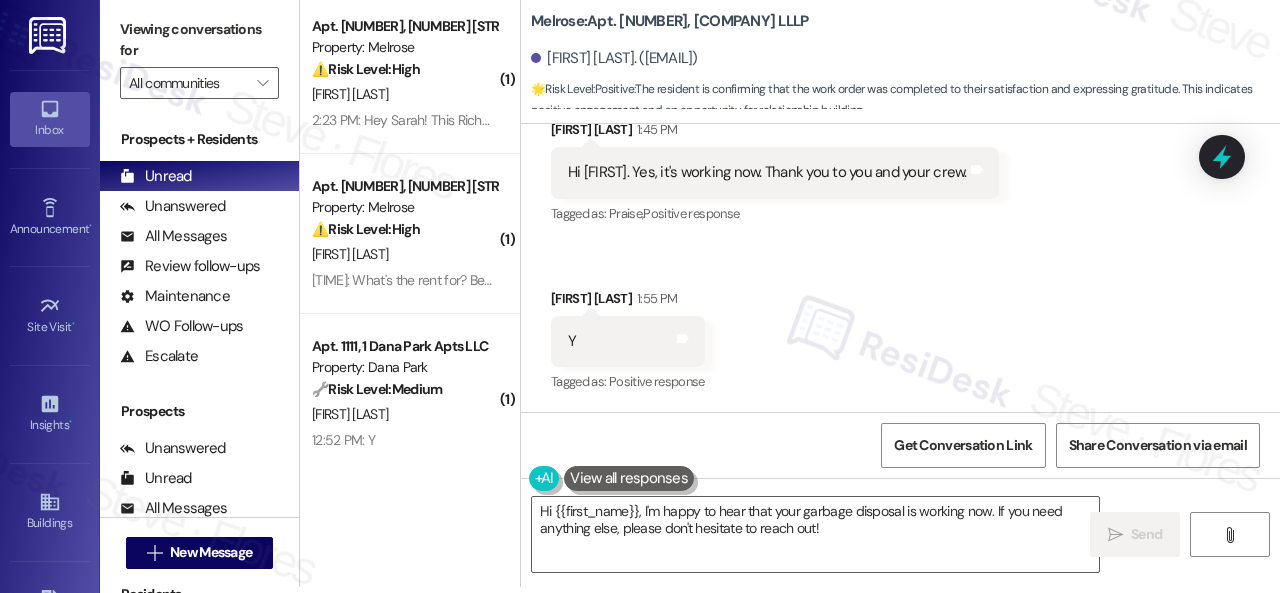 click on "Received via SMS [LAST] [LAST] [TIME] Hi [FIRST]. Yes, it's working now. Thank you to you and your crew.  Tags and notes Tagged as:   Praise ,  Click to highlight conversations about Praise Positive response Click to highlight conversations about Positive response Received via SMS [LAST] [LAST] [TIME] Y Tags and notes Tagged as:   Positive response Click to highlight conversations about Positive response" at bounding box center (900, 243) 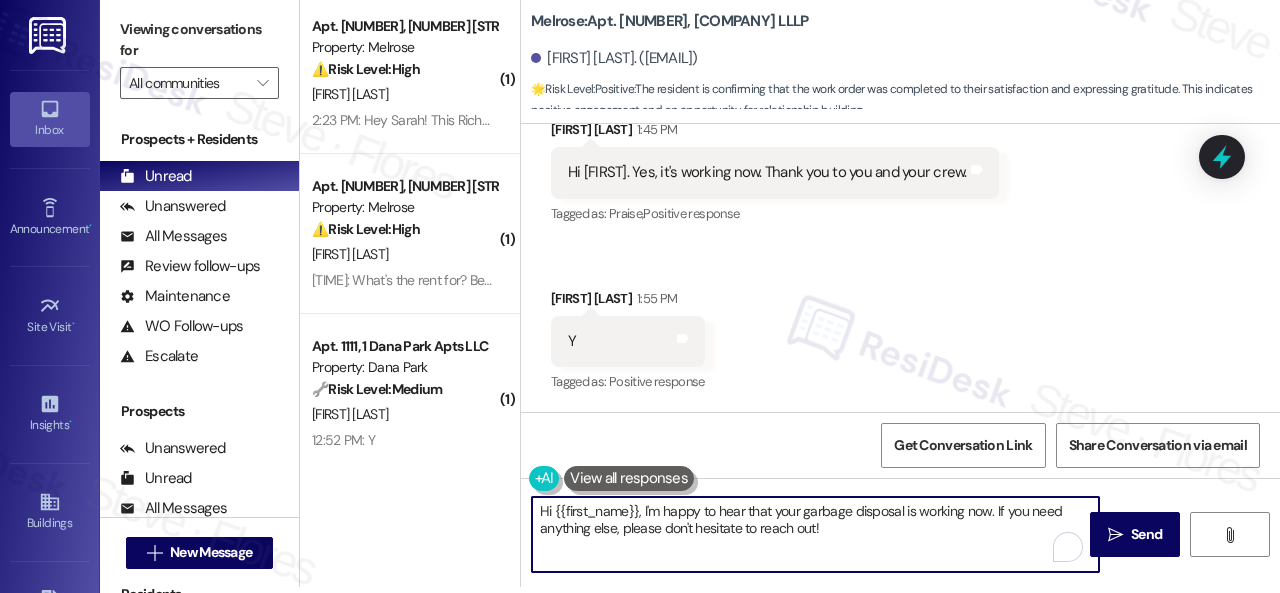 drag, startPoint x: 786, startPoint y: 523, endPoint x: 356, endPoint y: 483, distance: 431.85645 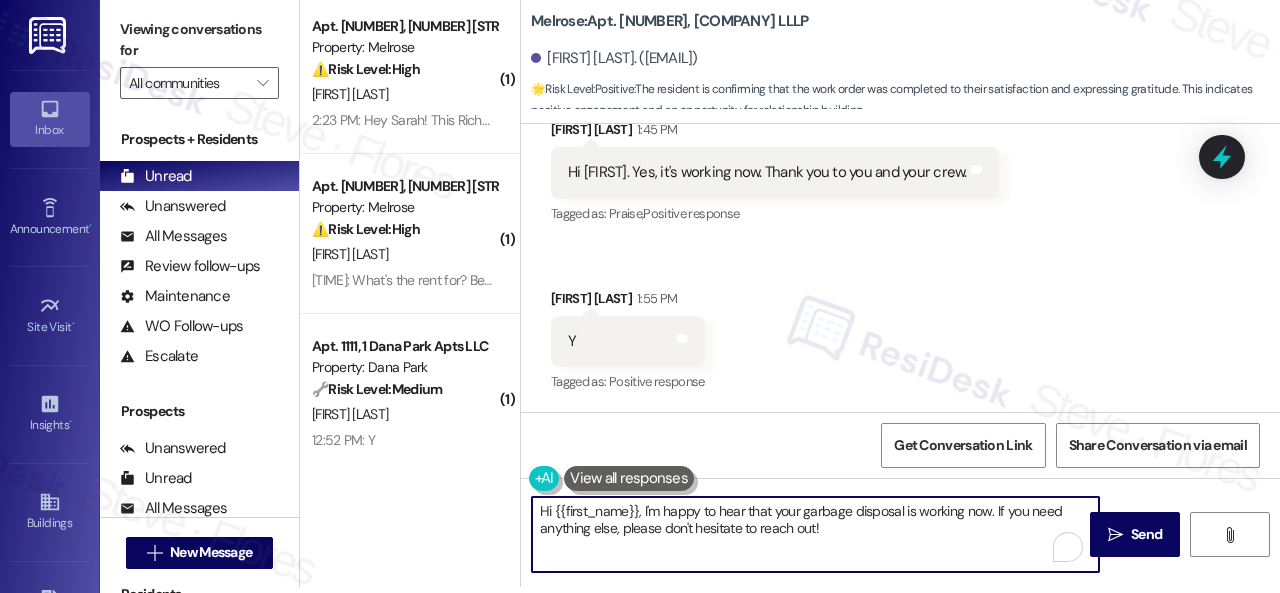 click on "( 1 ) Apt. 139, 1 Melrose 3130 Apts LLLP Property: Melrose ⚠️ Risk Level: High The resident is indicating an inability to pay rent due to a technical issue with the online payment system. This constitutes a financial concern and requires prompt attention to resolve the payment issue and avoid further late fees. [LAST] [FIRST] [TIME]: Hey Sarah! This Richard! I was going to paid most of my rent yesterday but I couldn't that because online they want the full balance. Can I wait until next Thursday to paid off my rent [TIME]: Hey Sarah! This Richard! I was going to paid most of my rent yesterday but I couldn't that because online they want the full balance. Can I wait until next Thursday to paid off my rent ( 1 ) Apt. 236, 1 Melrose 3130 Apts LLLP Property: Melrose ⚠️ Risk Level: High The resident is questioning a rent charge and believes their rent should be free. This involves a financial concern and potential dispute, requiring investigation and resolution. [LAST] [FIRST] ( 1 ) Property: Dana Park 🔧" at bounding box center [790, 290] 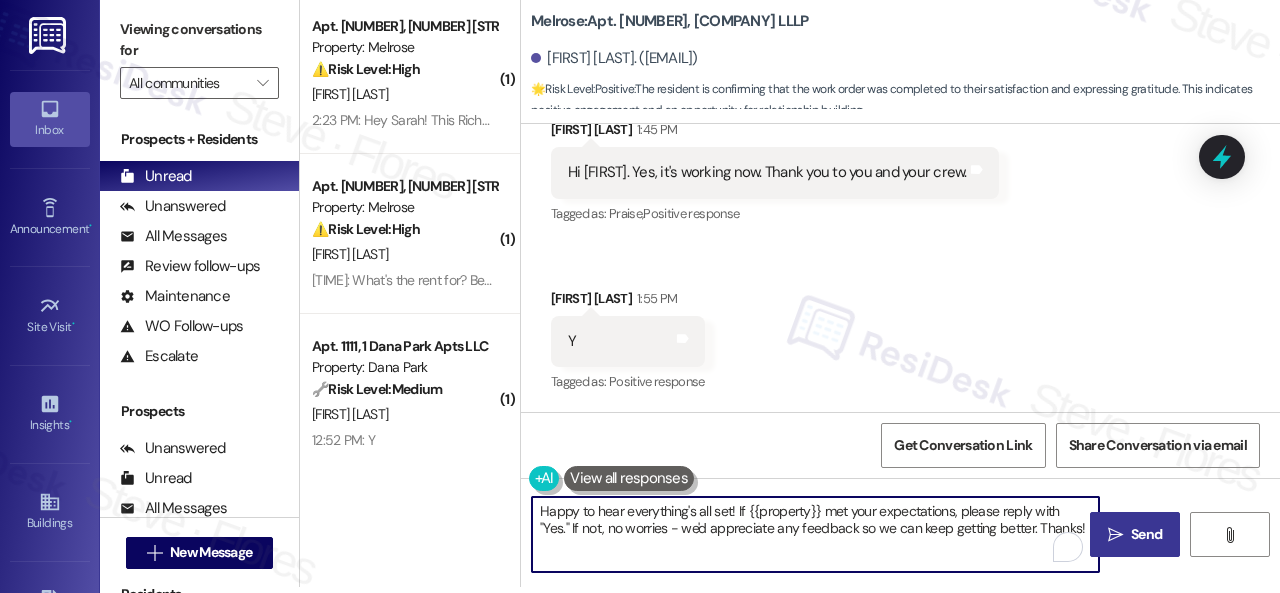 type on "Happy to hear everything's all set! If {{property}} met your expectations, please reply with "Yes." If not, no worries - we'd appreciate any feedback so we can keep getting better. Thanks!" 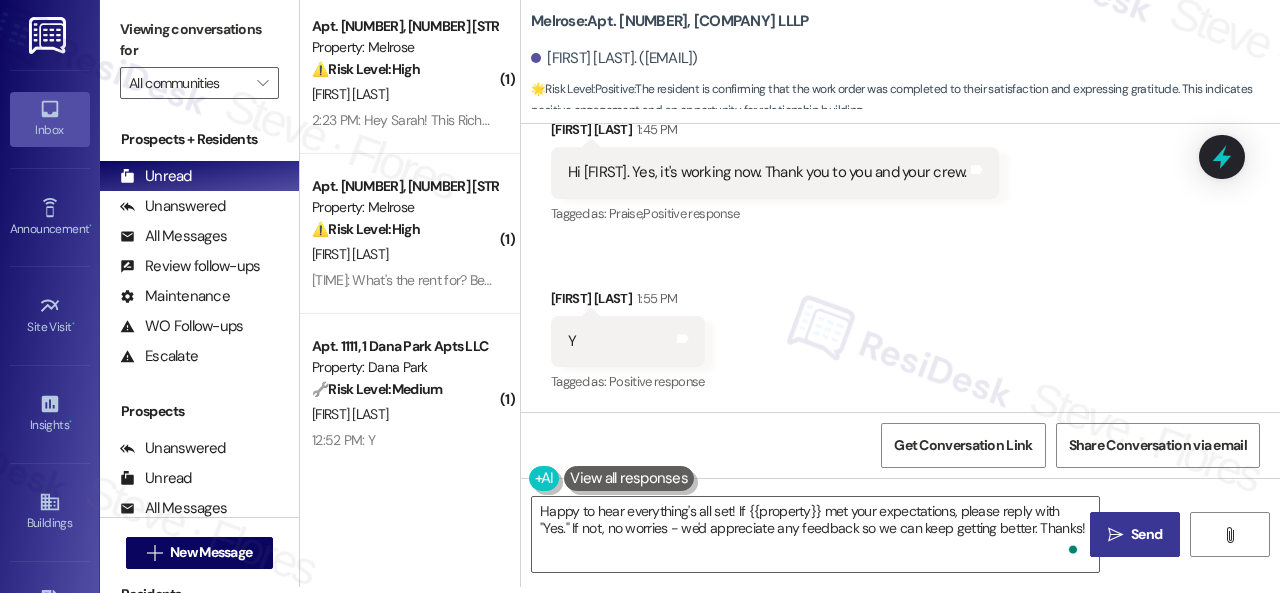 click on "" at bounding box center (1115, 535) 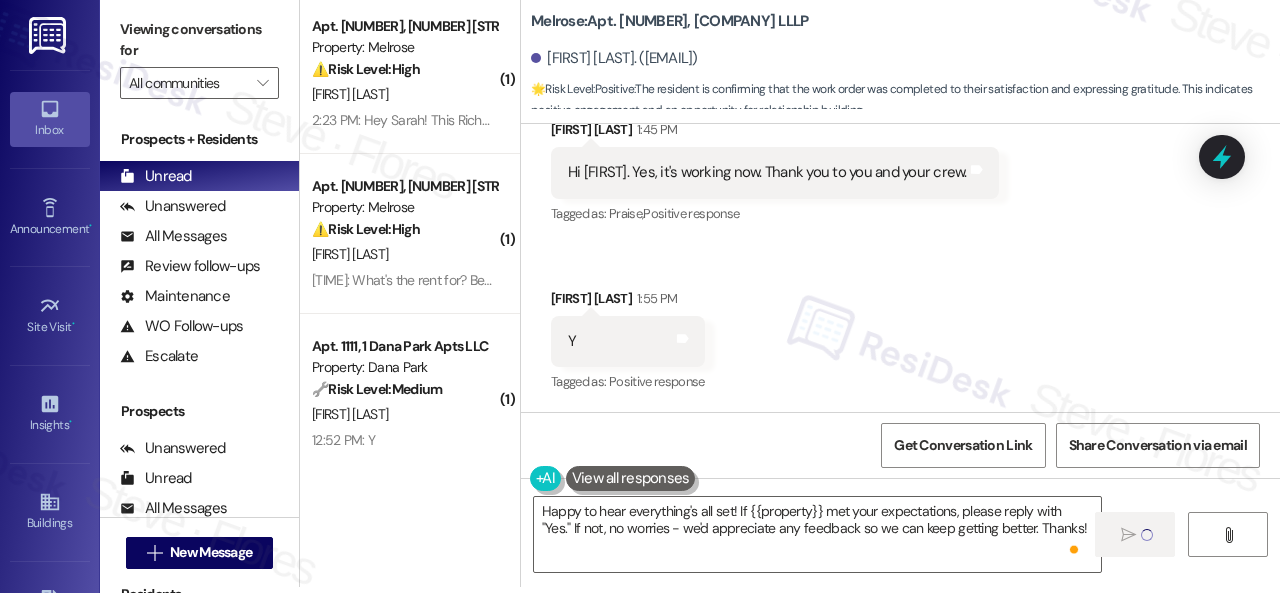 type 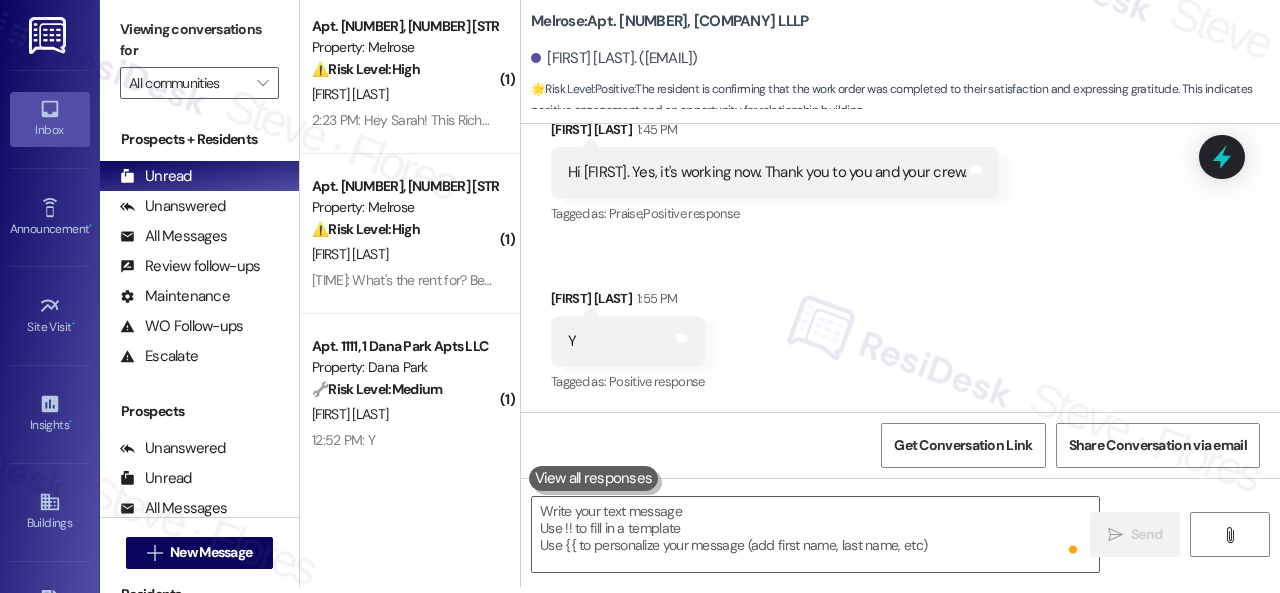 scroll, scrollTop: 0, scrollLeft: 0, axis: both 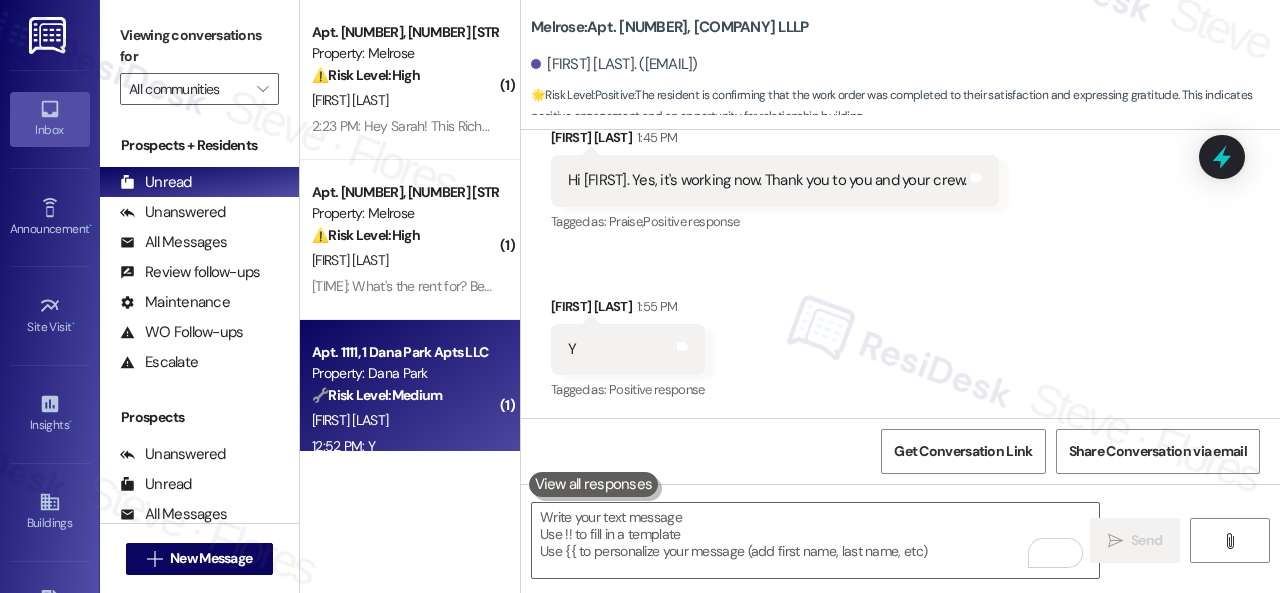 click on "[FIRST] [LAST]" at bounding box center [404, 420] 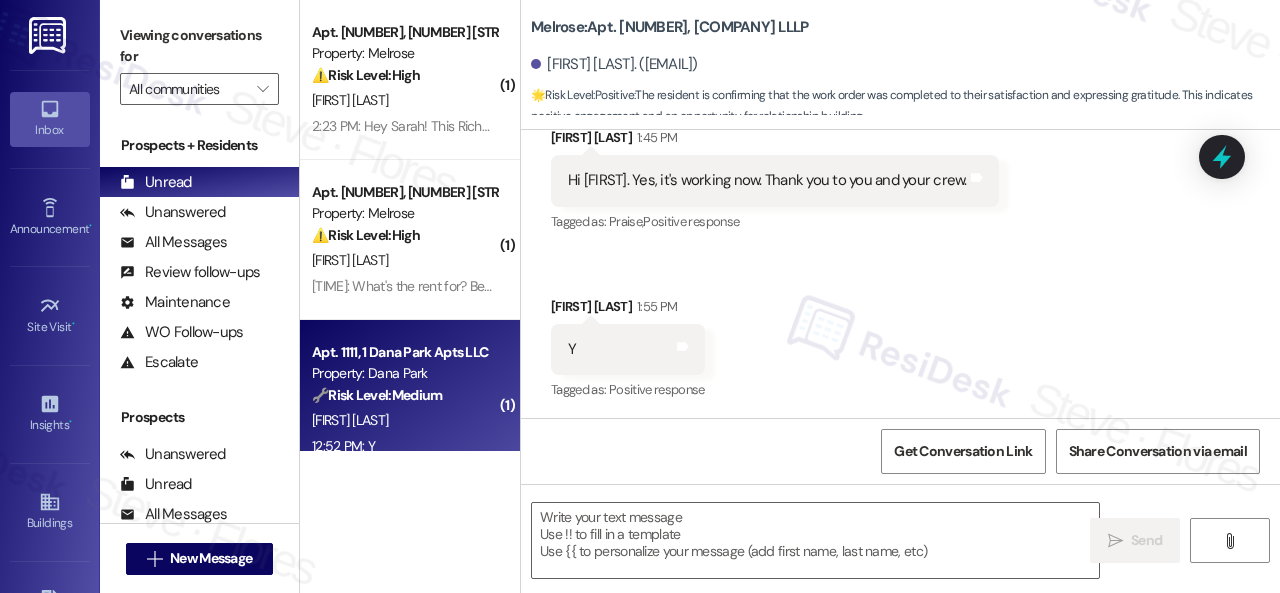 type on "Fetching suggested responses. Please feel free to read through the conversation in the meantime." 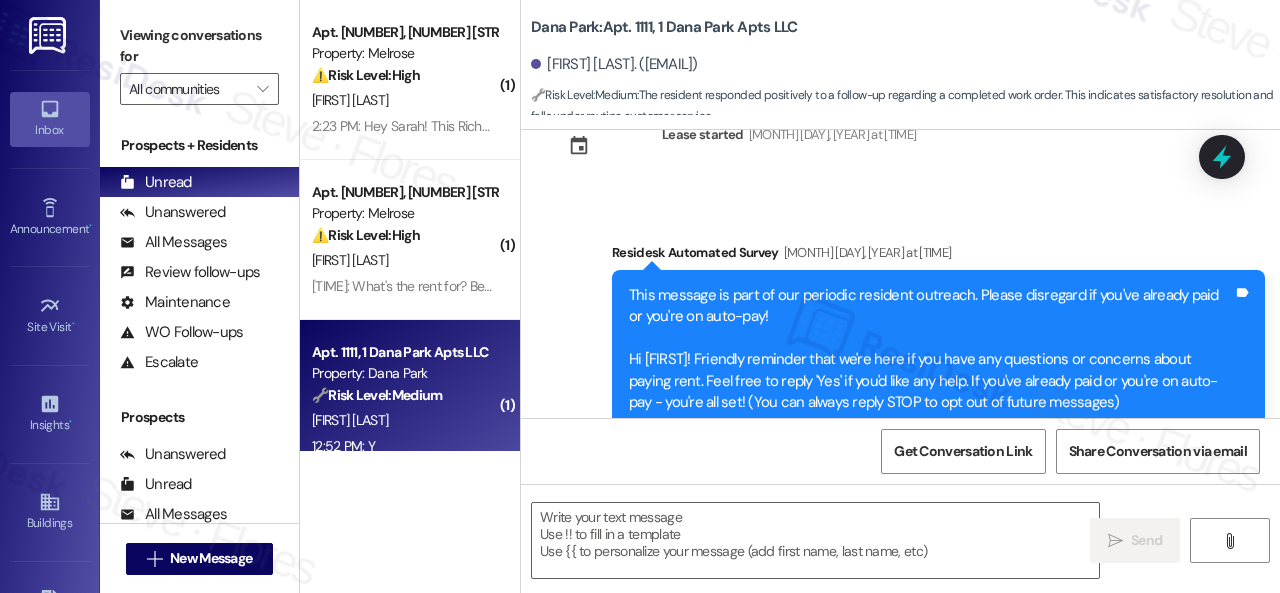 type on "Fetching suggested responses. Please feel free to read through the conversation in the meantime." 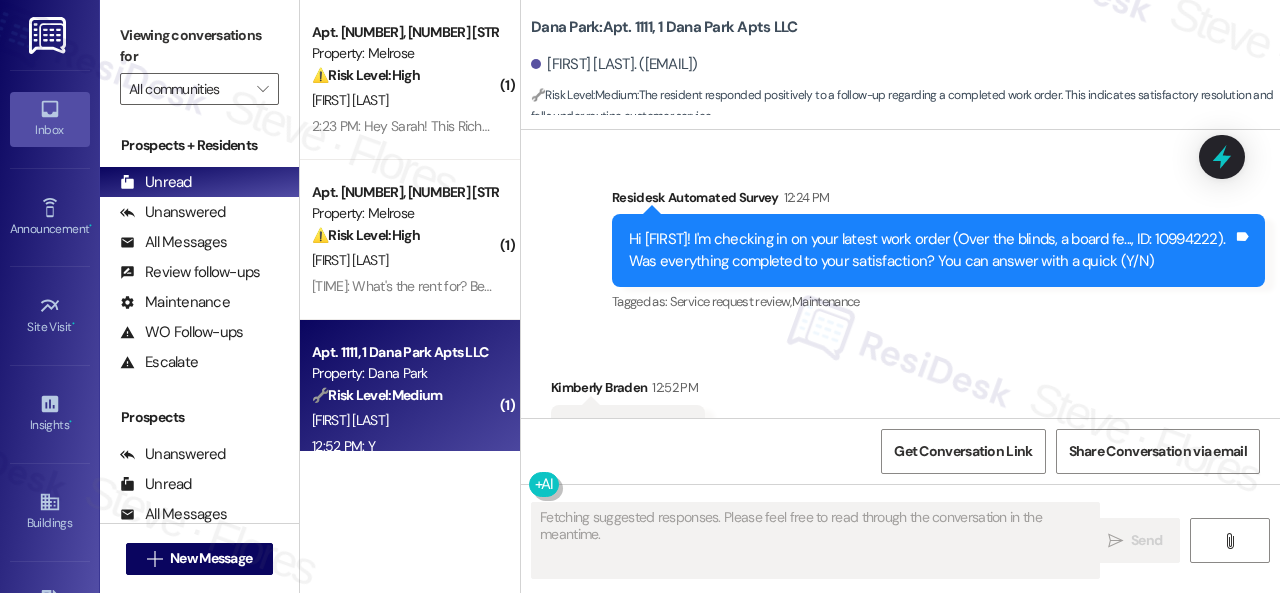 scroll, scrollTop: 669, scrollLeft: 0, axis: vertical 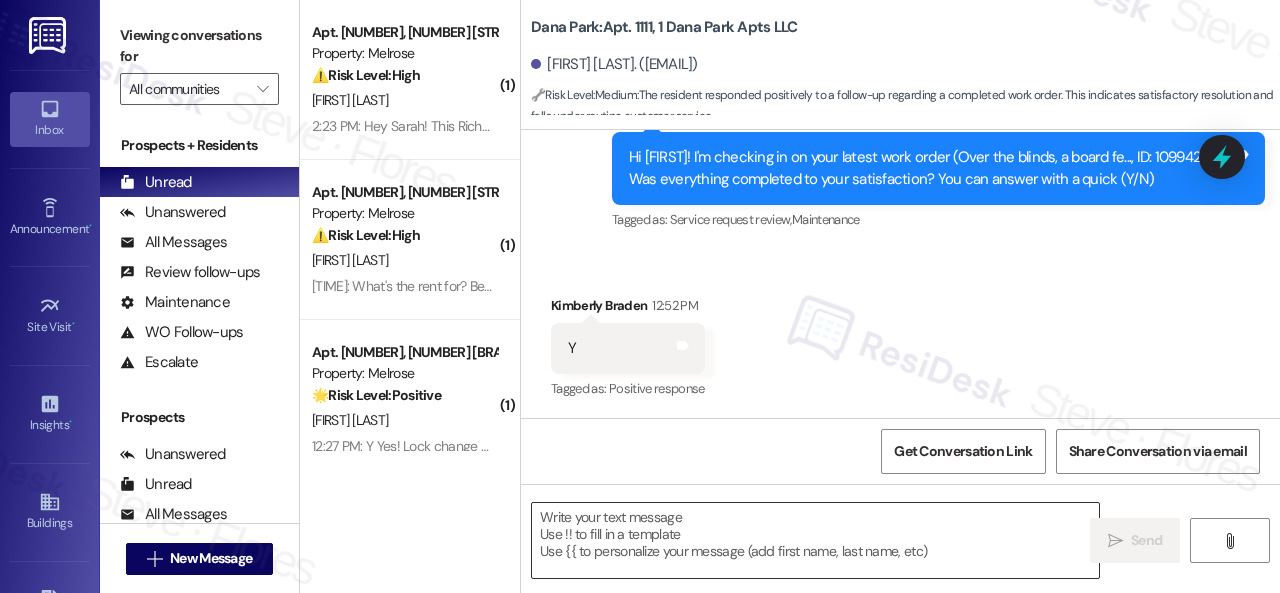click at bounding box center (815, 540) 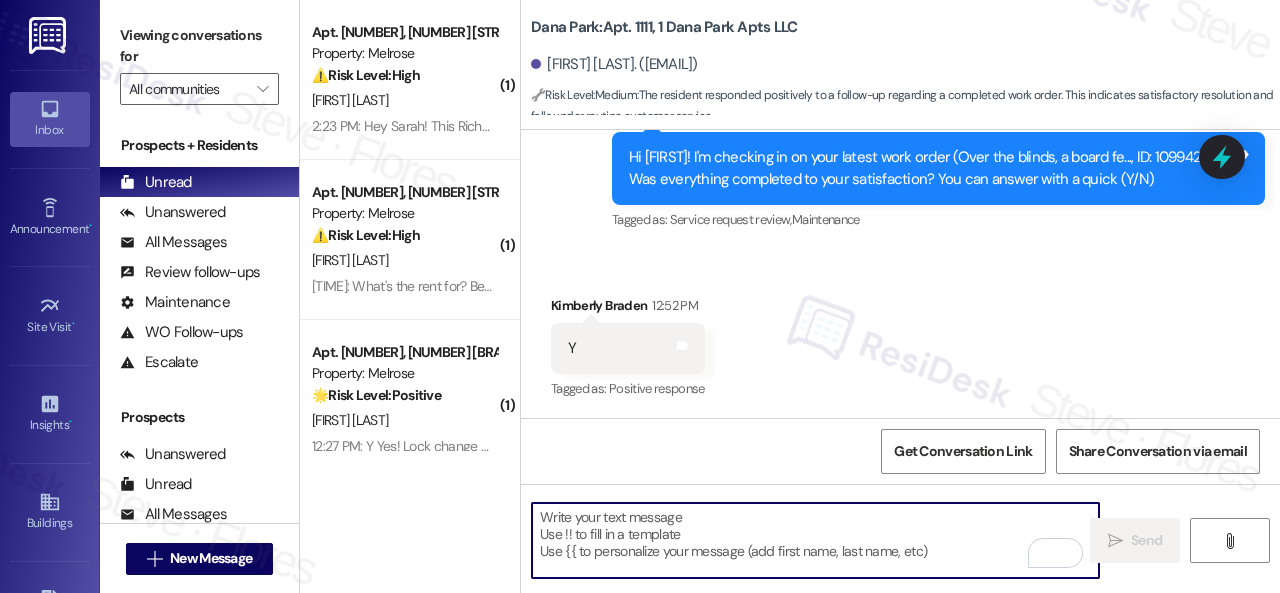 paste on "Happy to hear everything's all set! If {{property}} met your expectations, please reply with "Yes." If not, no worries - we'd appreciate any feedback so we can keep getting better. Thanks!" 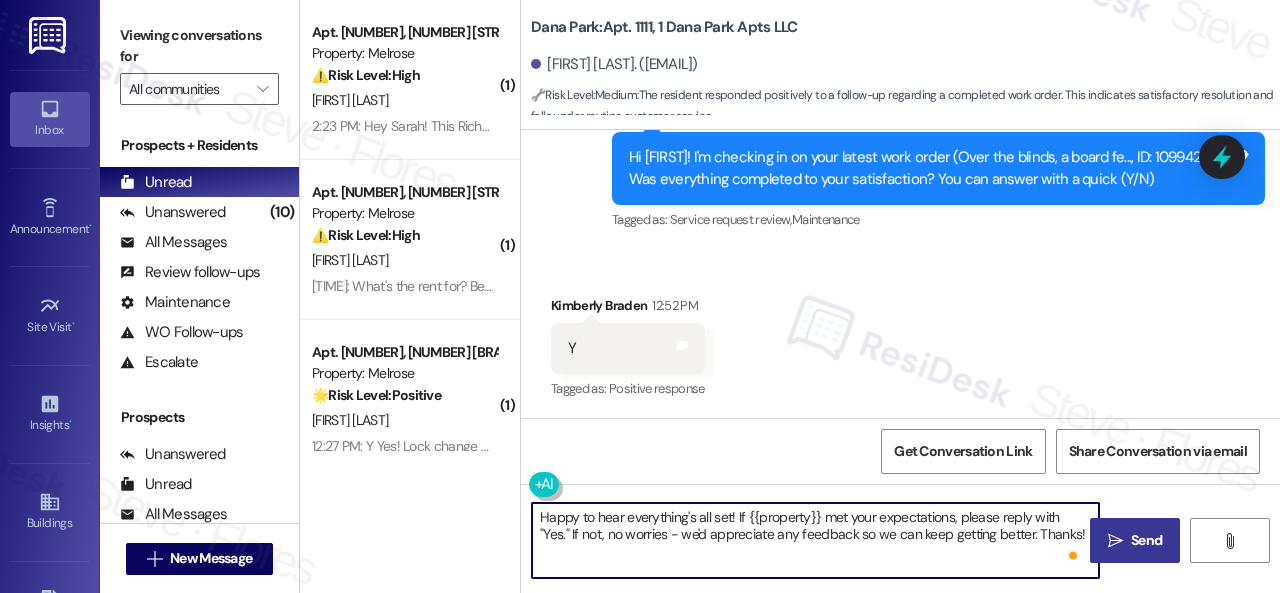 type on "Happy to hear everything's all set! If {{property}} met your expectations, please reply with "Yes." If not, no worries - we'd appreciate any feedback so we can keep getting better. Thanks!" 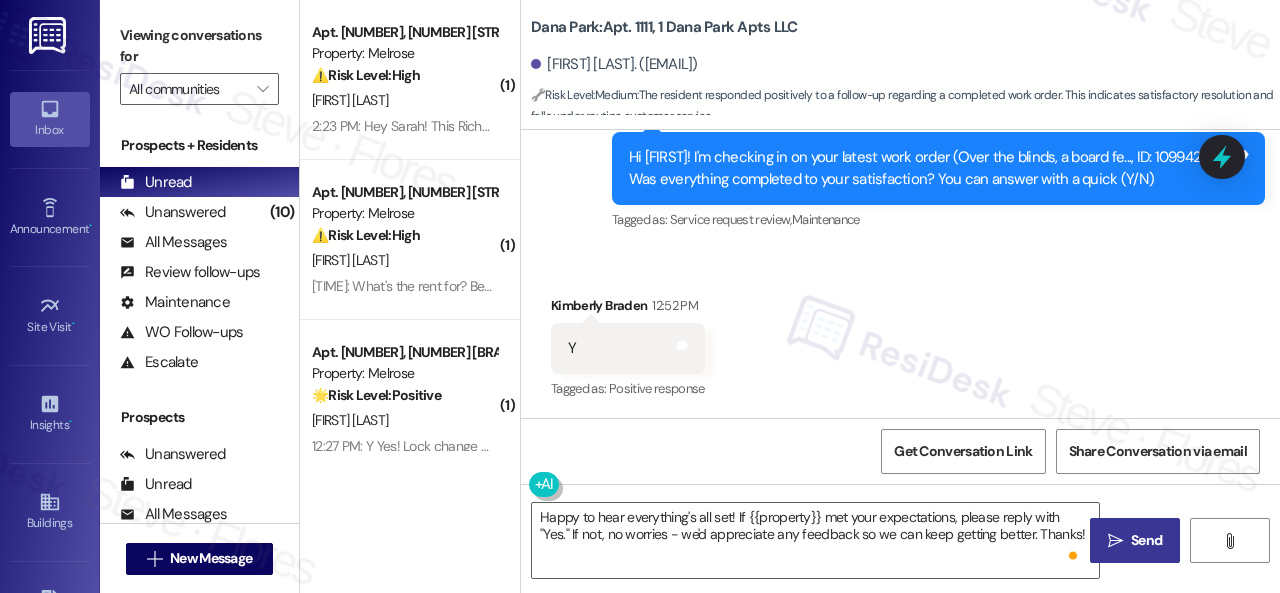 click on "Send" at bounding box center (1146, 540) 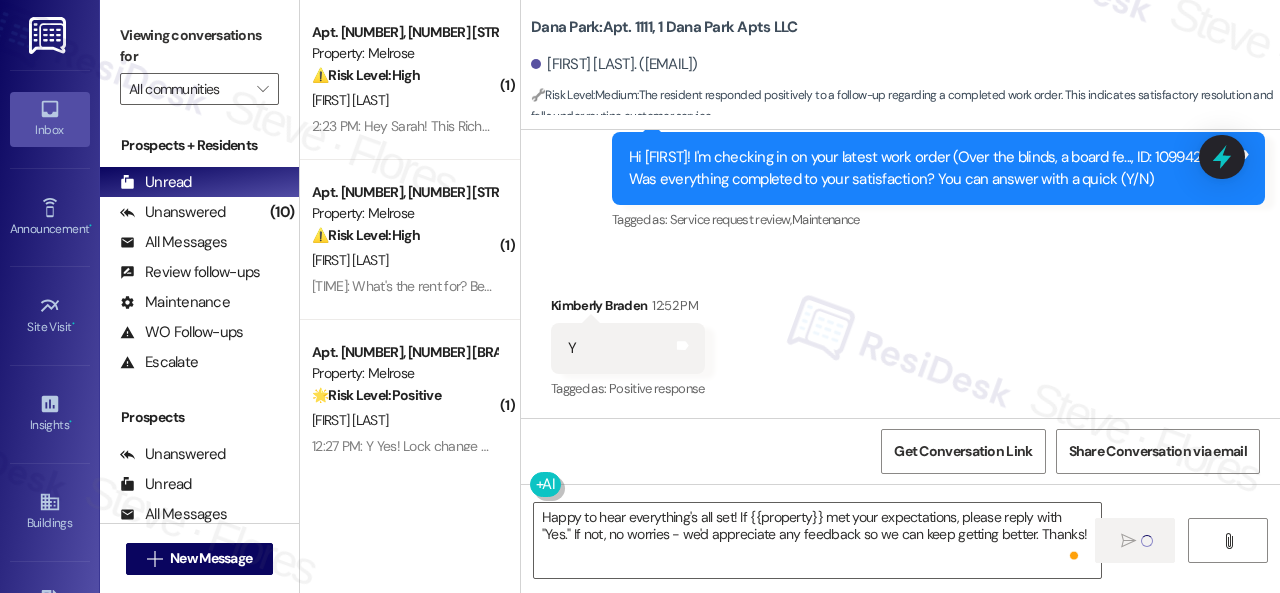 type 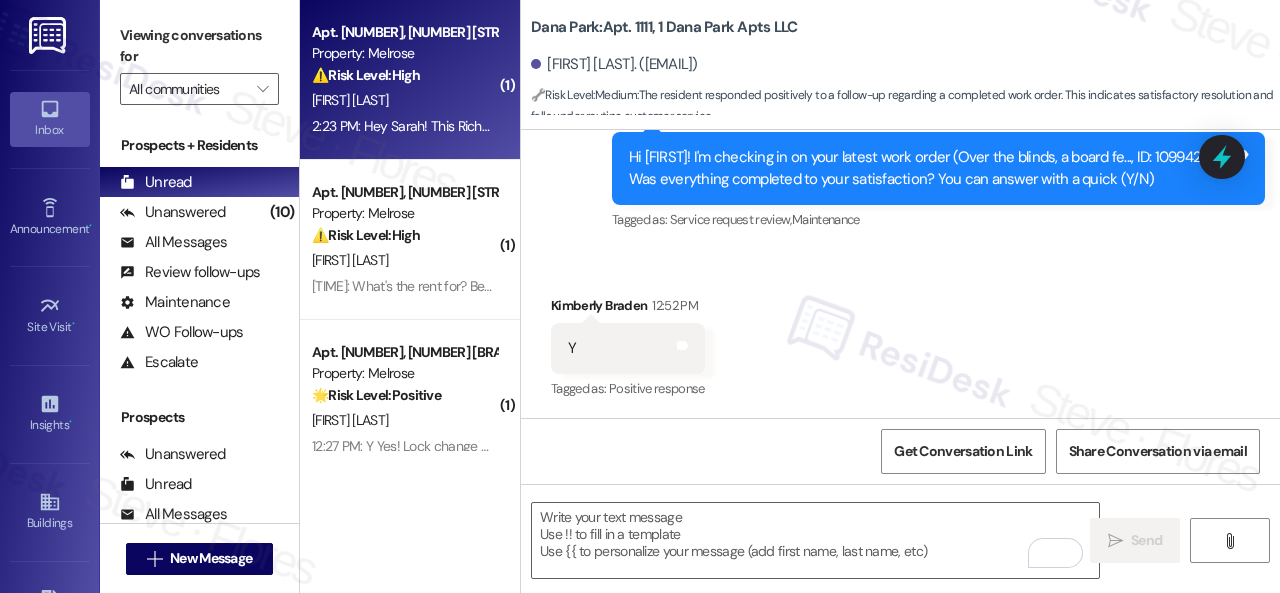 click on "[FIRST] [LAST]" at bounding box center (404, 100) 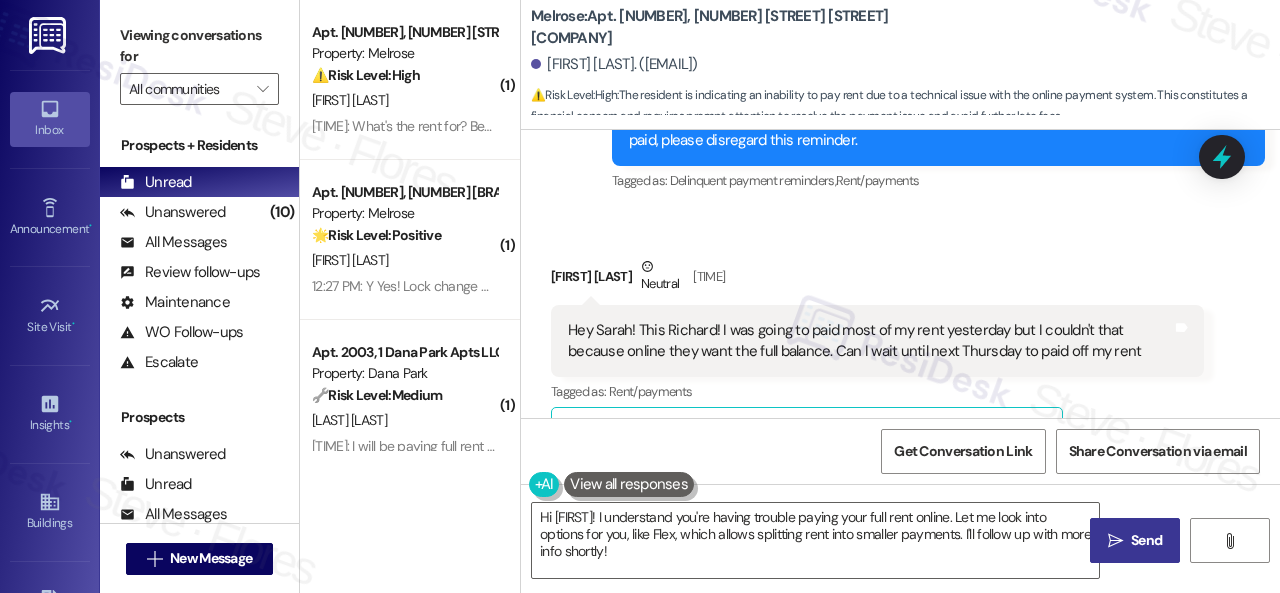 scroll, scrollTop: 4420, scrollLeft: 0, axis: vertical 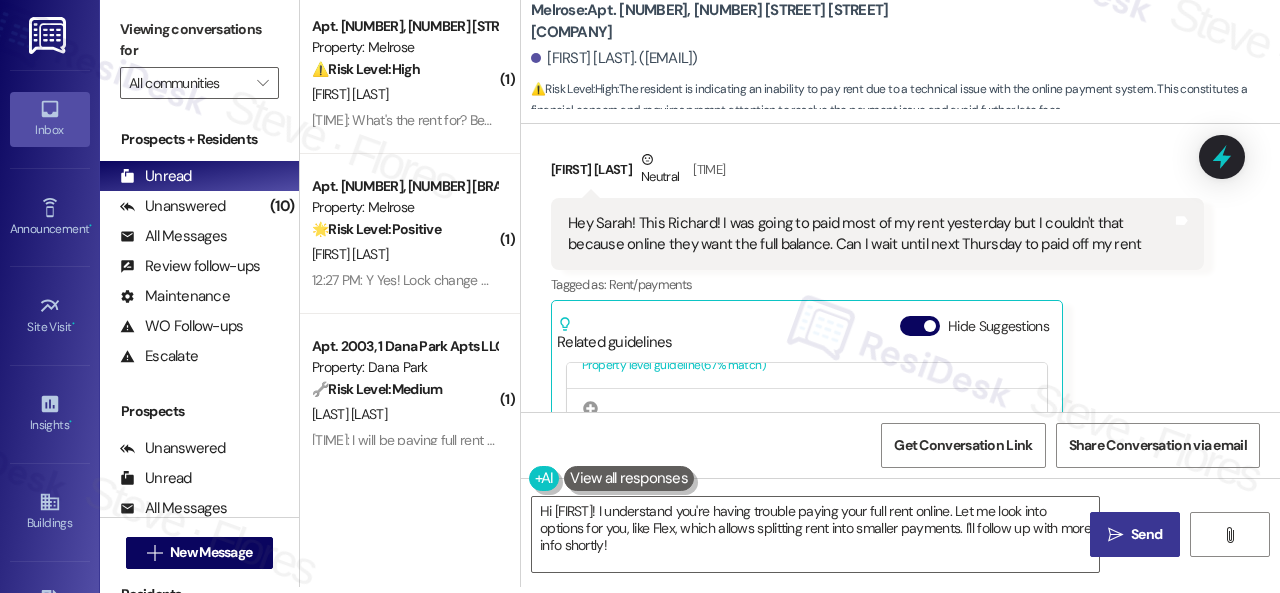 click on "[FIRST] [LAST]   Neutral [TIME]: Hey [FIRST]! This is [FIRST]! I was going to paid most of my rent yesterday but I couldn't that because online  they want the full balance.  Can I wait until next Thursday to paid off my rent  Tags and notes Tagged as:   Rent/payments Click to highlight conversations about Rent/payments  Related guidelines Hide Suggestions Baron Properties - Melrose: Residents can use Flex to split rent payments and change due dates for a fee.
Created  [TIME_AGO] Property level guideline  ( [PERCENTAGE] % match) FAQs generated by ResiDesk AI What is Flex? Flex is a third-party service we partner with that offers residents more flexibility with their rent payments. How does Flex work? Once approved, Flex allows residents to split their rent into smaller payments and choose a different due date that works better for their budget. Is there a credit check for Flex? Yes, Flex performs a soft credit inquiry as part of the approval process. Does Flex charge any fees? How can Flex help me manage my expenses?  (" at bounding box center (877, 373) 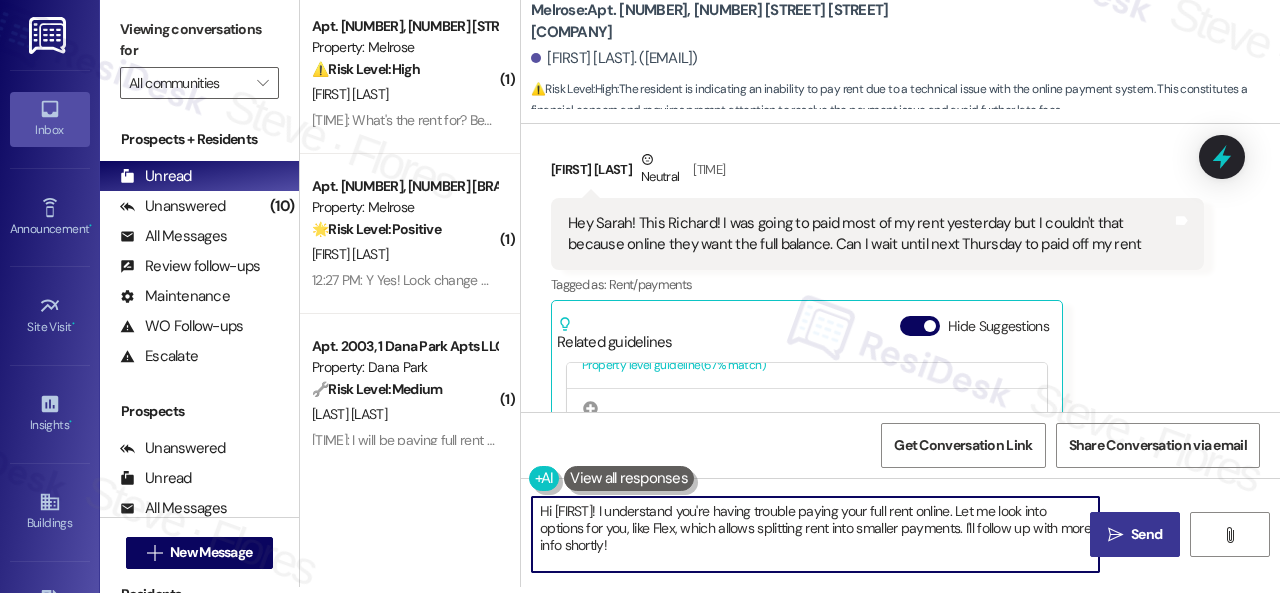 drag, startPoint x: 959, startPoint y: 515, endPoint x: 972, endPoint y: 573, distance: 59.439045 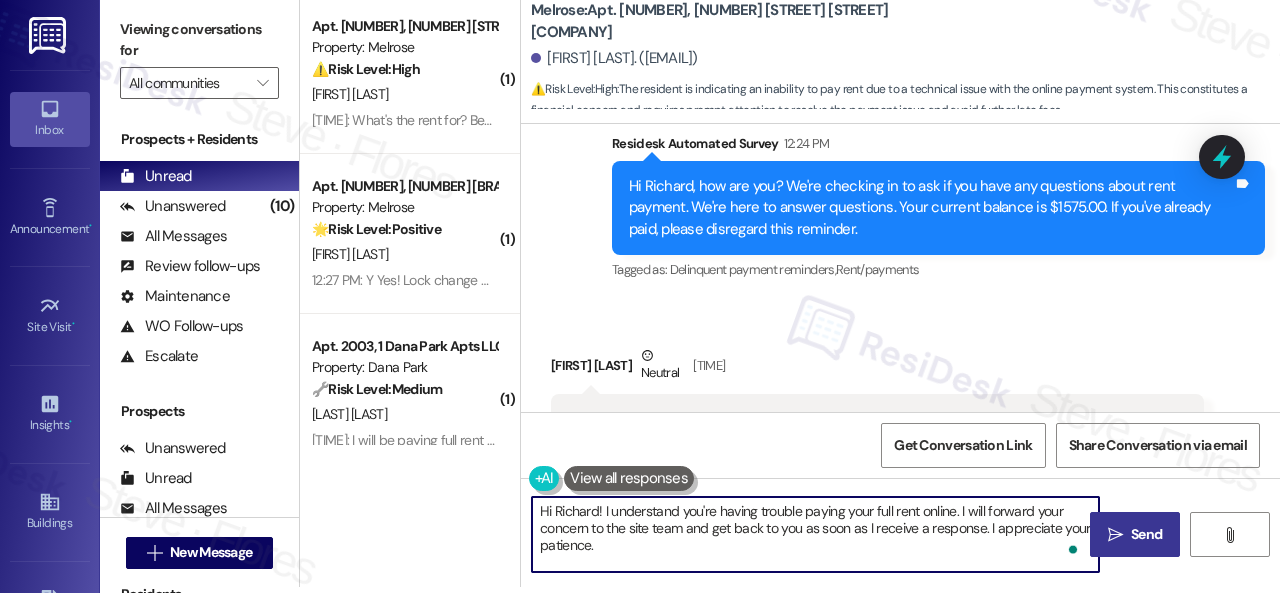 scroll, scrollTop: 4121, scrollLeft: 0, axis: vertical 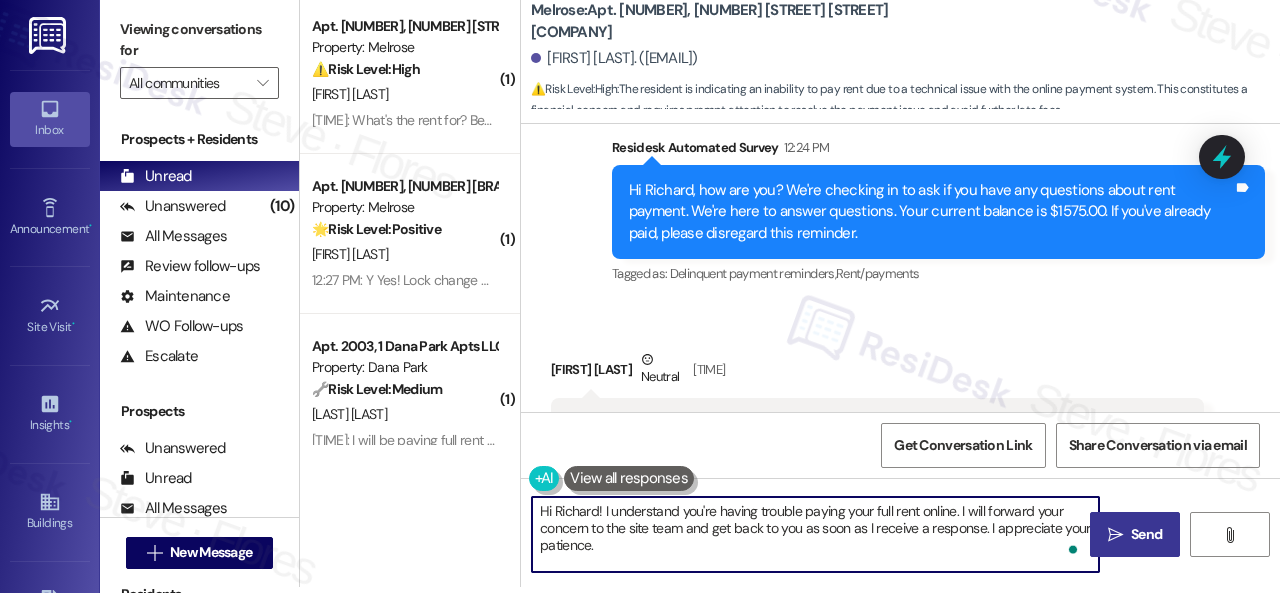 drag, startPoint x: 602, startPoint y: 508, endPoint x: 482, endPoint y: 493, distance: 120.93387 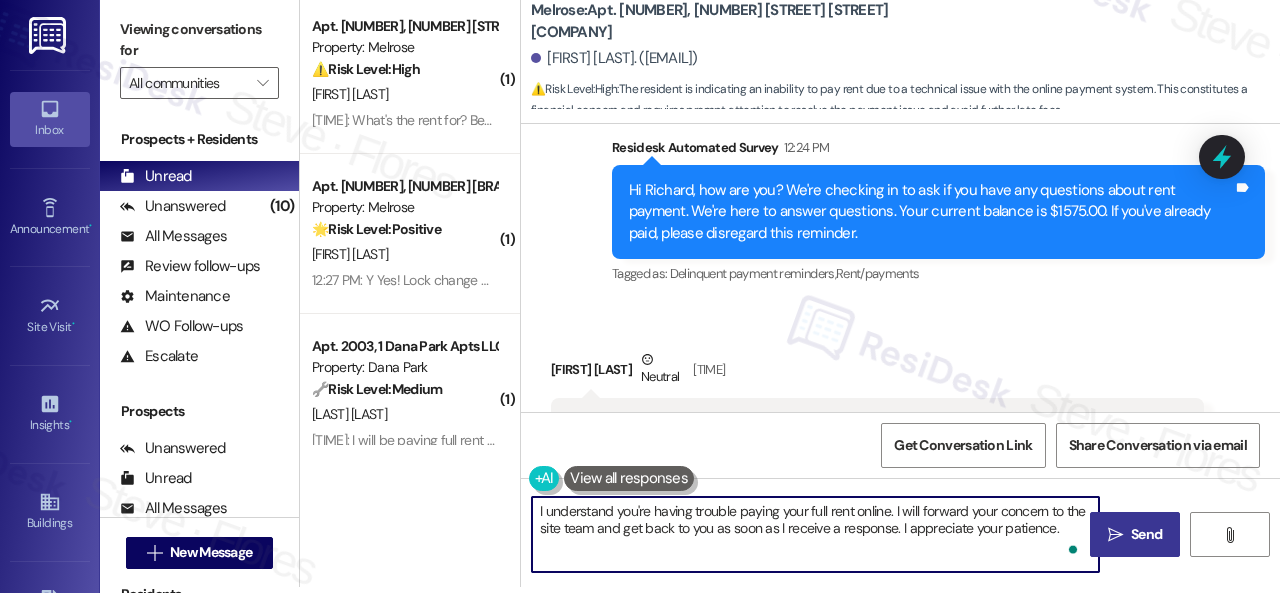 scroll, scrollTop: 0, scrollLeft: 0, axis: both 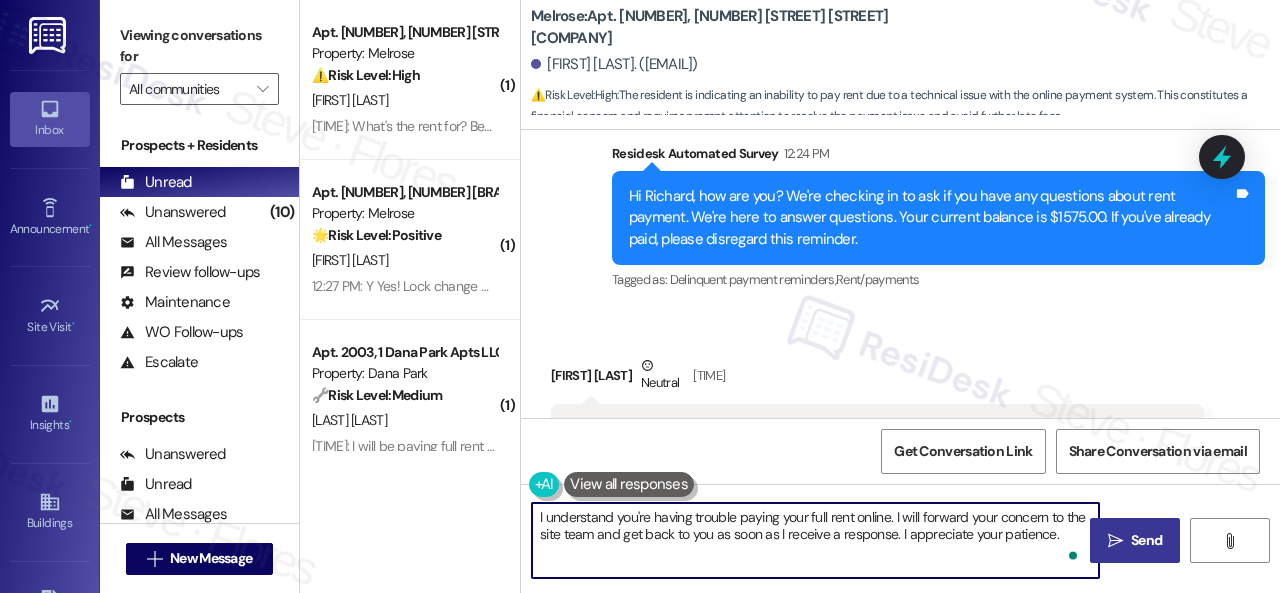 type on "I understand you're having trouble paying your full rent online. I will forward your concern to the site team and get back to you as soon as I receive a response. I appreciate your patience." 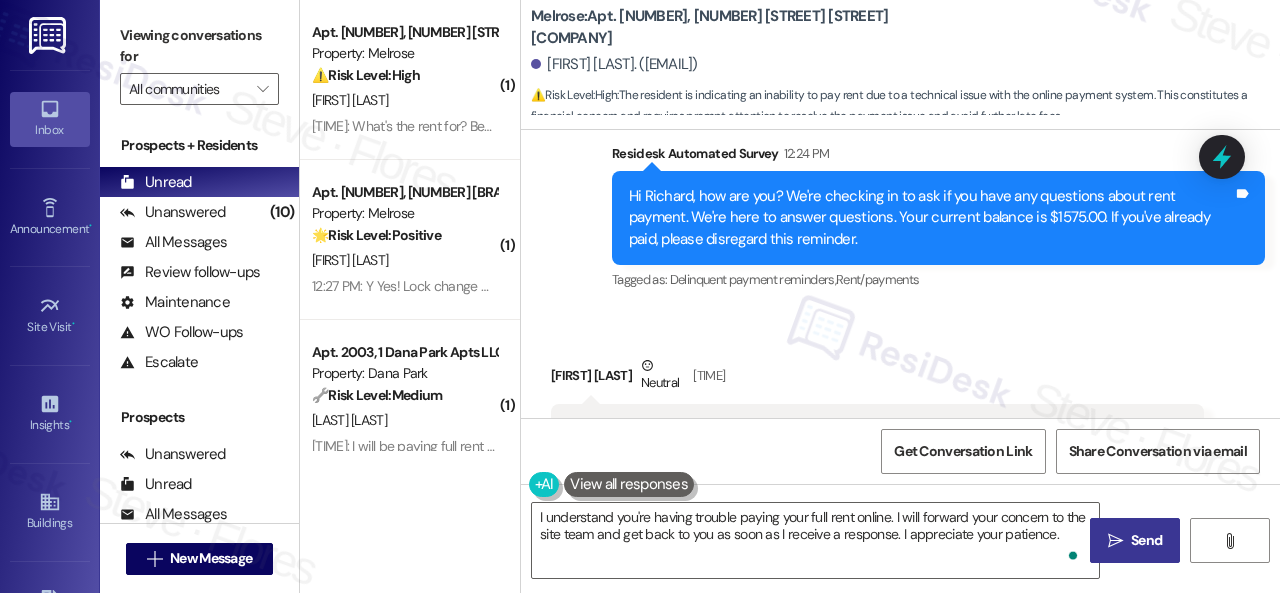 click on "" at bounding box center [1115, 541] 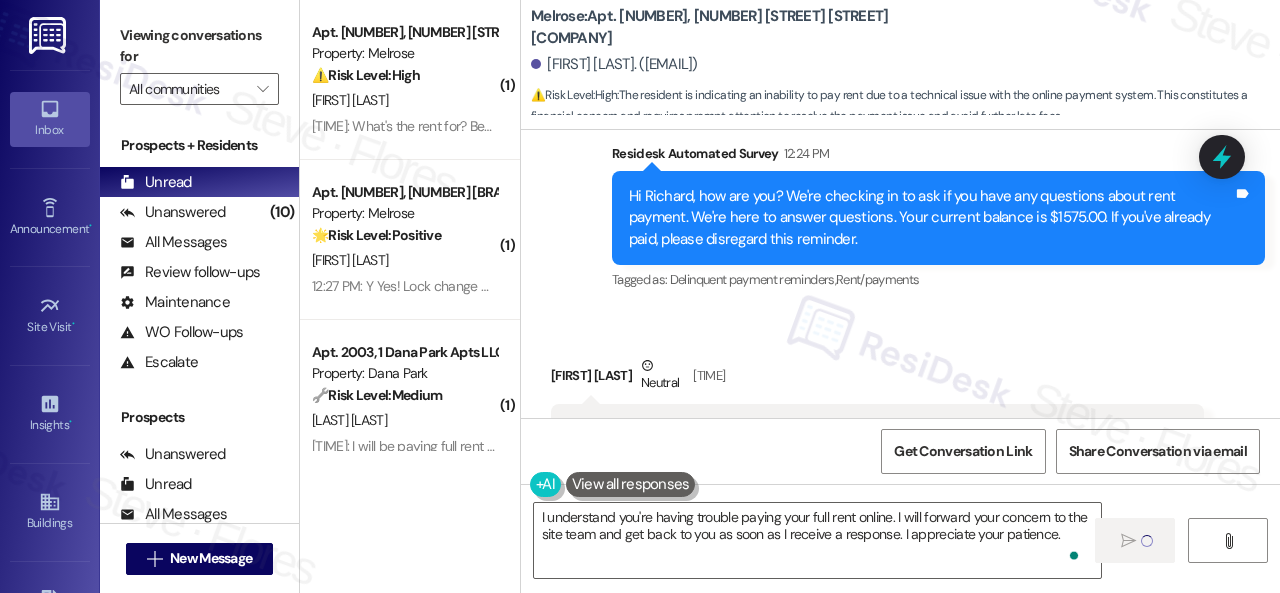 type 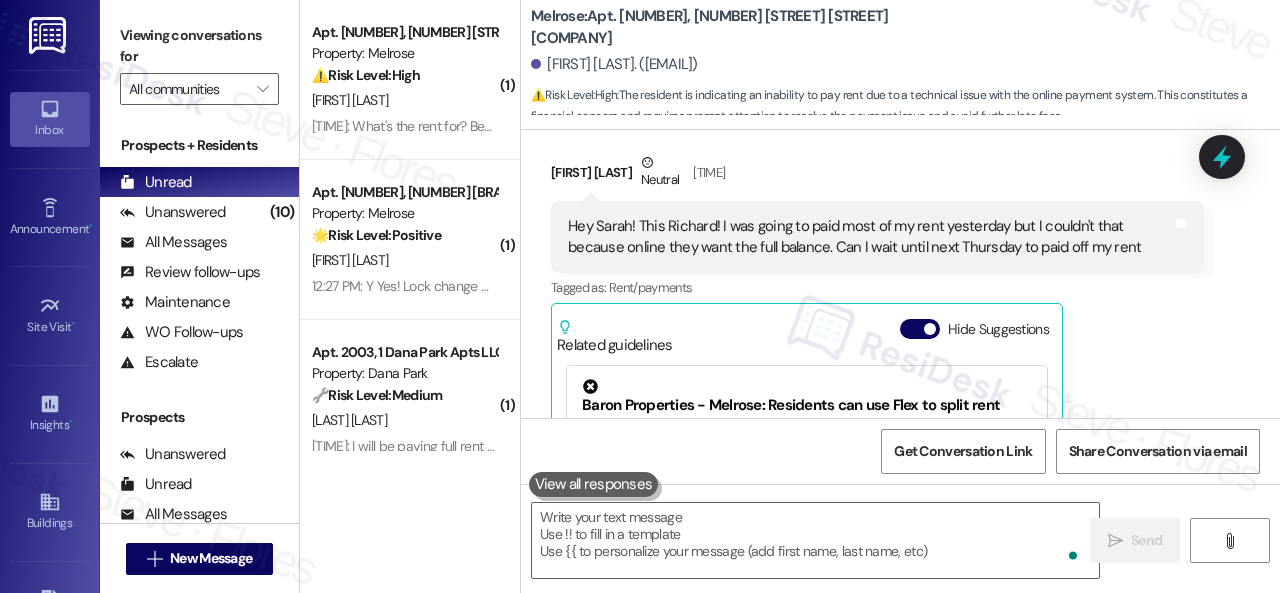 scroll, scrollTop: 4320, scrollLeft: 0, axis: vertical 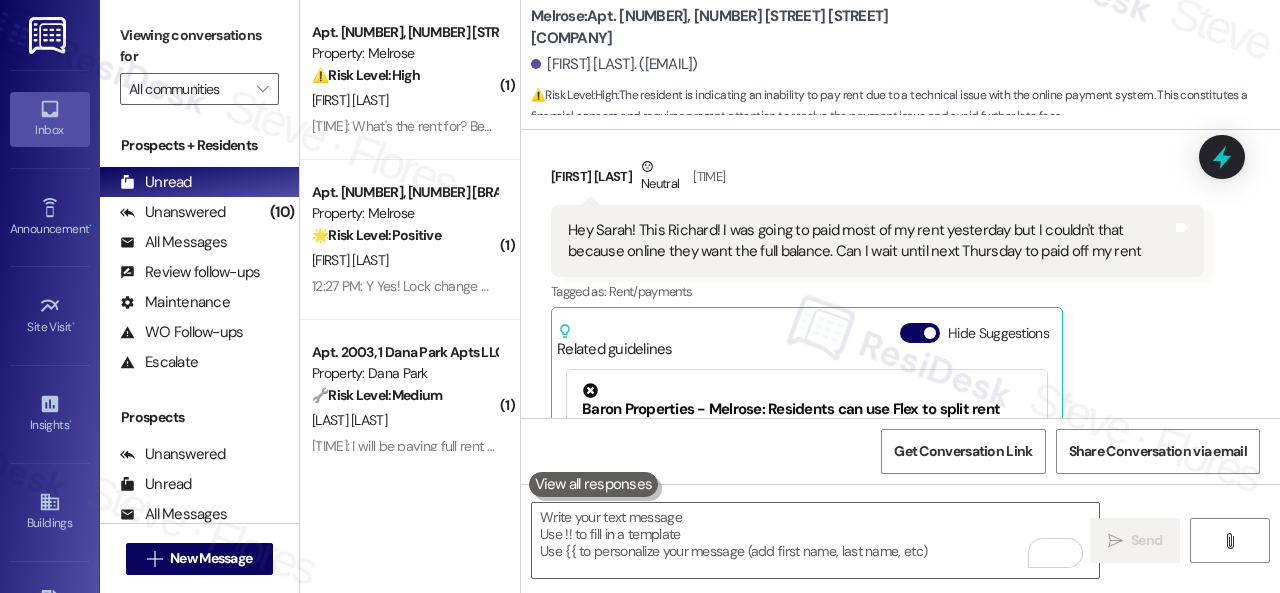 click on "Received via SMS Richard Straub   Neutral [TIME] Hey Sarah! This Richard! I was going to paid most of my rent yesterday but I couldn't that because online  they want the full balance.  Can I wait until next Thursday to paid off my rent  Tags and notes Tagged as:   Rent/payments Click to highlight conversations about Rent/payments  Related guidelines Hide Suggestions Baron Properties - Melrose: Residents can use Flex to split rent payments and change due dates for a fee.
Created  3 months ago Property level guideline  ( 71 % match) FAQs generated by ResiDesk AI What is Flex? Flex is a third-party service we partner with that offers residents more flexibility with their rent payments. How does Flex work? Once approved, Flex allows residents to split their rent into smaller payments and choose a different due date that works better for their budget. Is there a credit check for Flex? Yes, Flex performs a soft credit inquiry as part of the approval process. Does Flex charge any fees? How do I sign up for Flex?" at bounding box center [900, 365] 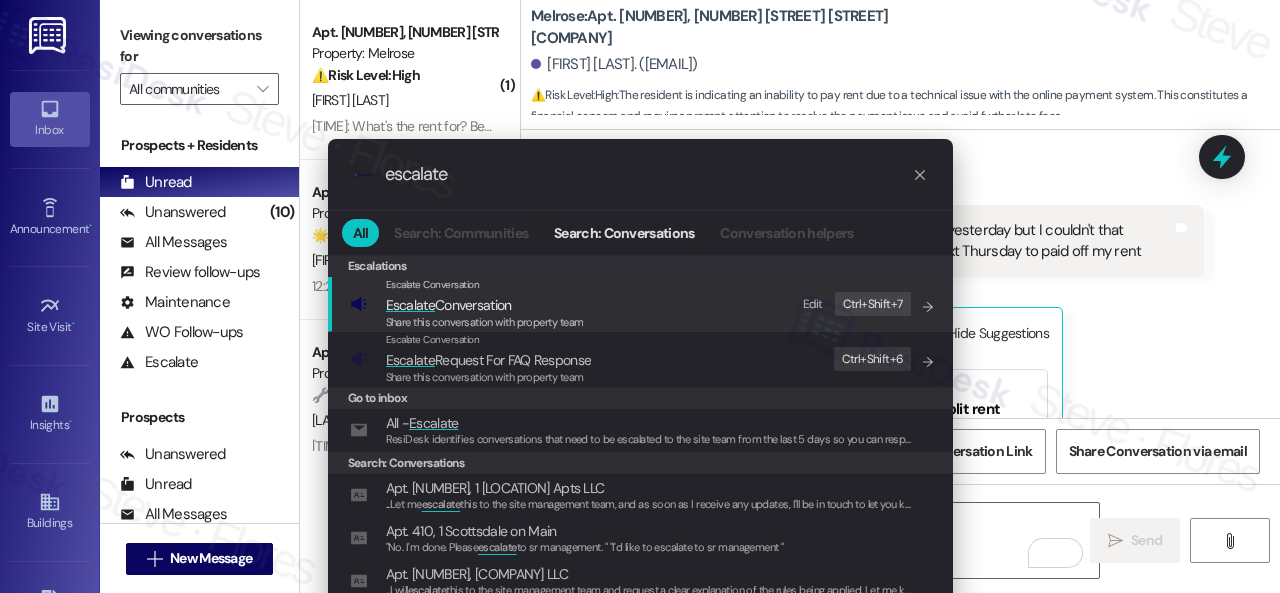 type on "escalate" 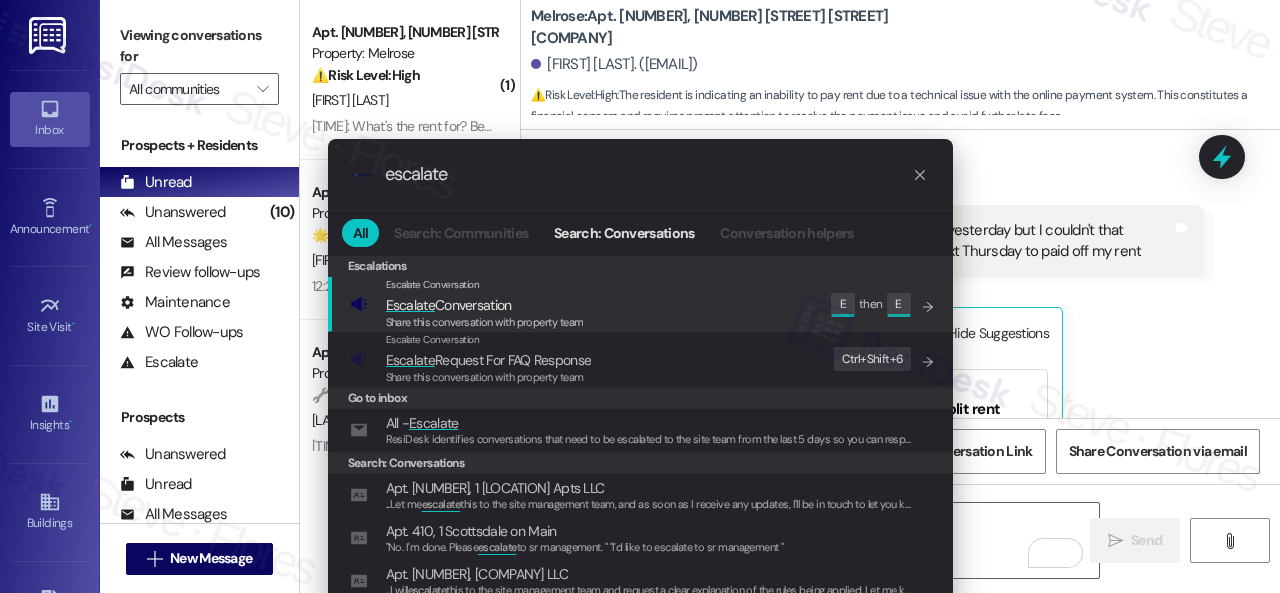 click 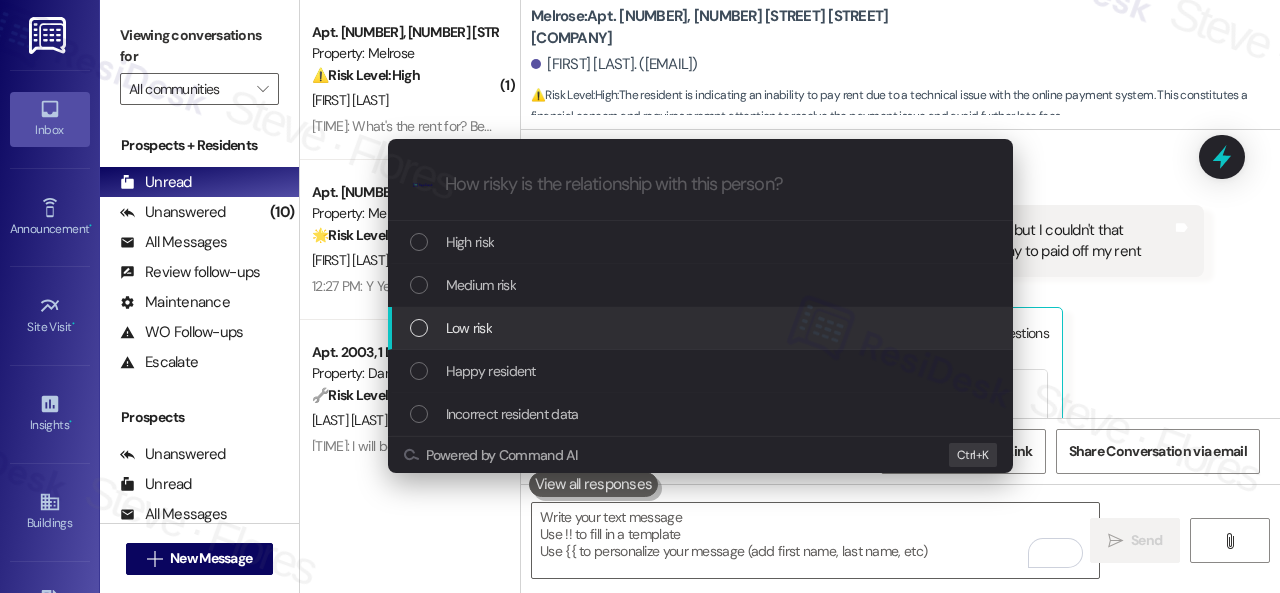 click on "Low risk" at bounding box center [469, 328] 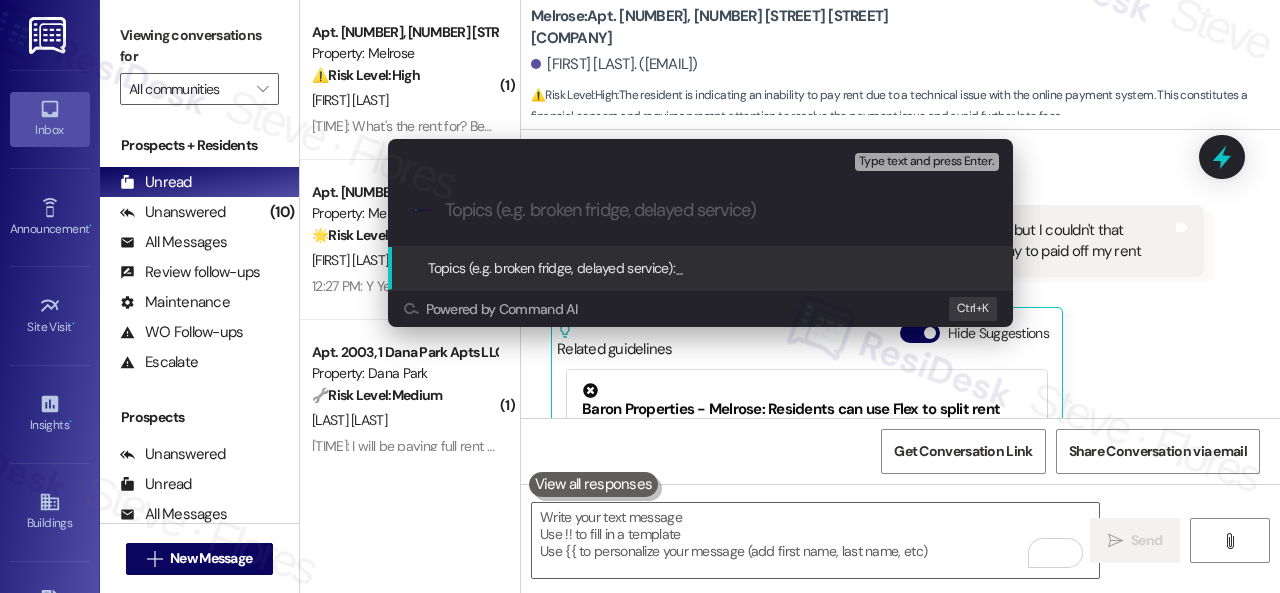 paste on "Rent payment inquiry/concern." 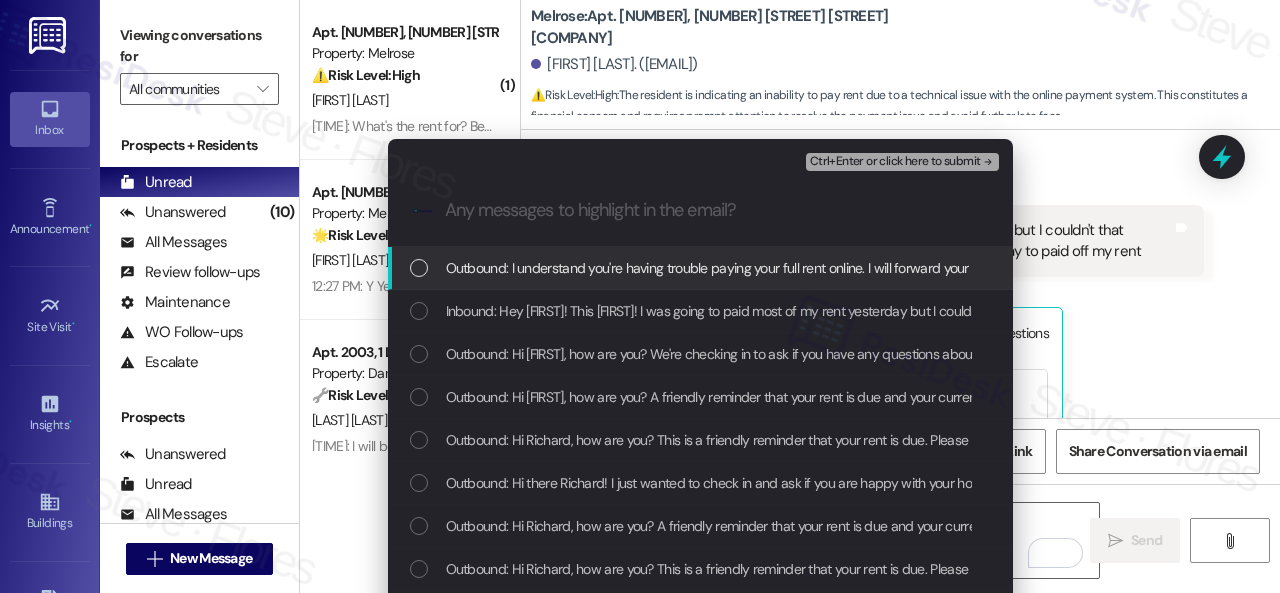 click on "Inbound: Hey [FIRST]! This [FIRST]! I was going to paid most of my rent yesterday but I couldn't that because online they want the full balance. Can I wait until next Thursday to paid off my rent" at bounding box center (995, 311) 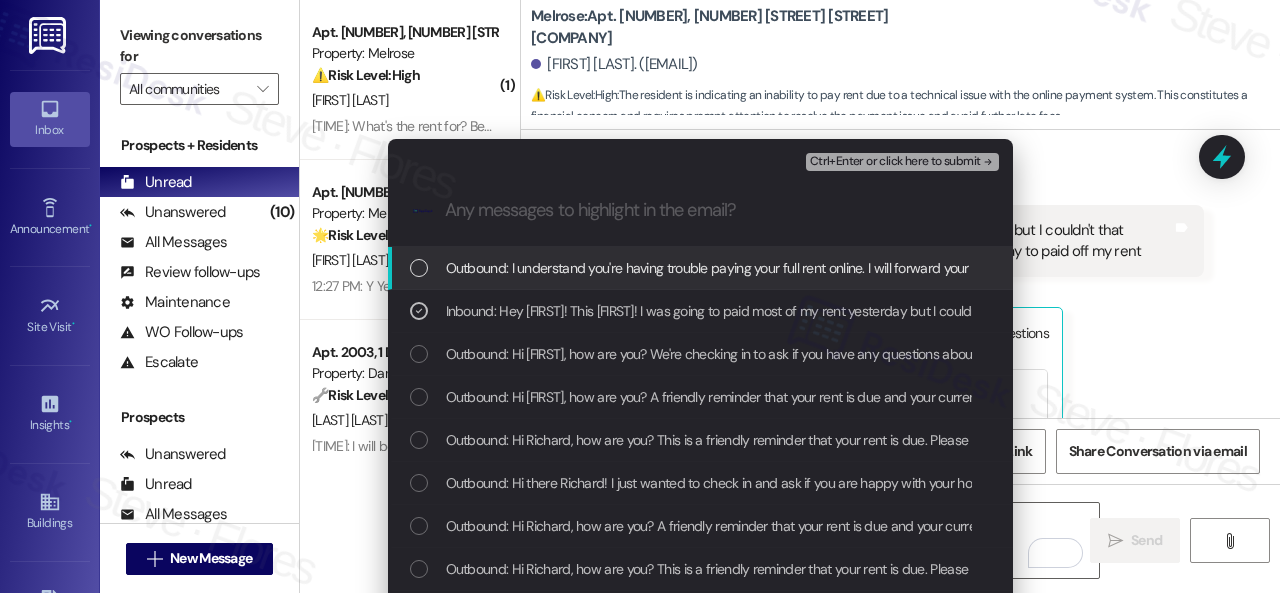 click on "Ctrl+Enter or click here to submit" at bounding box center [895, 162] 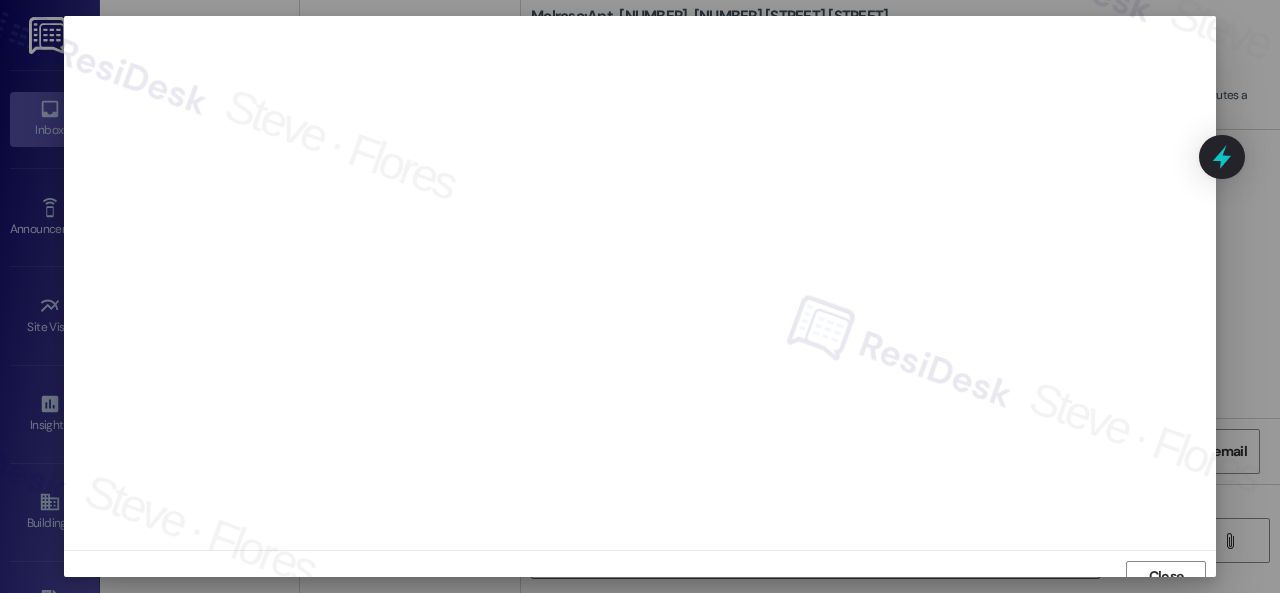 scroll, scrollTop: 15, scrollLeft: 0, axis: vertical 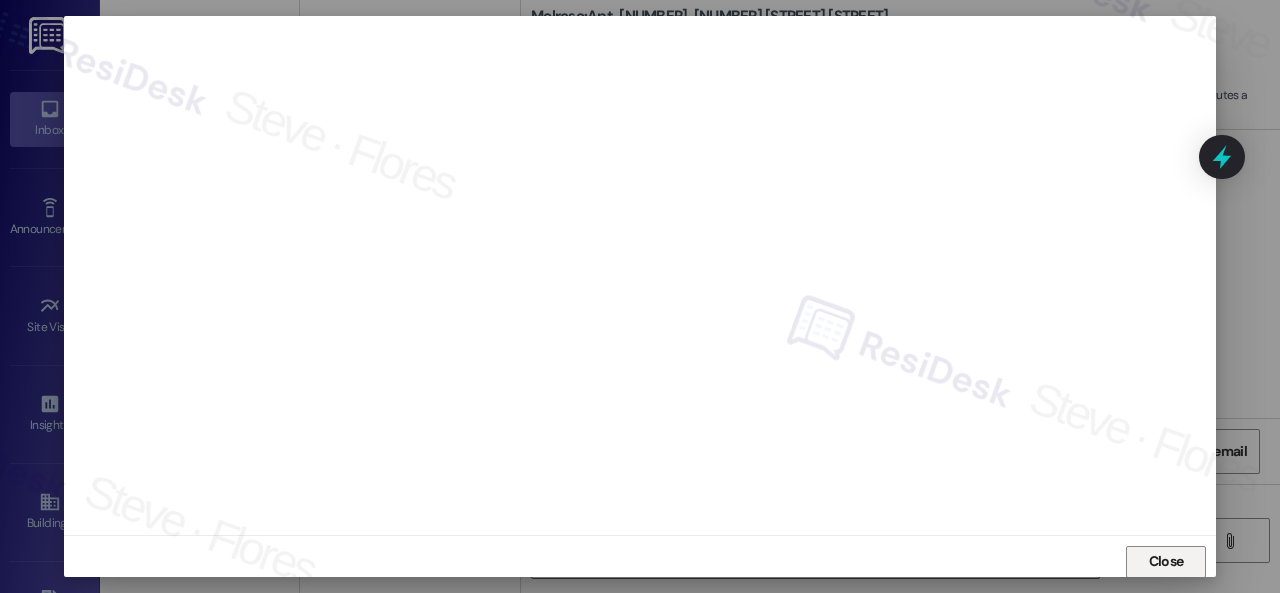 click on "Close" at bounding box center [1166, 562] 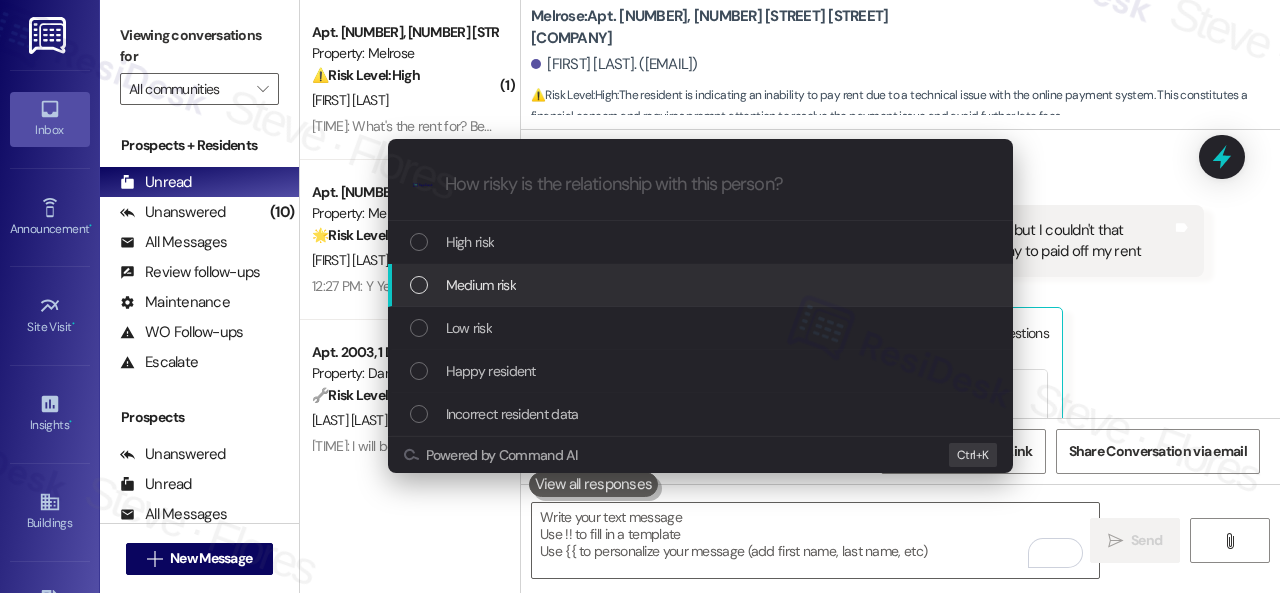 drag, startPoint x: 453, startPoint y: 239, endPoint x: 462, endPoint y: 318, distance: 79.51101 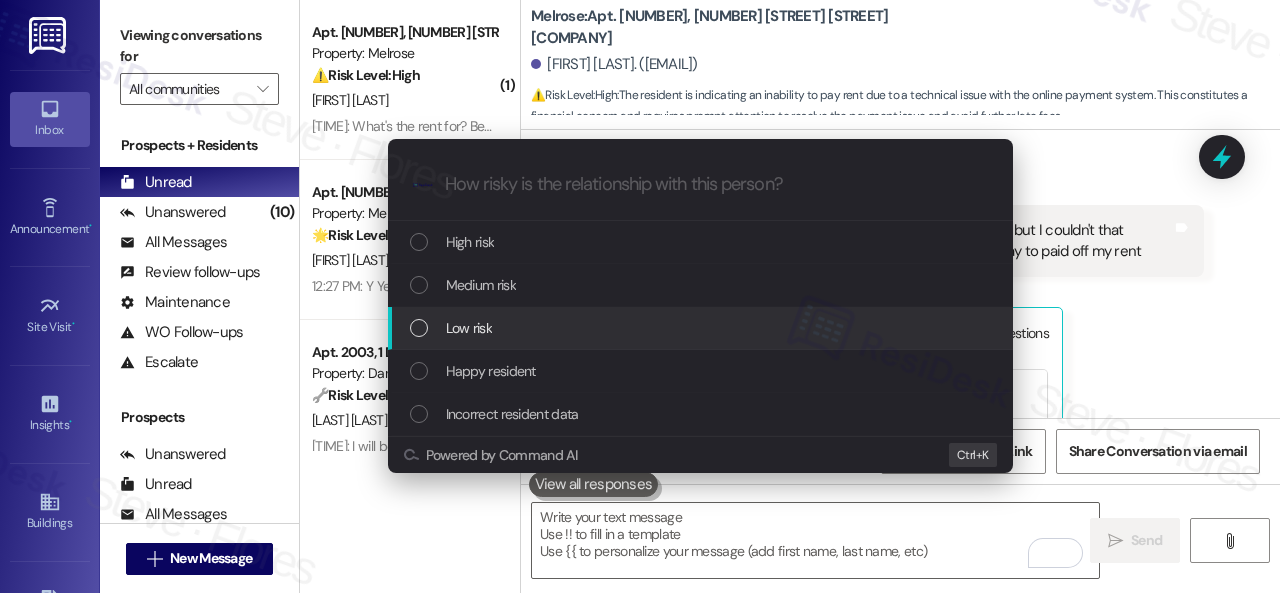 drag, startPoint x: 462, startPoint y: 318, endPoint x: 504, endPoint y: 307, distance: 43.416588 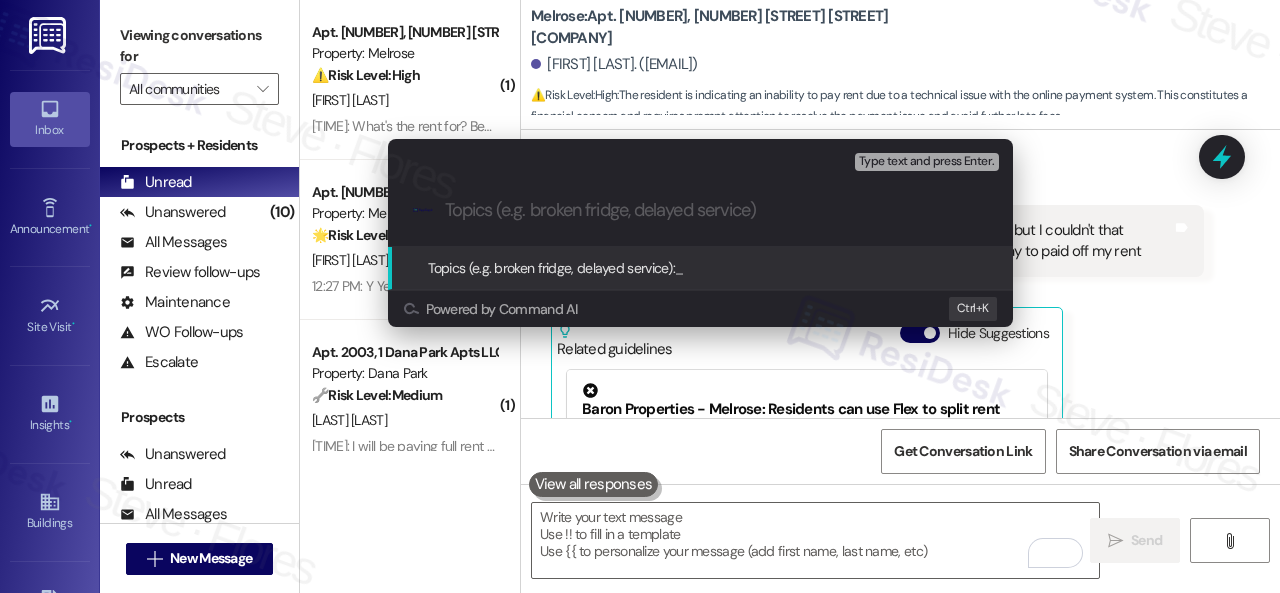 paste on "Rent payment inquiry/concern." 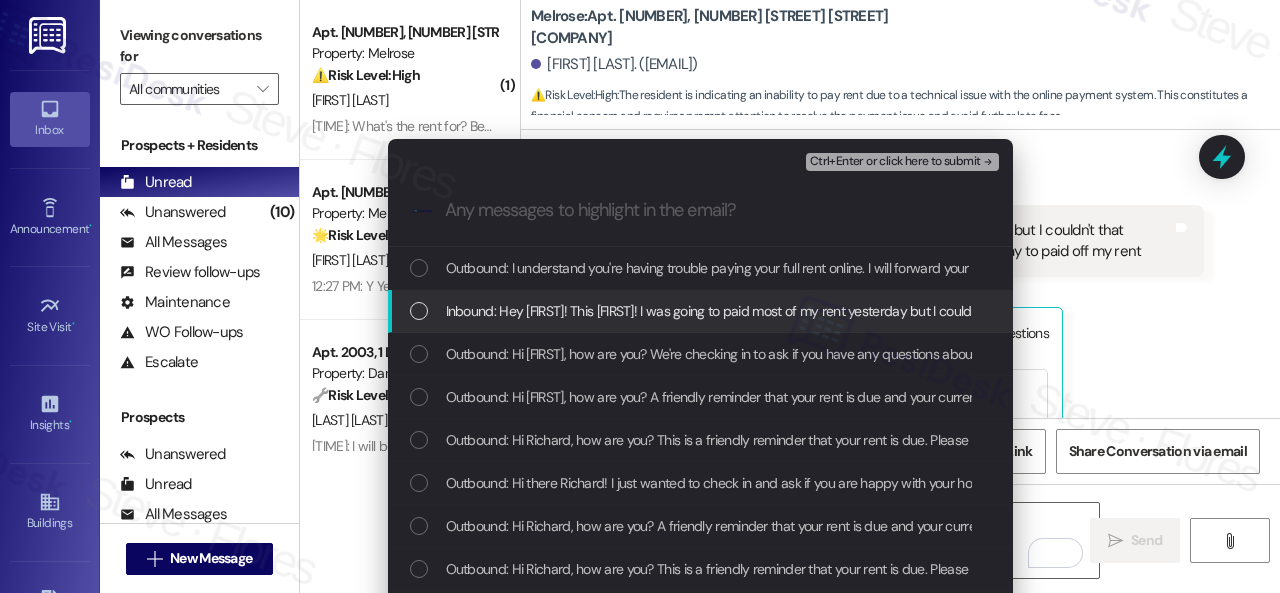 click on "Inbound: Hey [FIRST]! This [FIRST]! I was going to paid most of my rent yesterday but I couldn't that because online they want the full balance. Can I wait until next Thursday to paid off my rent" at bounding box center (700, 311) 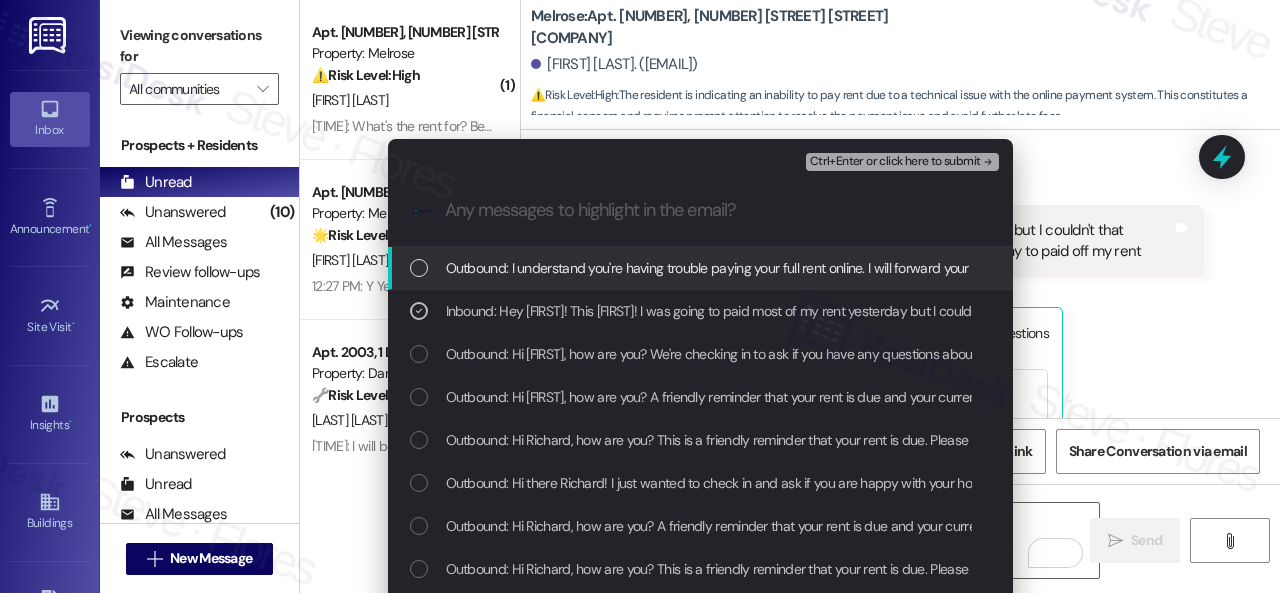 click on "Ctrl+Enter or click here to submit" at bounding box center [895, 162] 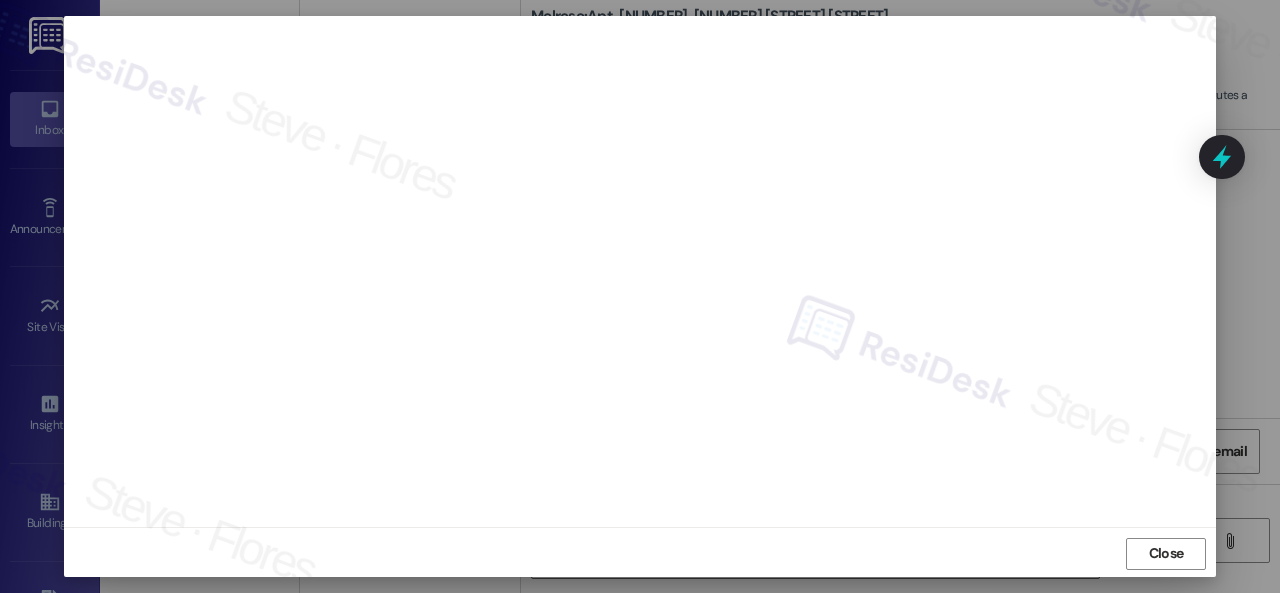 scroll, scrollTop: 25, scrollLeft: 0, axis: vertical 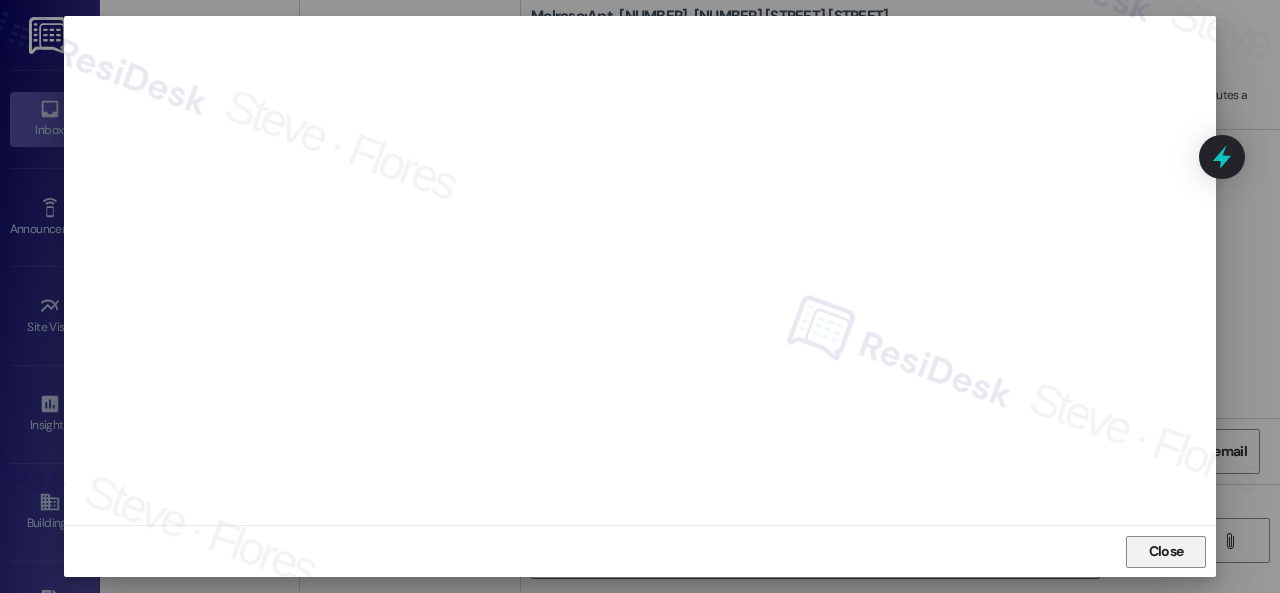 click on "Close" at bounding box center (1166, 551) 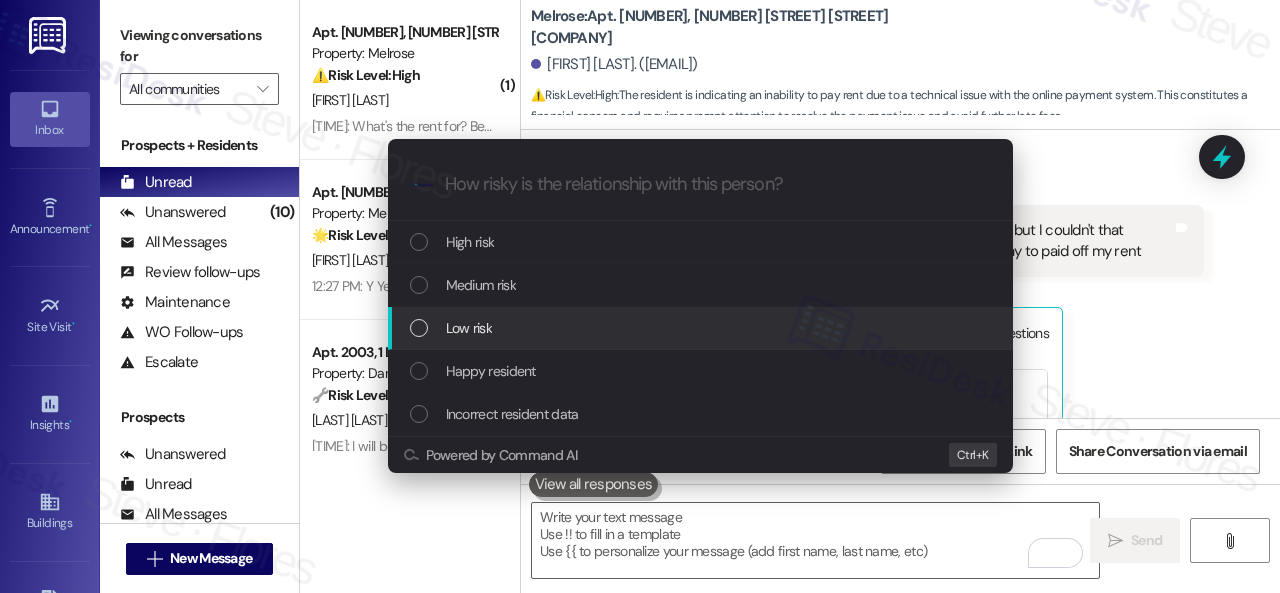 click on "Low risk" at bounding box center (469, 328) 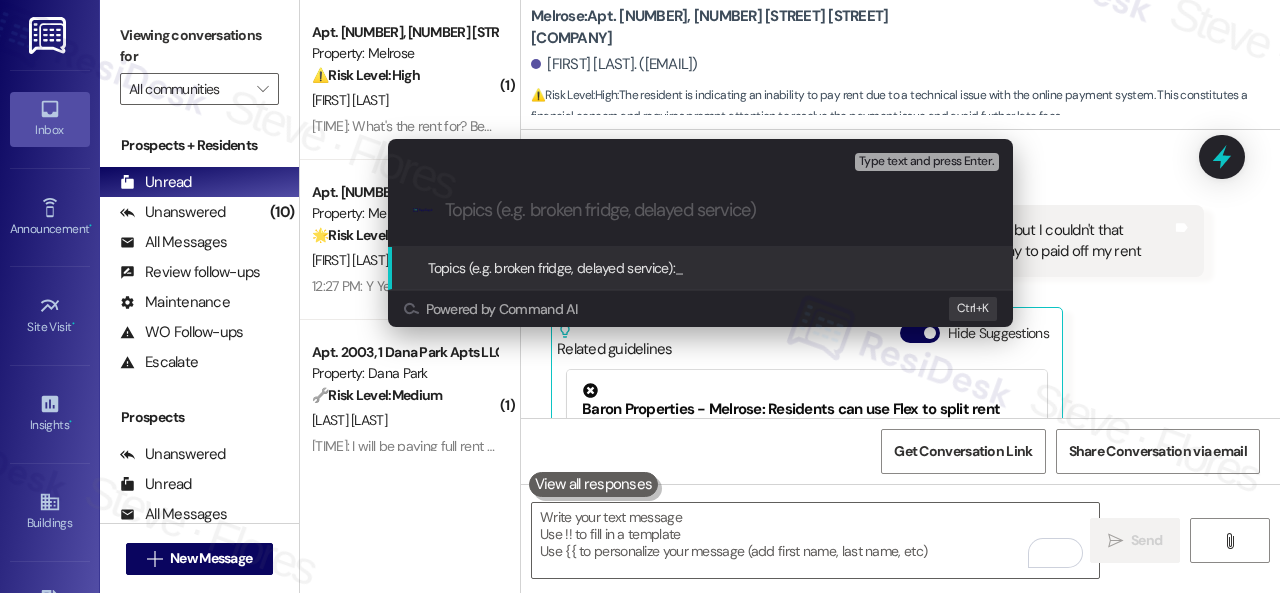 paste on "Rent payment inquiry/concern." 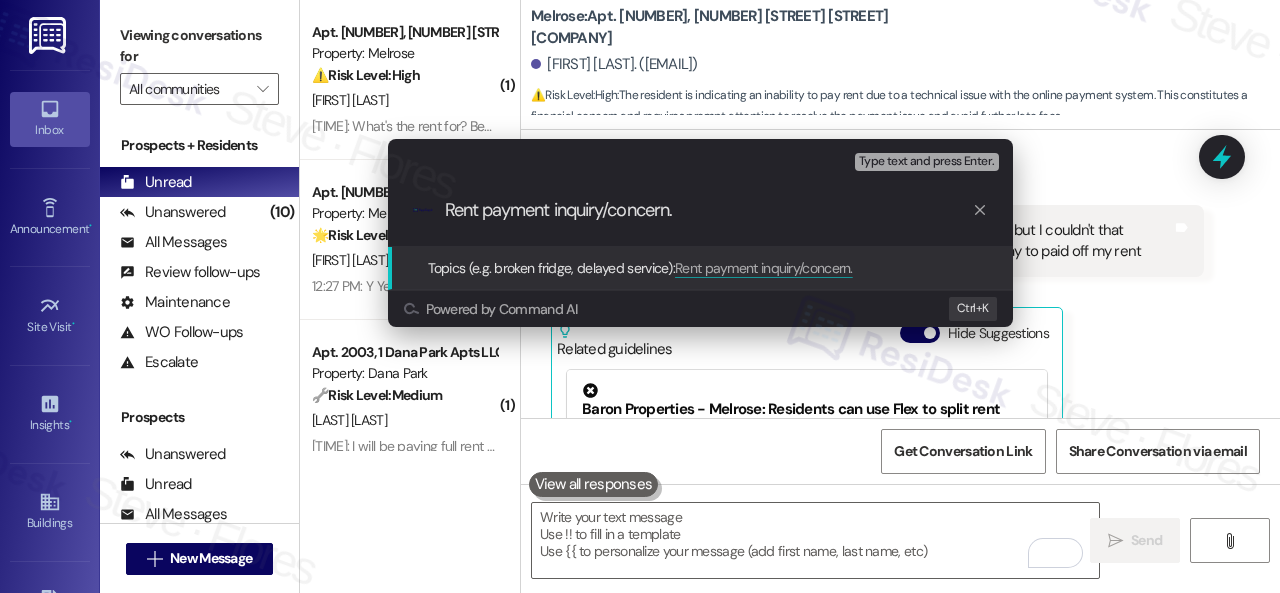 type 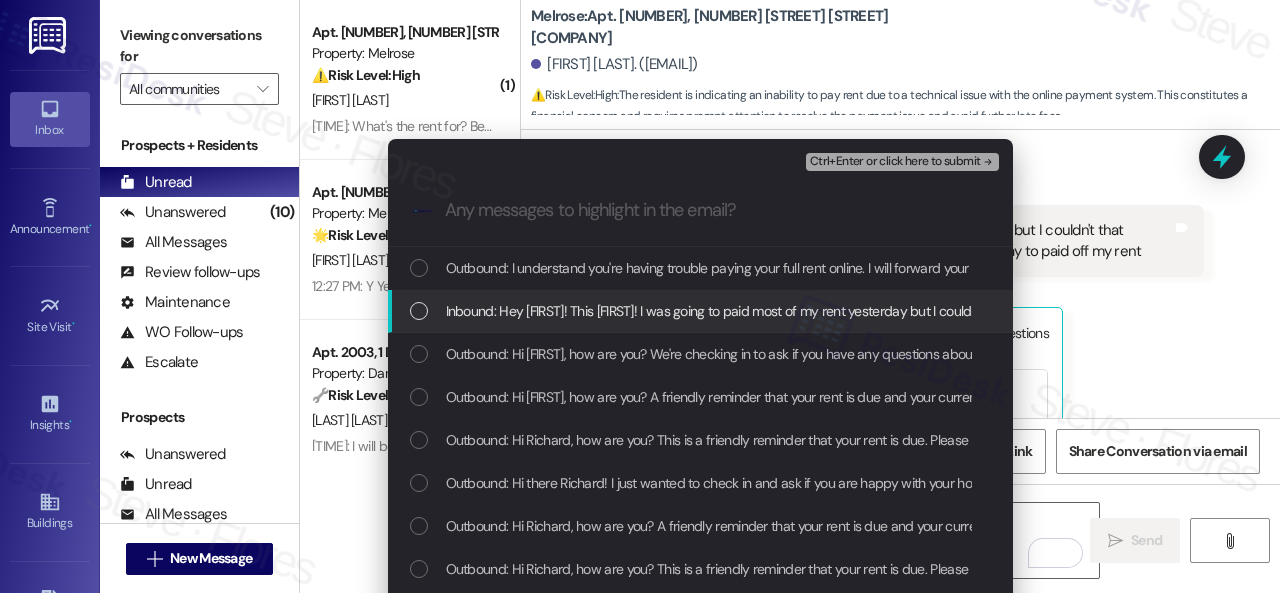 click on "Inbound: Hey [FIRST]! This [FIRST]! I was going to paid most of my rent yesterday but I couldn't that because online they want the full balance. Can I wait until next Thursday to paid off my rent" at bounding box center (995, 311) 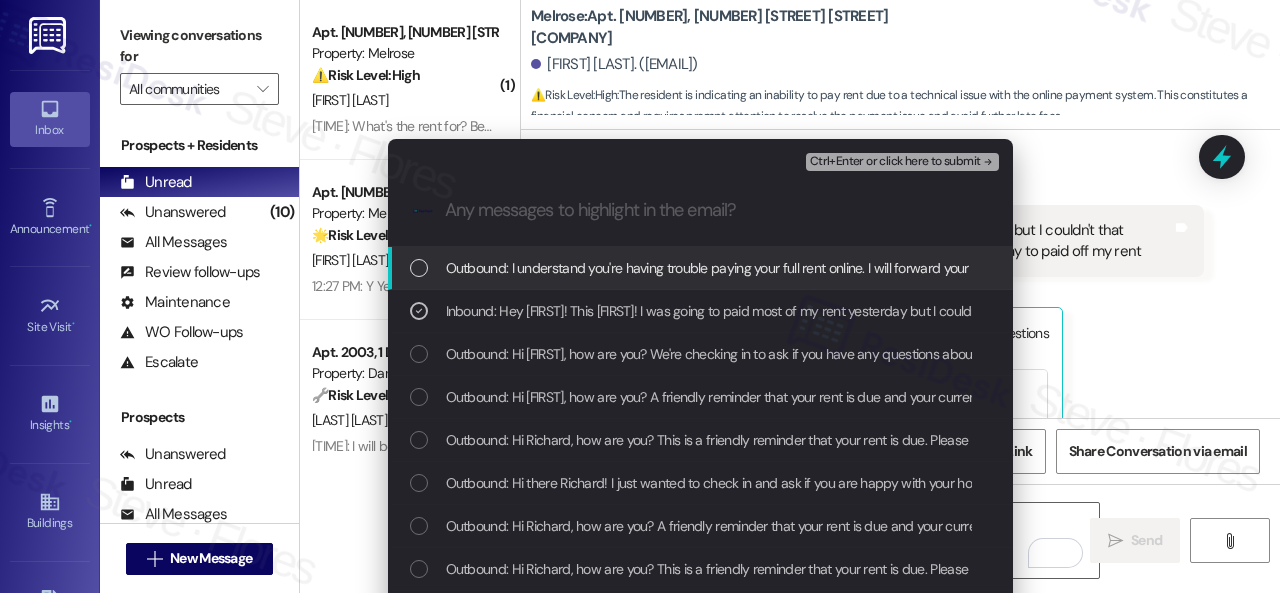 click on "Ctrl+Enter or click here to submit" at bounding box center [895, 162] 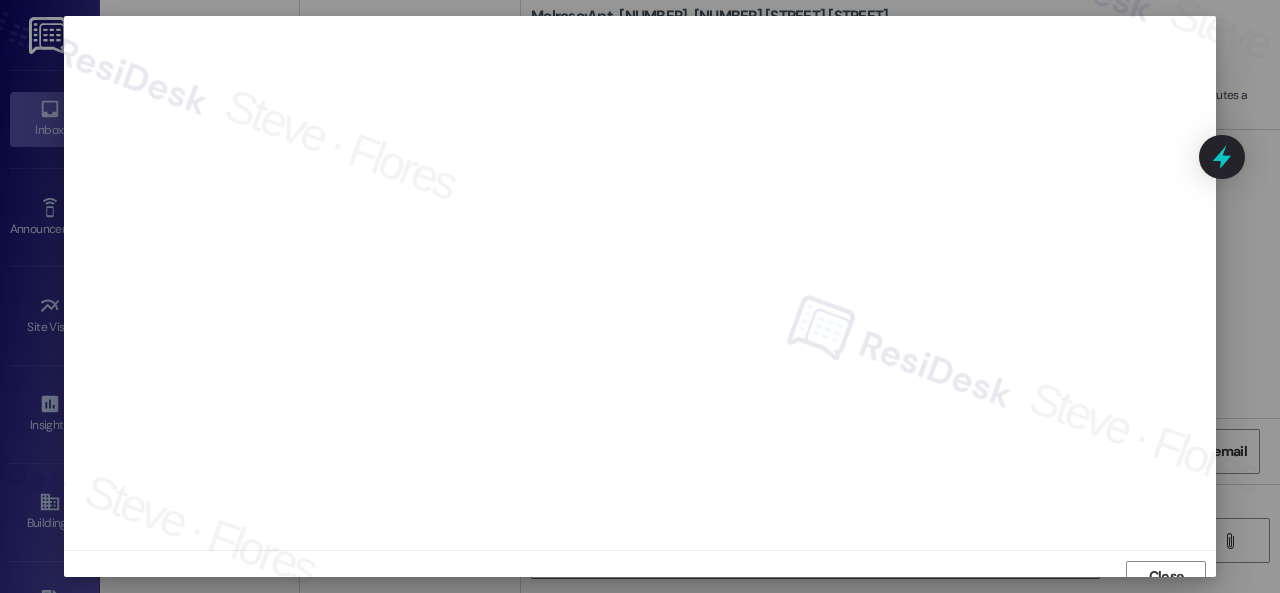 scroll, scrollTop: 15, scrollLeft: 0, axis: vertical 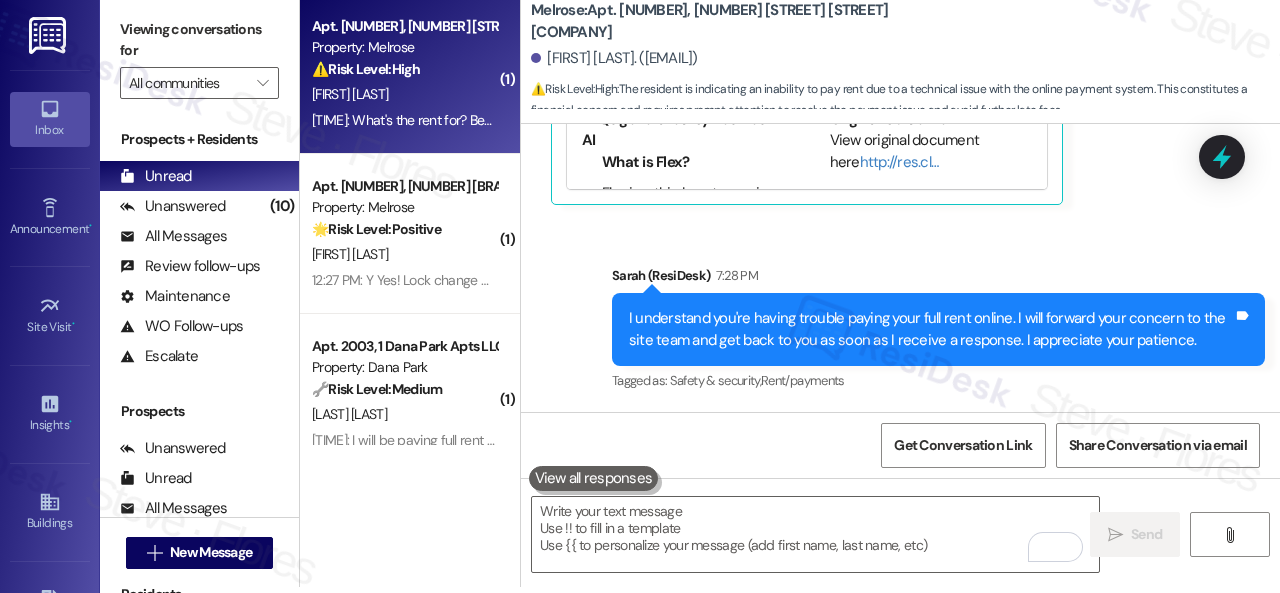 click on "[FIRST] [LAST]" at bounding box center (404, 94) 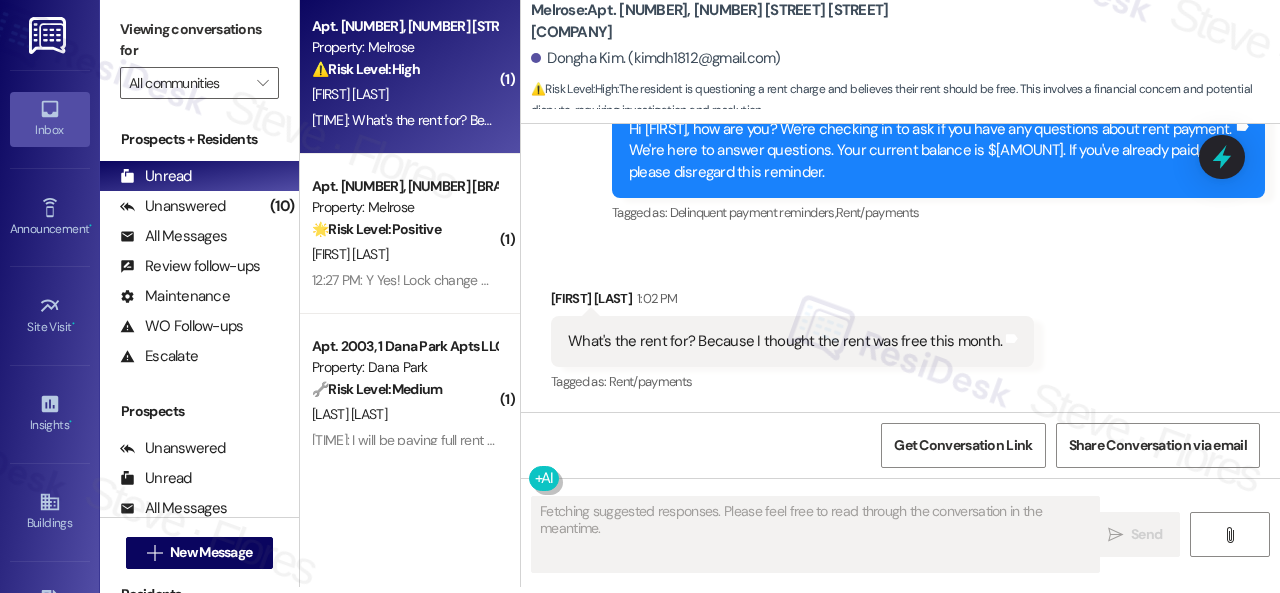 scroll, scrollTop: 949, scrollLeft: 0, axis: vertical 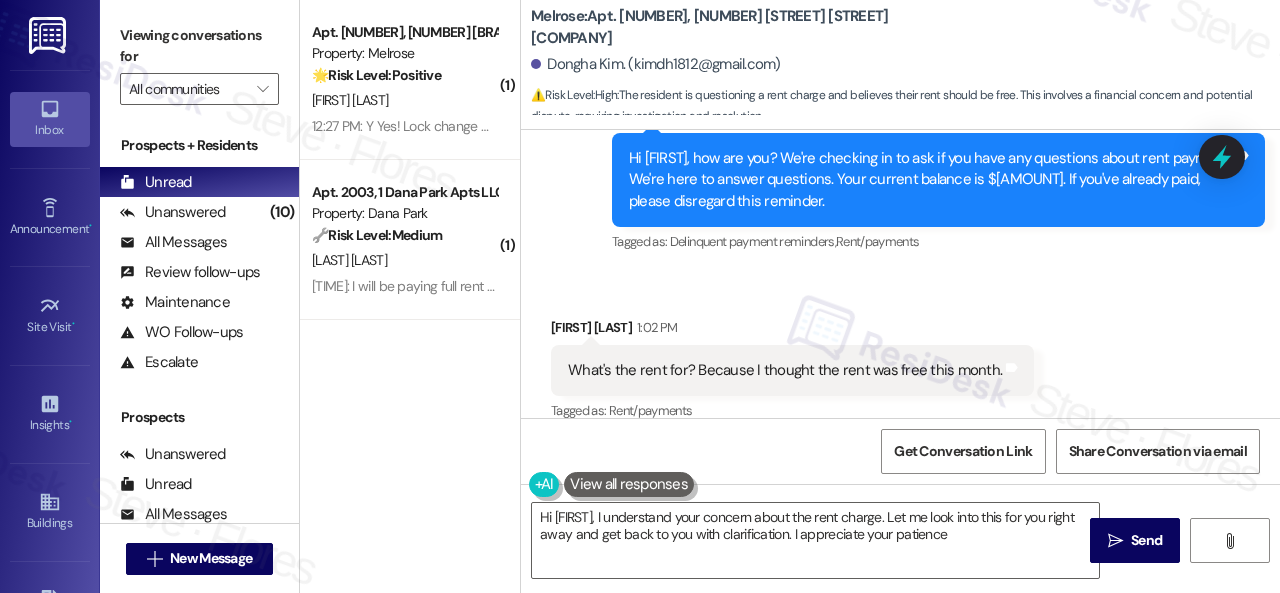 type on "Hi [FIRST], I understand your concern about the rent charge. Let me look into this for you right away and get back to you with clarification. I appreciate your patience!" 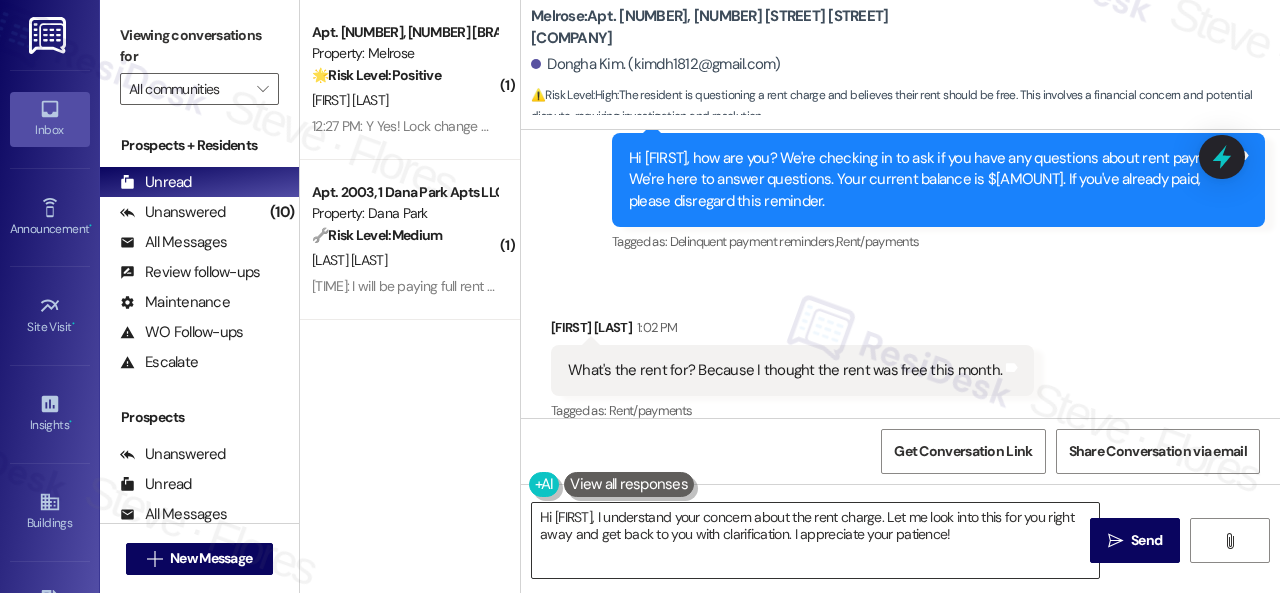 click on "Hi [FIRST], I understand your concern about the rent charge. Let me look into this for you right away and get back to you with clarification. I appreciate your patience!" at bounding box center [815, 540] 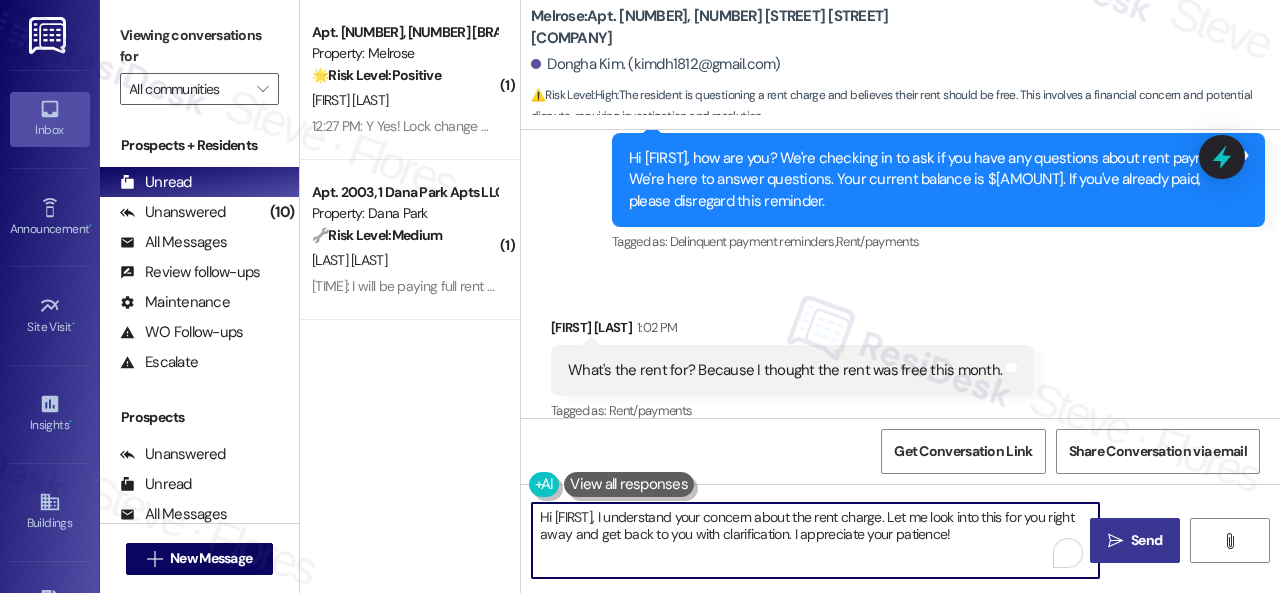 click on "Send" at bounding box center (1146, 540) 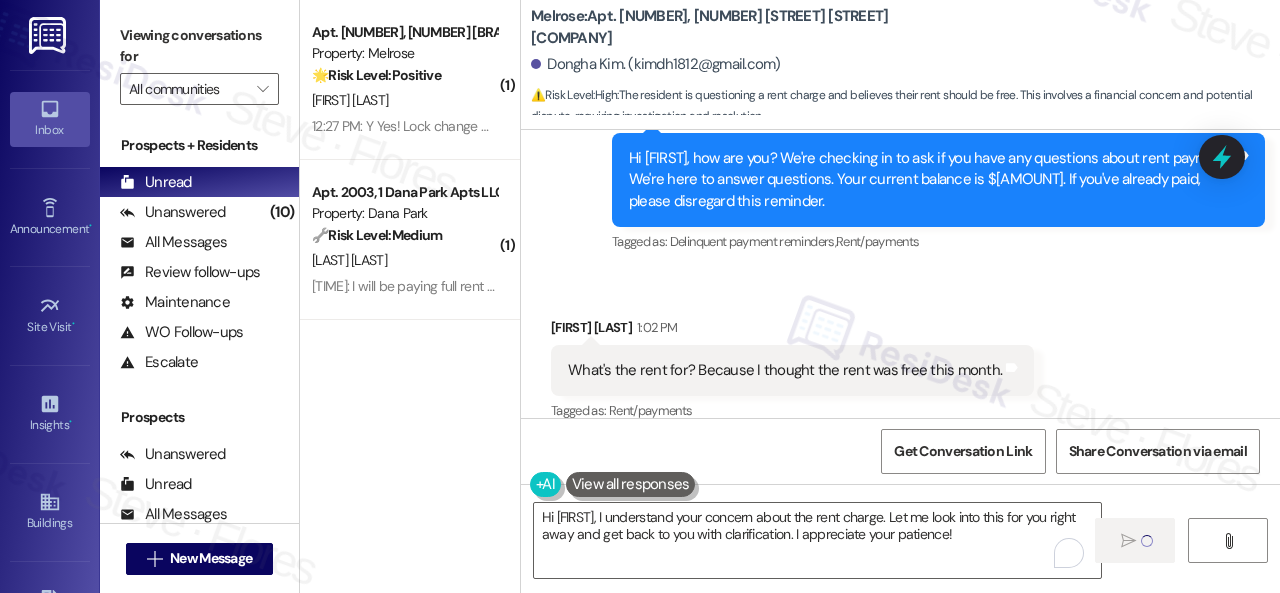 type 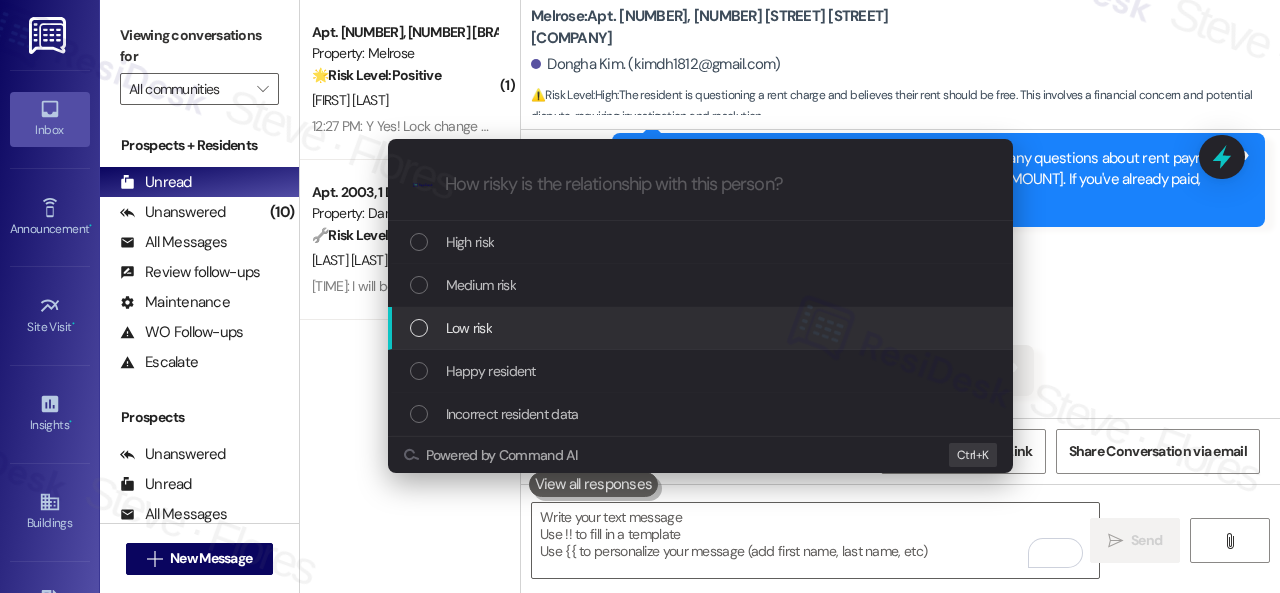 click on "Low risk" at bounding box center [469, 328] 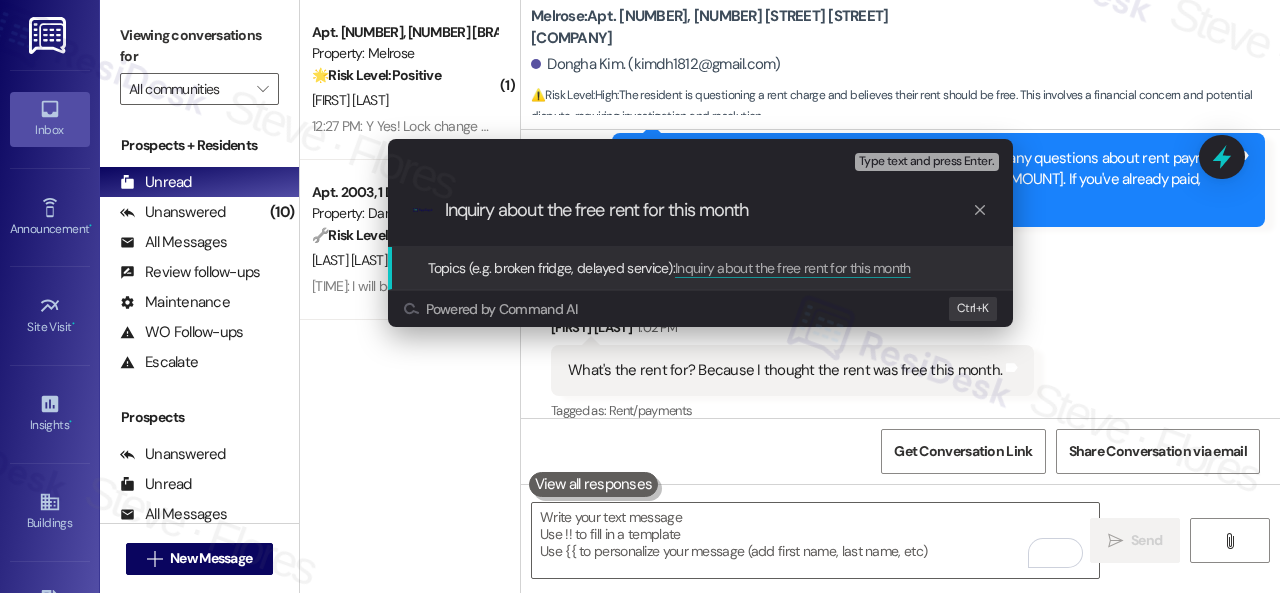 type on "Inquiry about the free rent for this month." 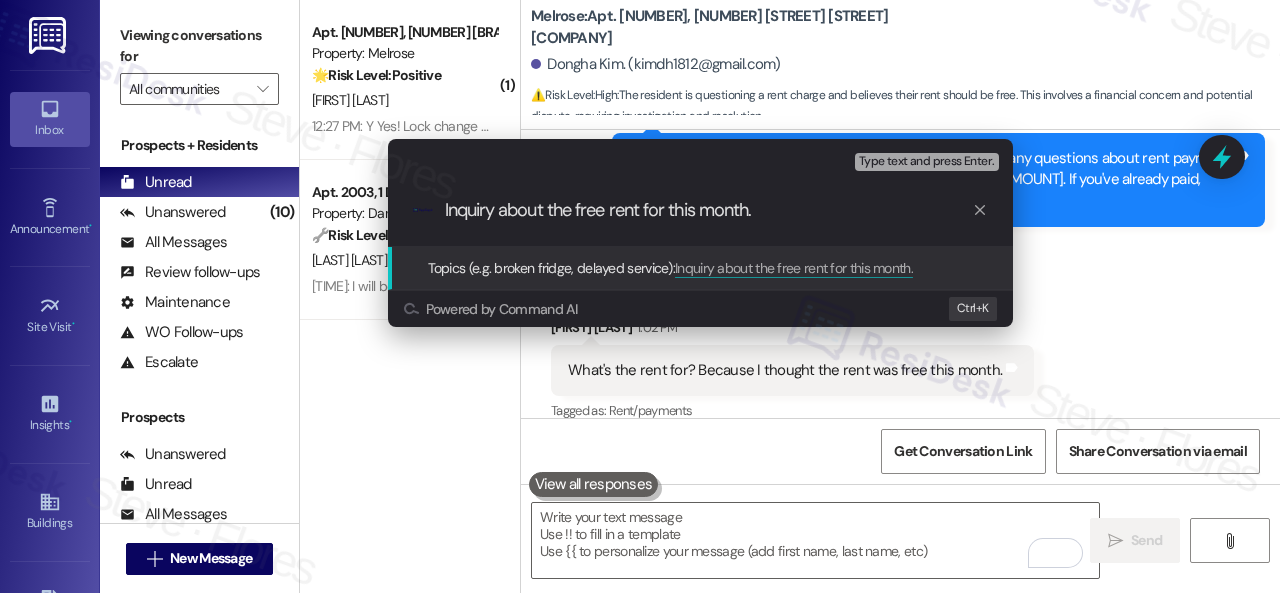 type 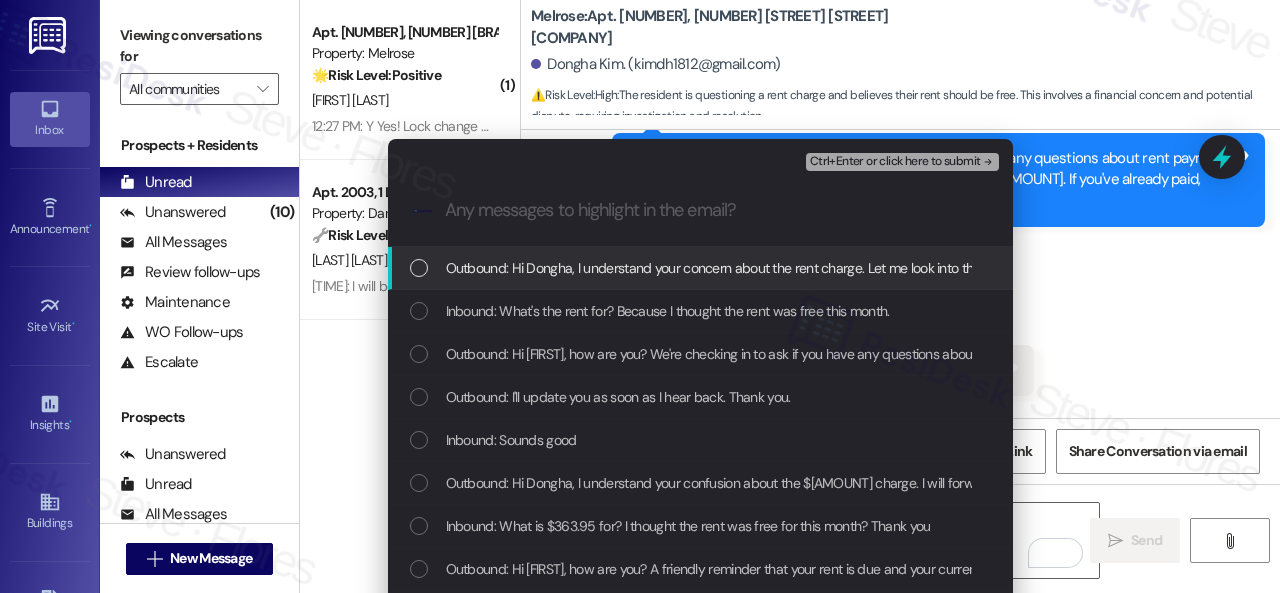 click on "Inbound: What's the rent for? Because I thought the rent was free this month." at bounding box center [668, 311] 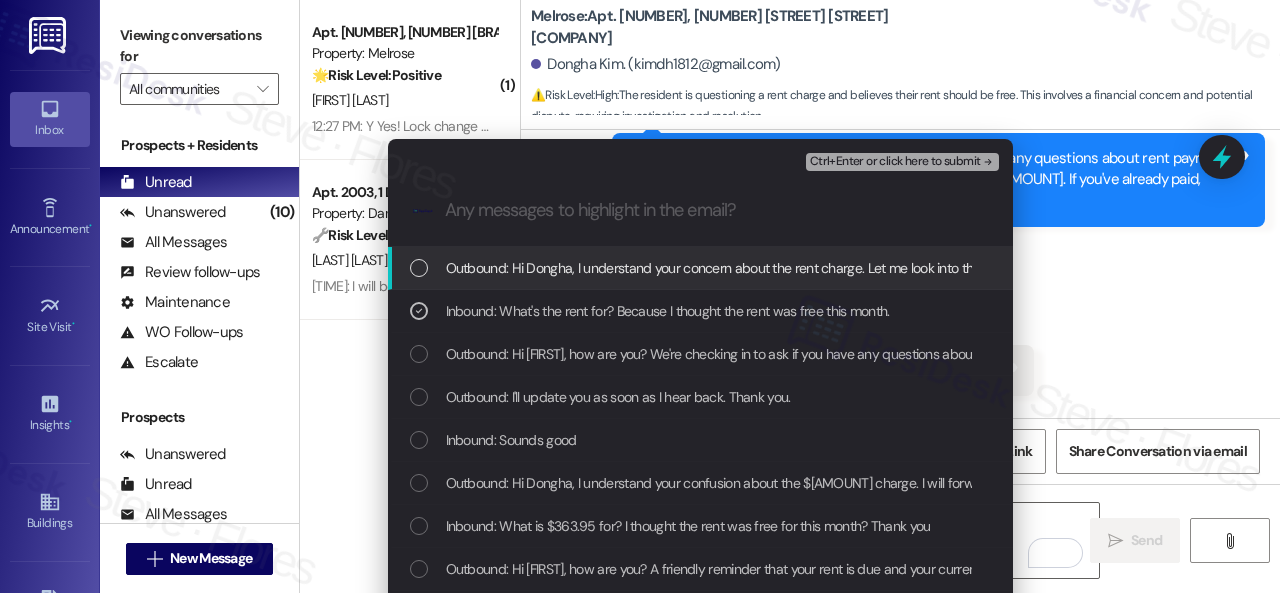 click on "Ctrl+Enter or click here to submit" at bounding box center [895, 162] 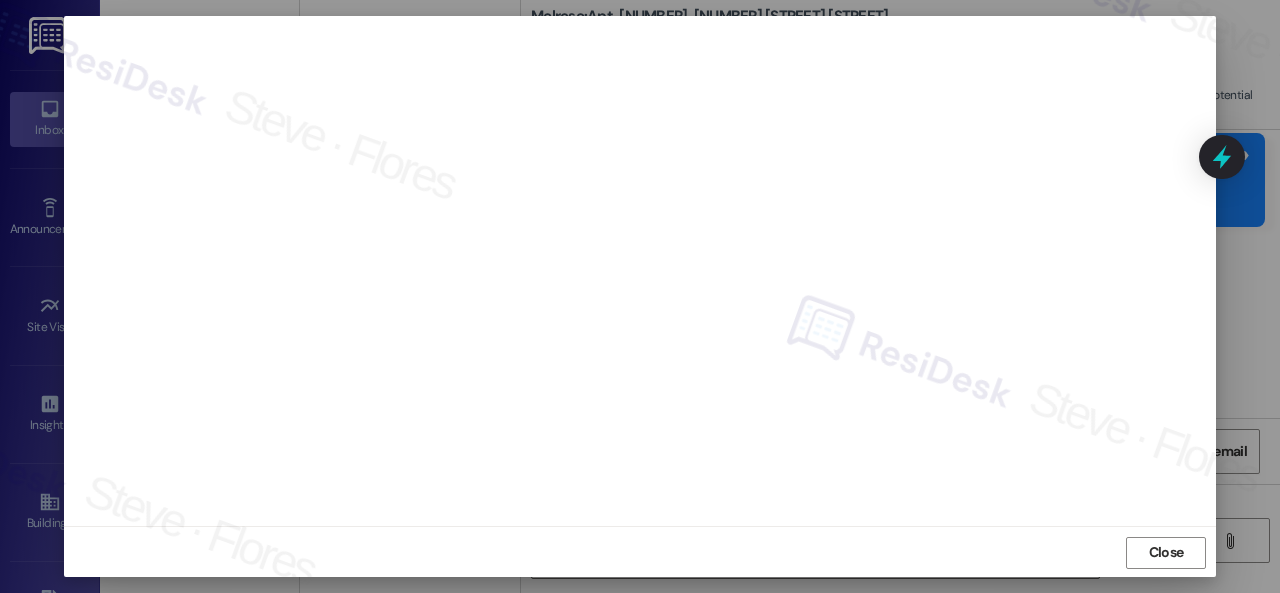 scroll, scrollTop: 25, scrollLeft: 0, axis: vertical 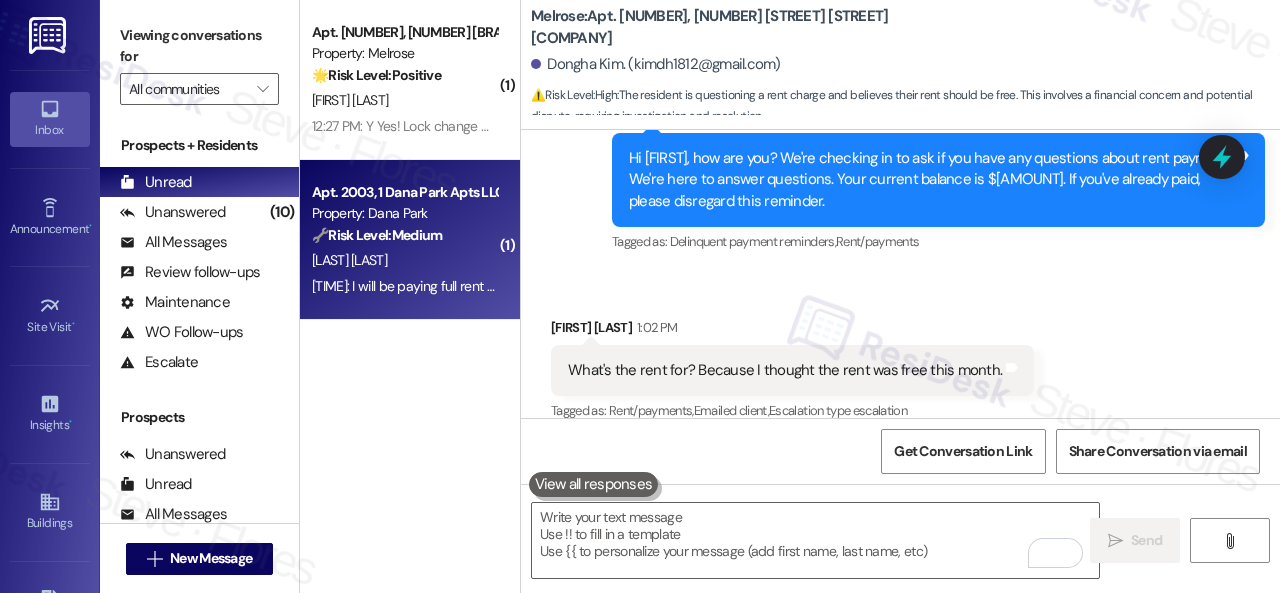click on "🔧  Risk Level:  Medium" at bounding box center (377, 235) 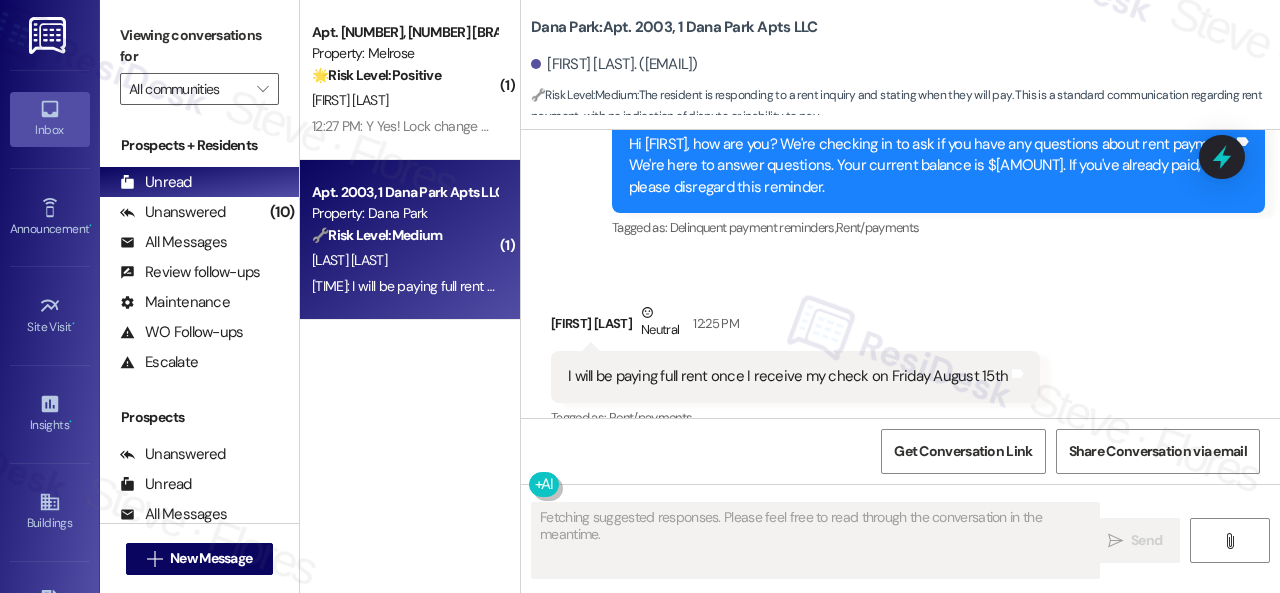 scroll, scrollTop: 2798, scrollLeft: 0, axis: vertical 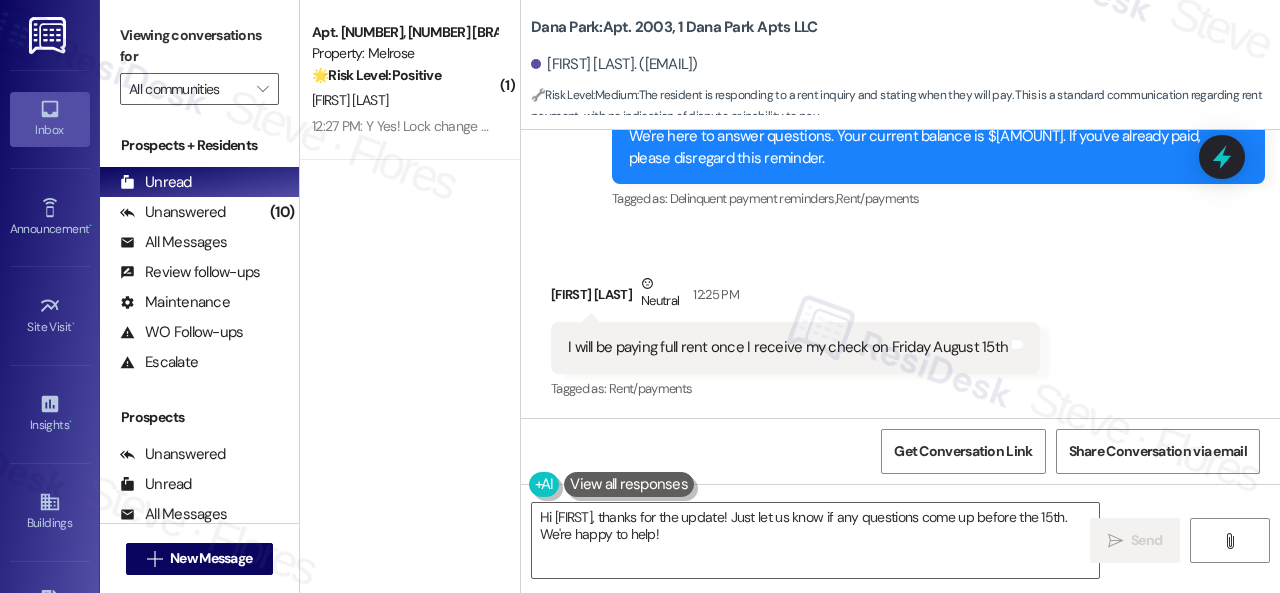 click on "Survey, sent via SMS Residesk Automated Survey [TIME] Hi [FIRST], how are you? We're checking in to ask if you have any questions about rent payment. We're here to answer questions. Your current balance is $2038.82. If you've already paid, please disregard this reminder. Tags and notes Tagged as: Delinquent payment reminders , Click to highlight conversations about Delinquent payment reminders Rent/payments Click to highlight conversations about Rent/payments" at bounding box center [900, 123] 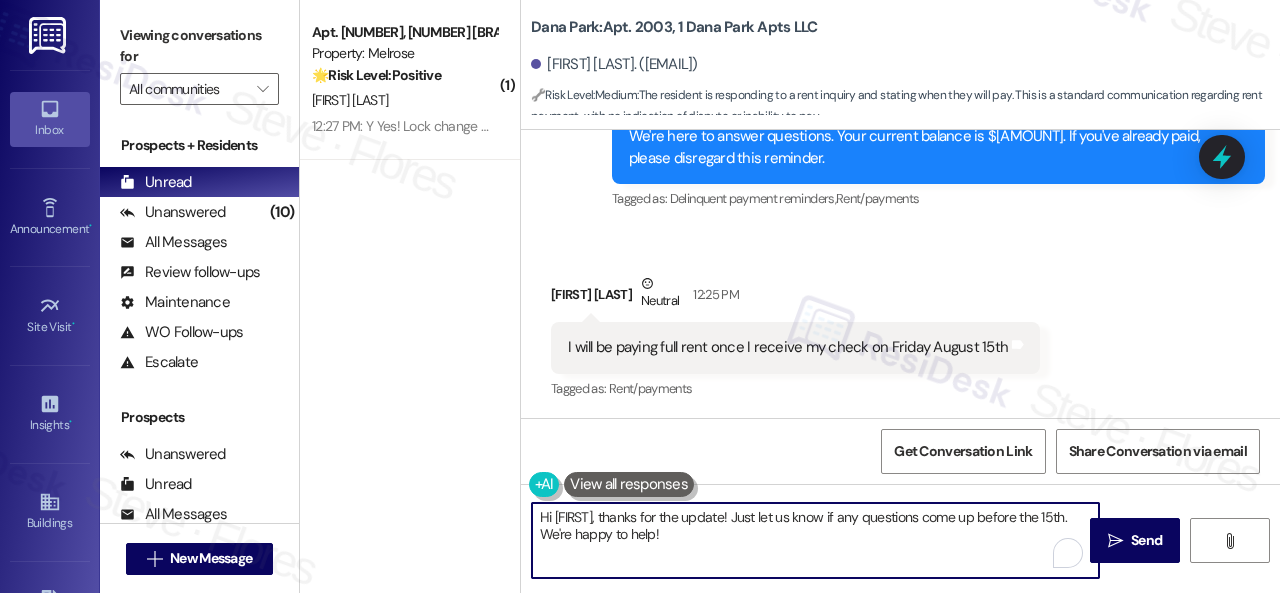 drag, startPoint x: 730, startPoint y: 539, endPoint x: 474, endPoint y: 471, distance: 264.87732 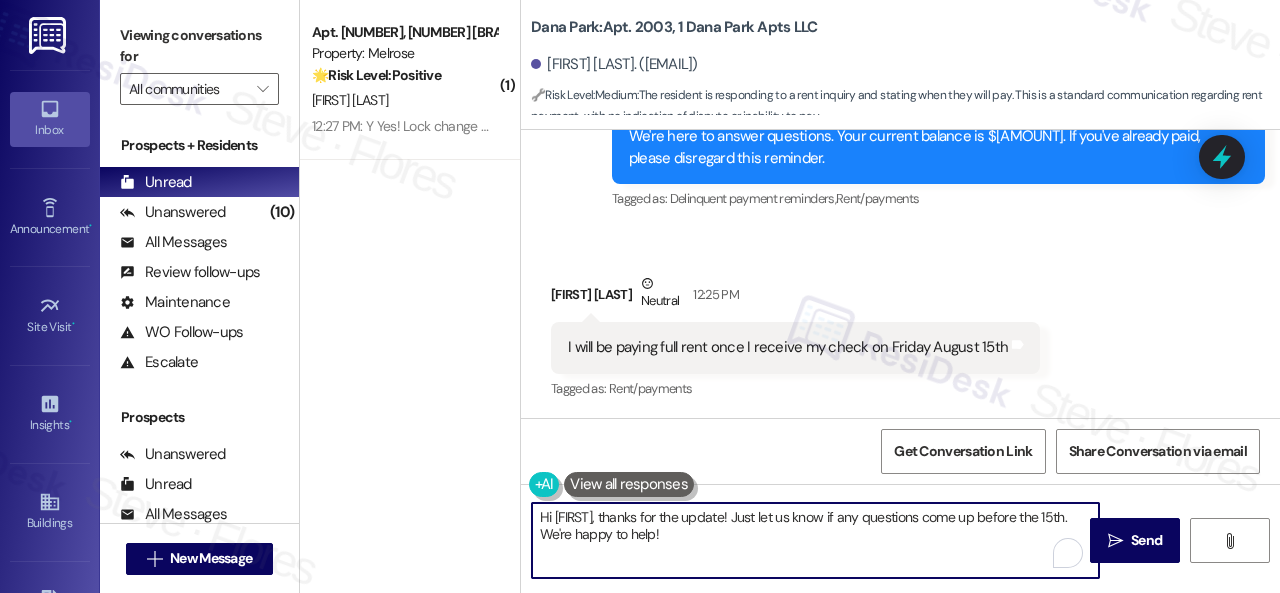 click on "( 1 ) Apt. [NUMBER], [NUMBER] [BRAND] [NUMBER] [BRAND] Property: [BRAND] 🌟 Risk Level: Positive The resident responded positively to a check-in regarding a completed work order. This indicates satisfaction and positive engagement. L. Nardi [TIME]: Y
Yes! Lock change was installed & completed quite quickly and efficiently.
Thank You! [TIME]: Y
Yes! Lock change was installed & completed quite quickly and efficiently.
Thank You! [LOCATION]: Apt. [NUMBER], 1 [LOCATION] Apts LLC [FIRST] [LAST]. ([EMAIL]) 🔧 Risk Level: Medium : The resident is responding to a rent inquiry and stating when they will pay. This is a standard communication regarding rent payment, with no indication of dispute or inability to pay. Survey, sent via SMS ResiDesk Automated Survey [DATE] at [TIME] Tags and notes Tagged as: Property launch Click to highlight conversations about Property launch Announcement, sent via SMS Sarah (ResiDesk) [DATE] at [TIME] Tags and notes Tagged as: Maintenance , , ," at bounding box center (790, 296) 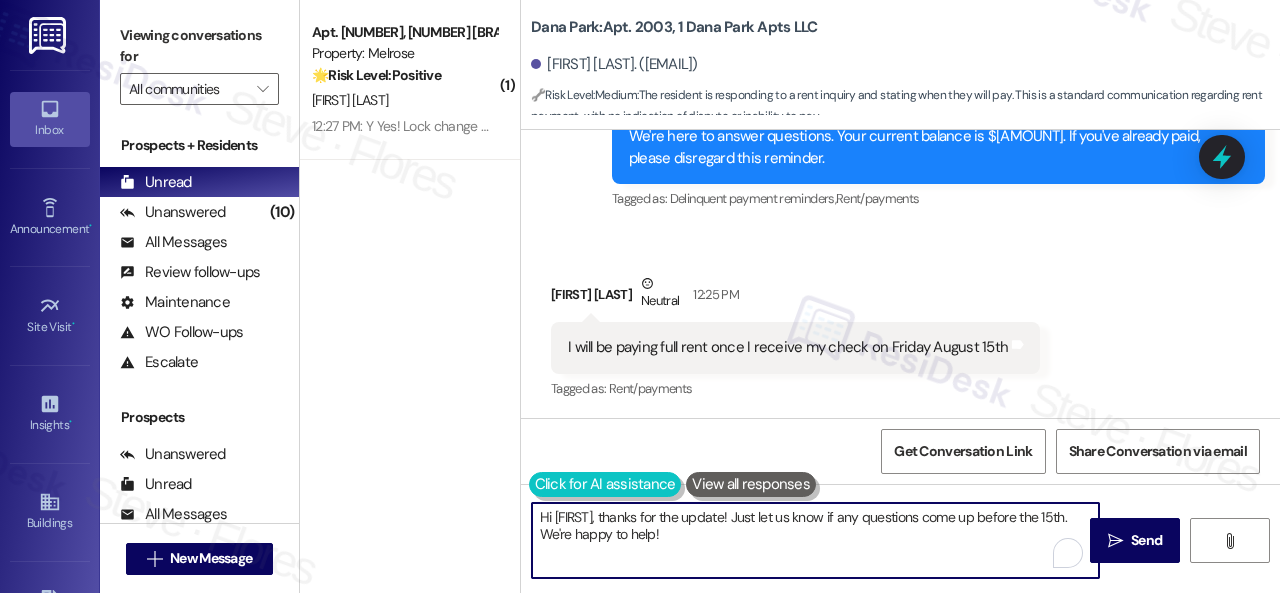 paste on "Thanks for updating us on your payment plan, {{first_name}}! We appreciate you letting us know. Please don't hesitate to reach out if you need anything else" 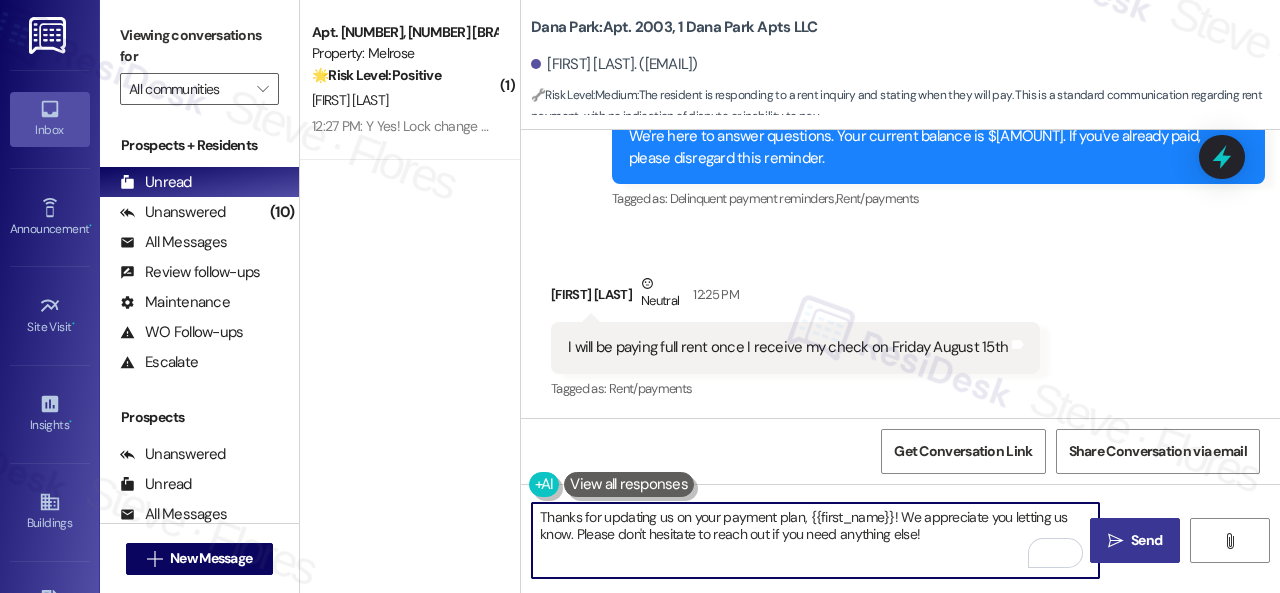 type on "Thanks for updating us on your payment plan, {{first_name}}! We appreciate you letting us know. Please don't hesitate to reach out if you need anything else!" 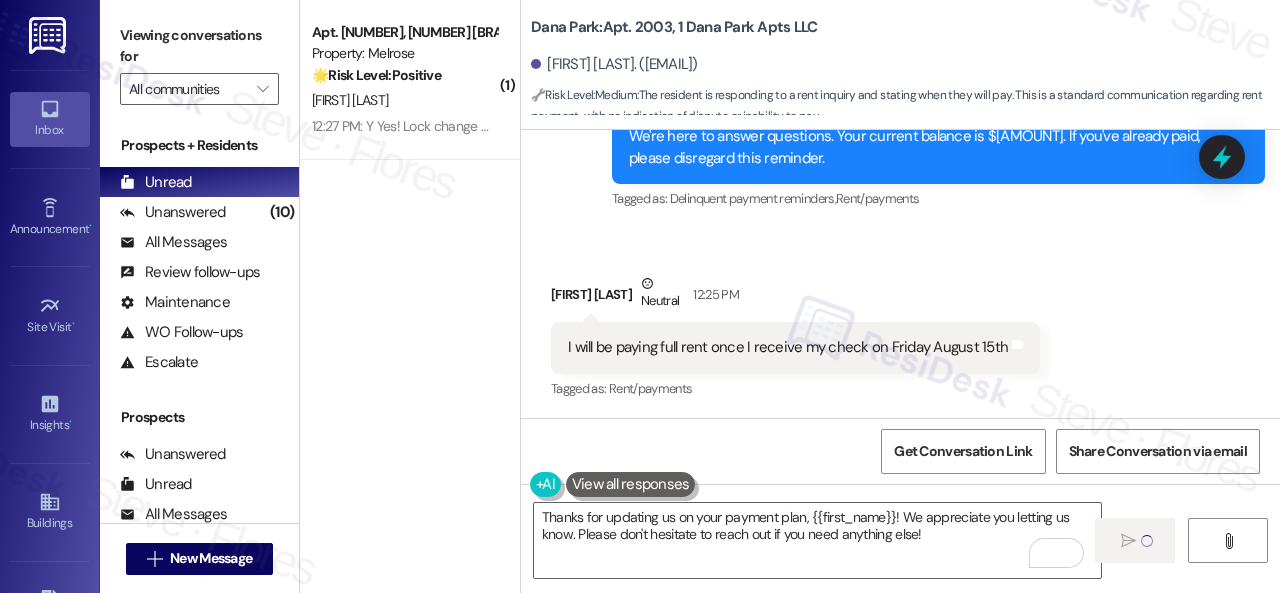 type 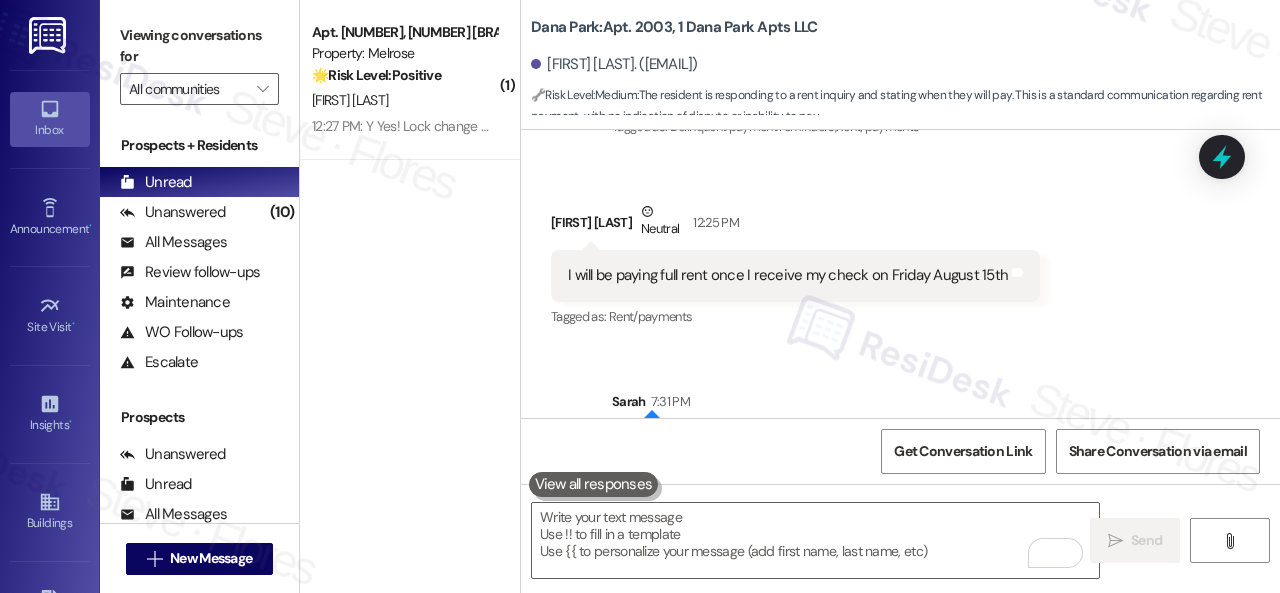 scroll, scrollTop: 2960, scrollLeft: 0, axis: vertical 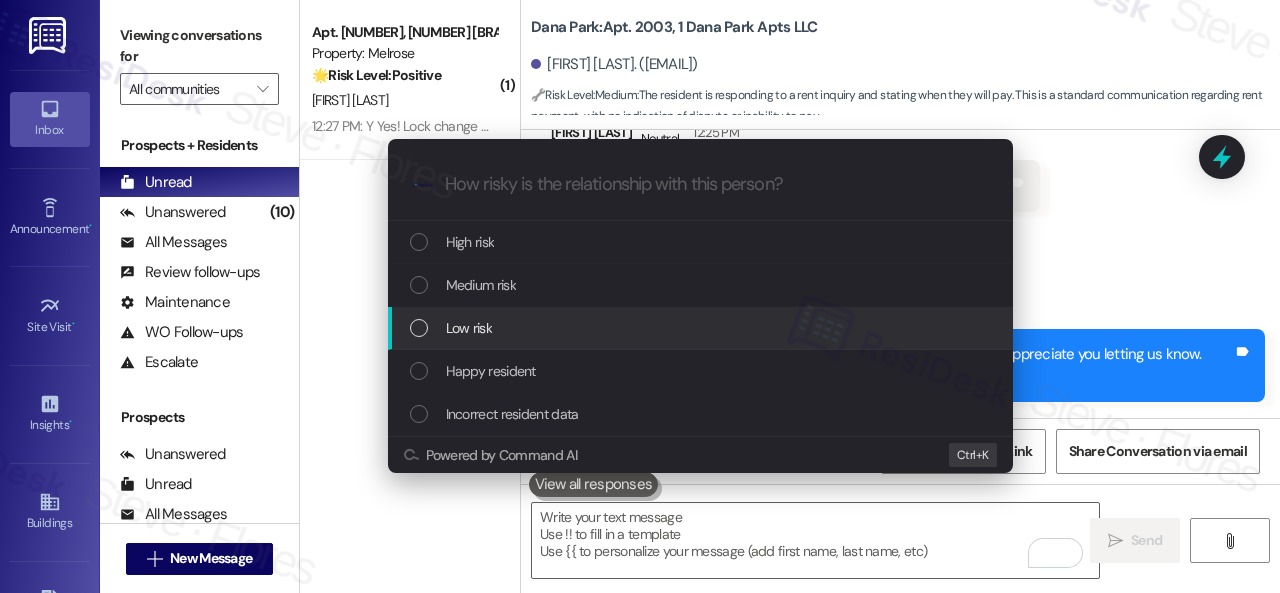 click on "Low risk" at bounding box center [469, 328] 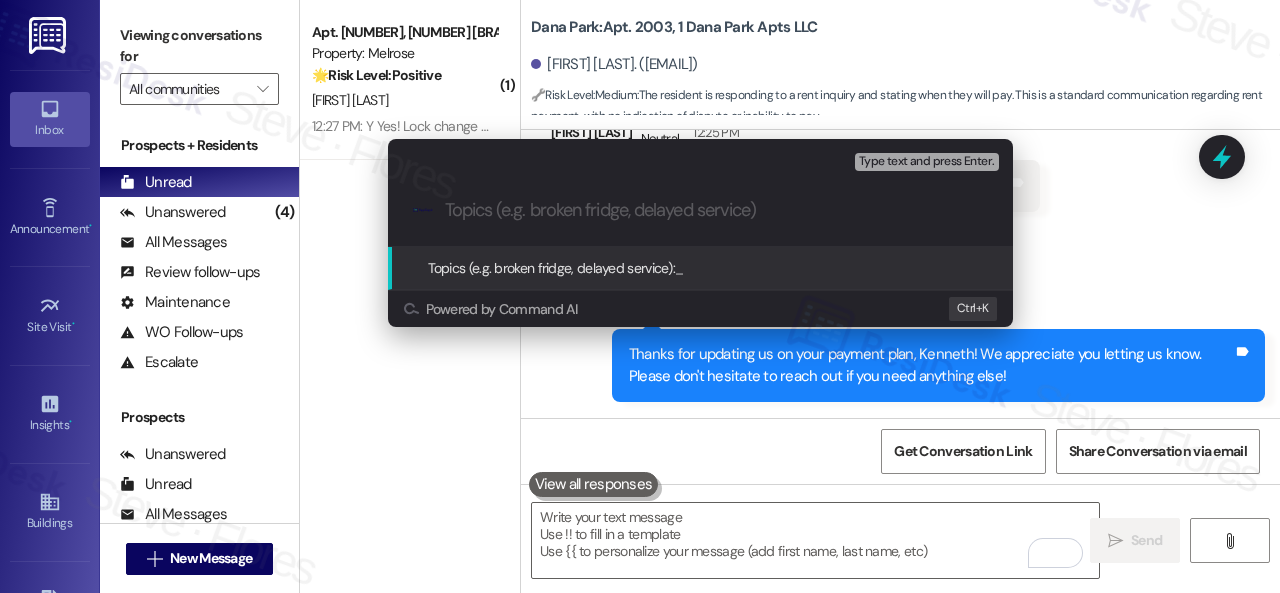 click at bounding box center [716, 210] 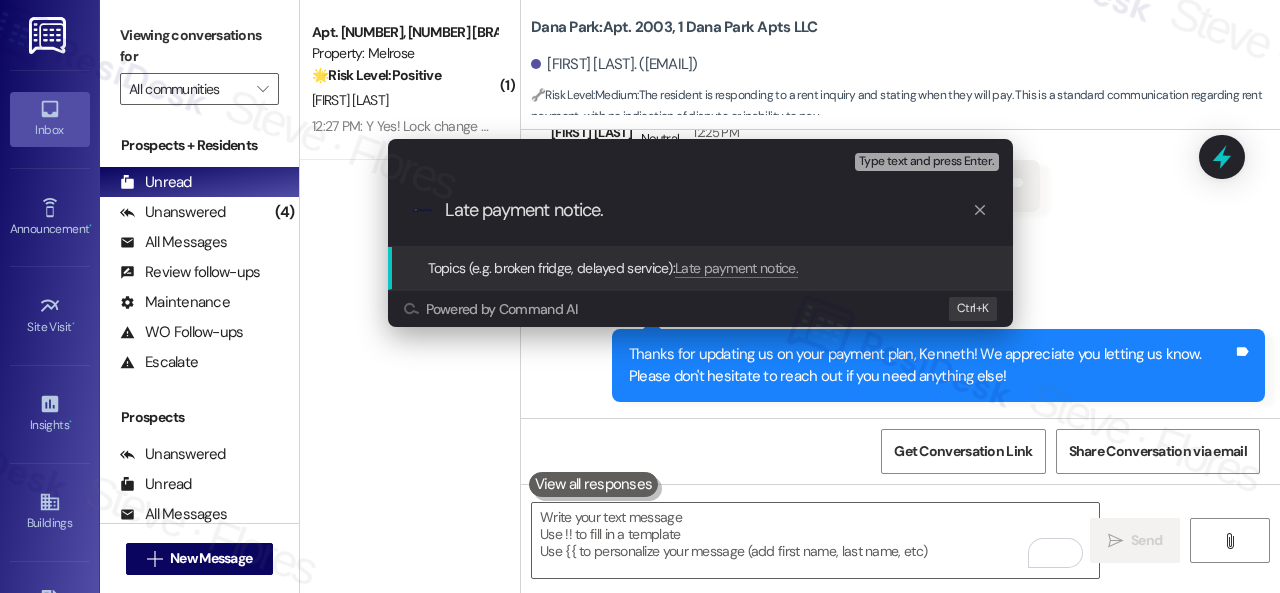 type 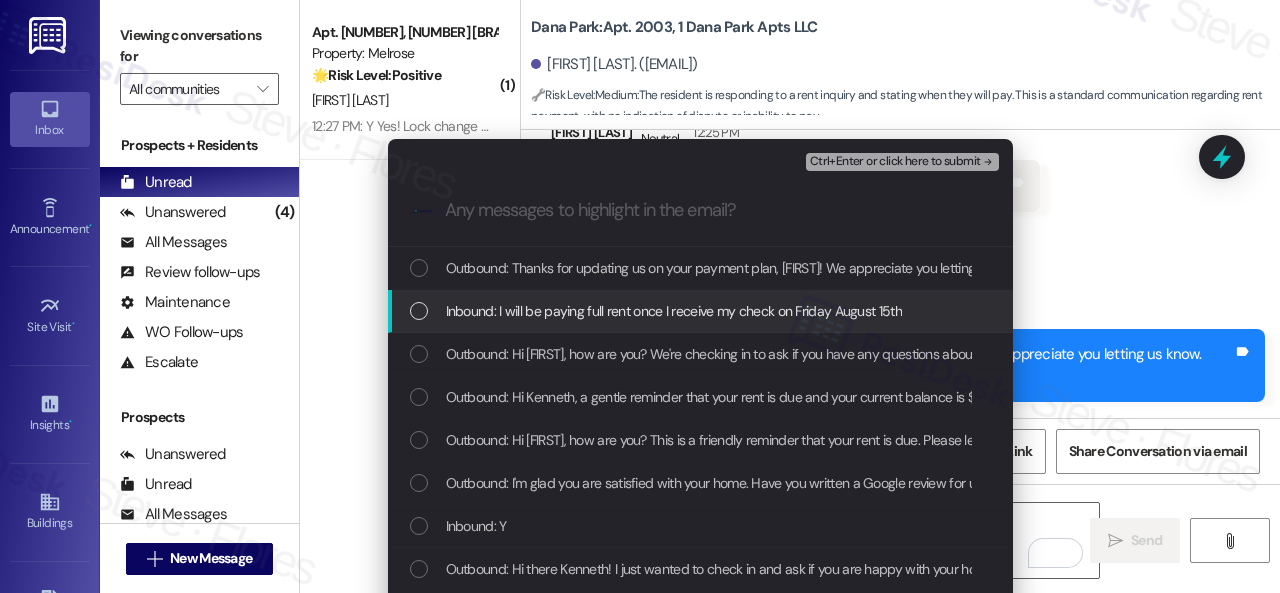 click on "Inbound: I will be paying full rent once I receive my check on Friday August 15th" at bounding box center [674, 311] 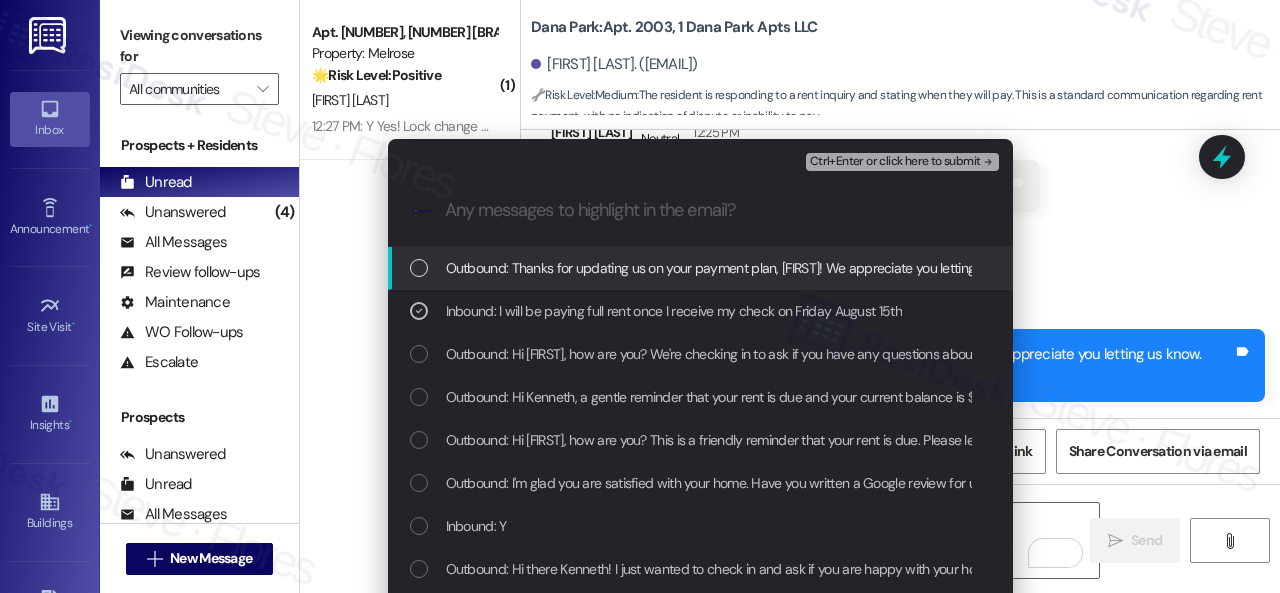 click on "Ctrl+Enter or click here to submit" at bounding box center [895, 162] 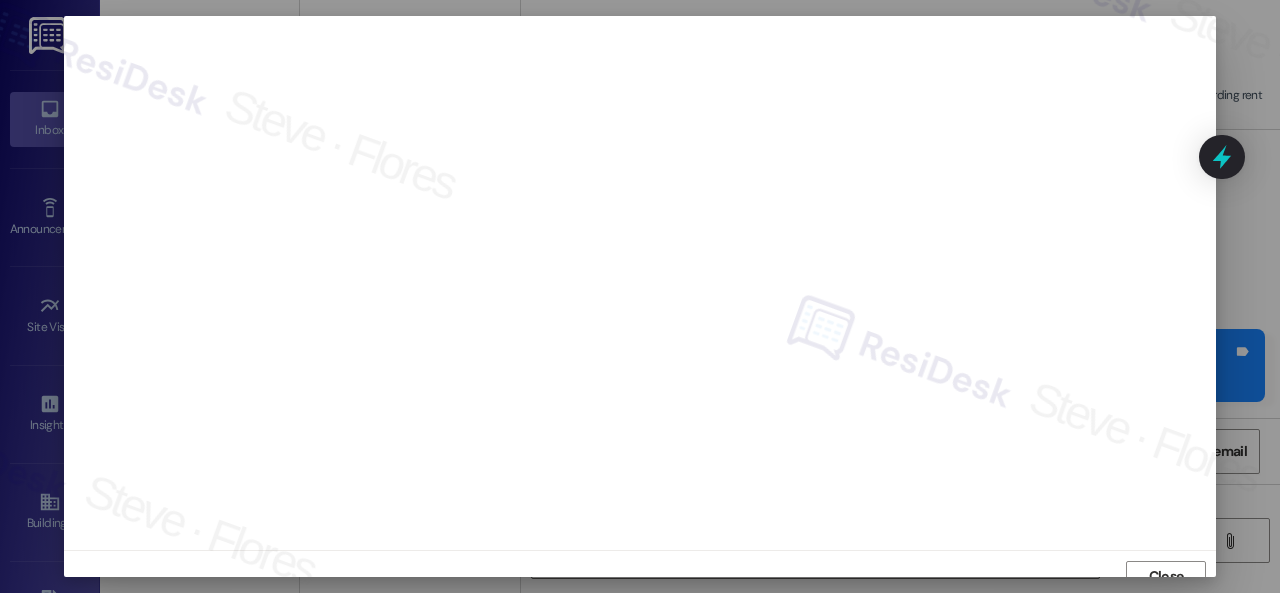 scroll, scrollTop: 15, scrollLeft: 0, axis: vertical 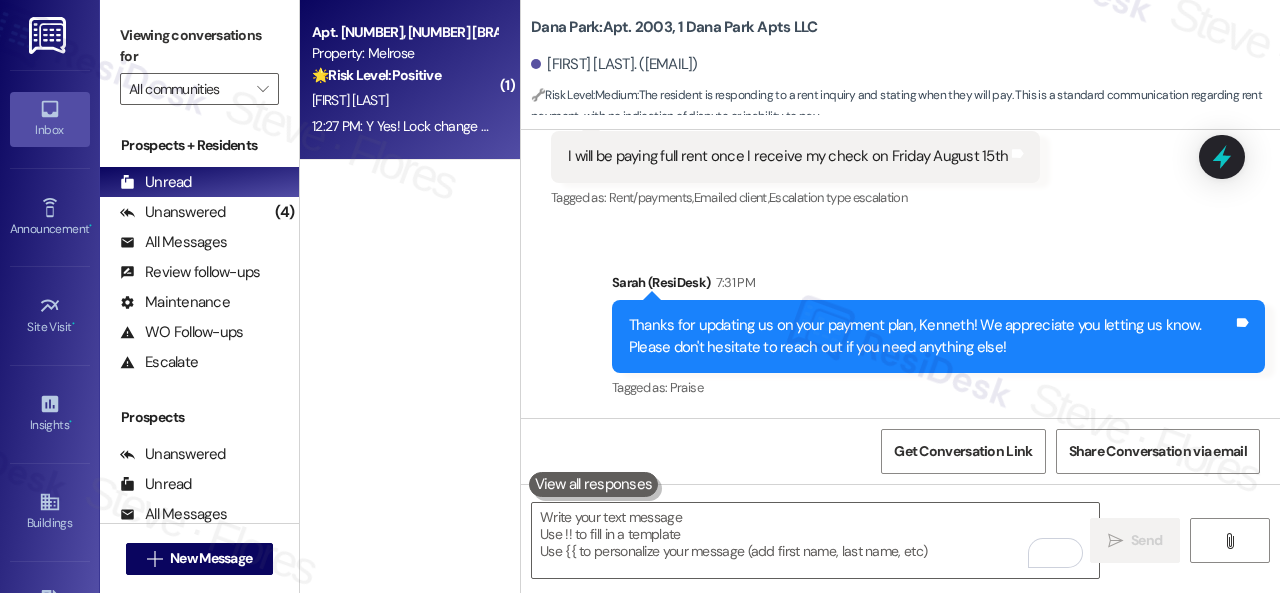 click on "[FIRST] [LAST]" at bounding box center (404, 100) 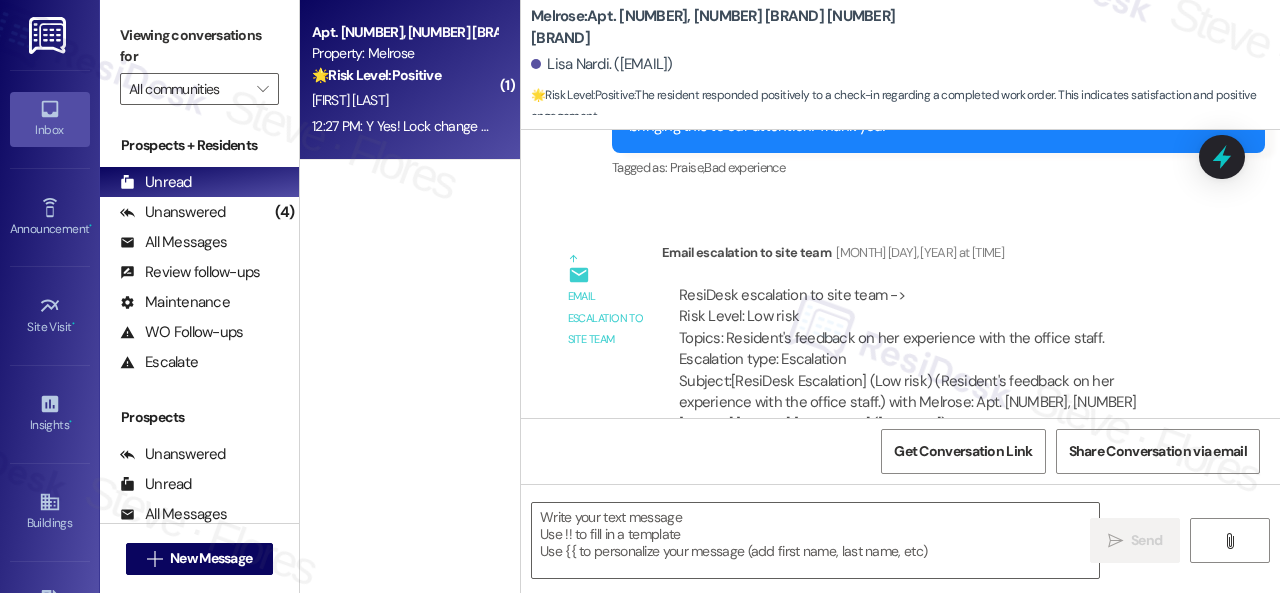 type on "Fetching suggested responses. Please feel free to read through the conversation in the meantime." 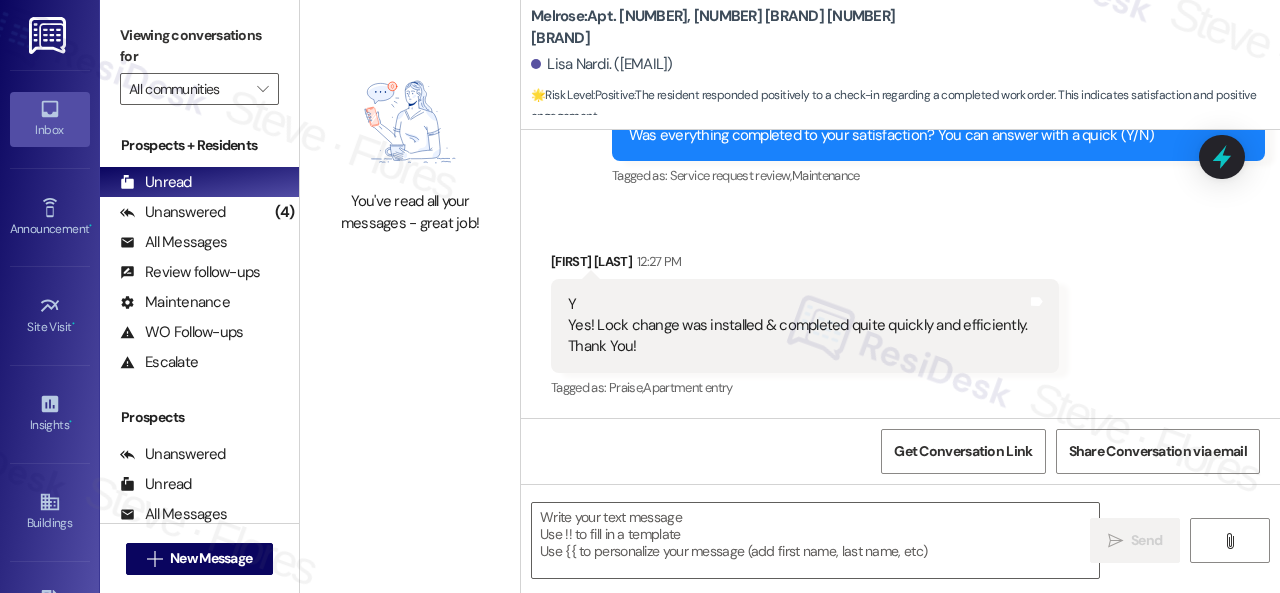 scroll, scrollTop: 6536, scrollLeft: 0, axis: vertical 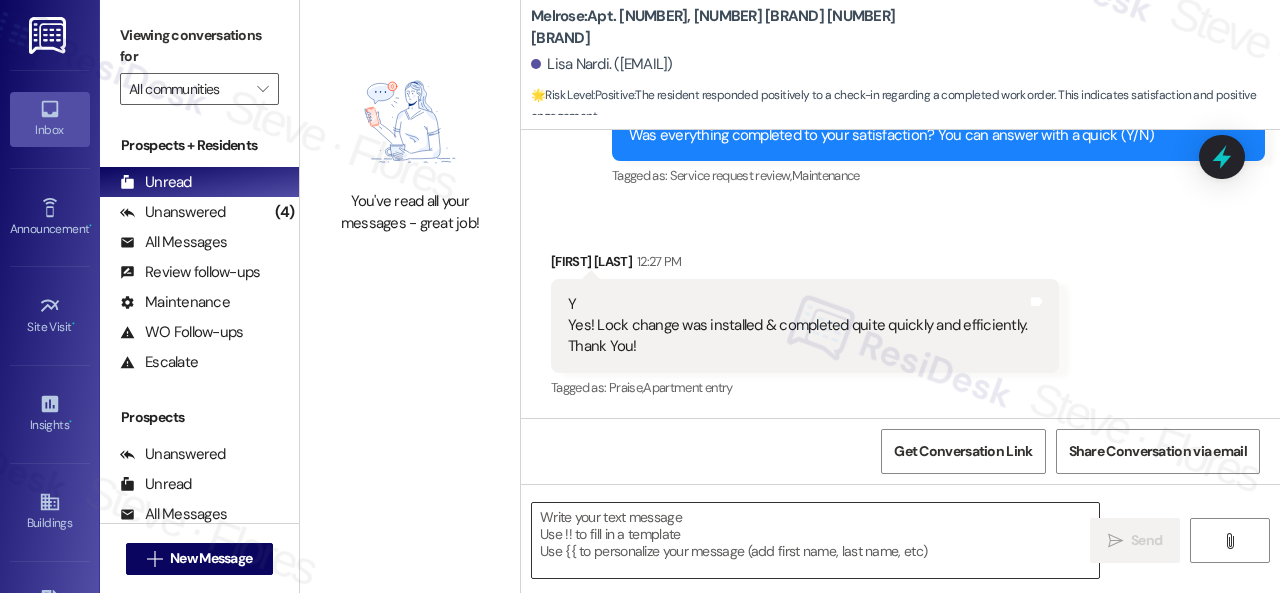 click at bounding box center (815, 540) 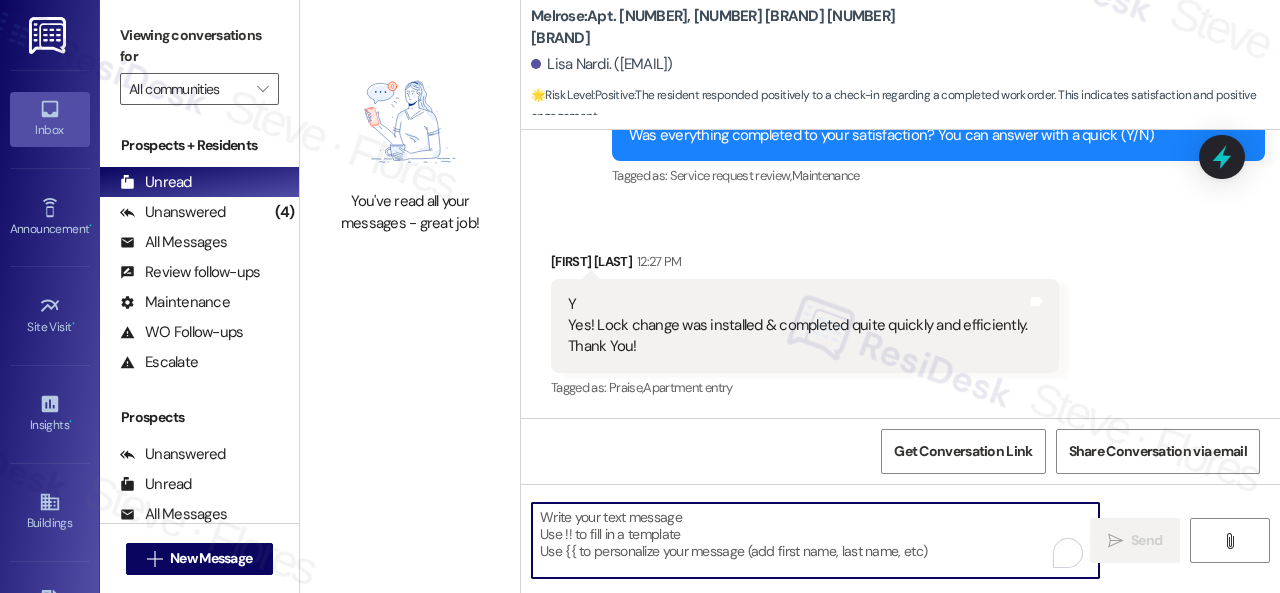 paste on "Happy to hear everything's all set! If {{property}} met your expectations, please reply with "Yes." If not, no worries - we'd appreciate any feedback so we can keep getting better. Thanks!" 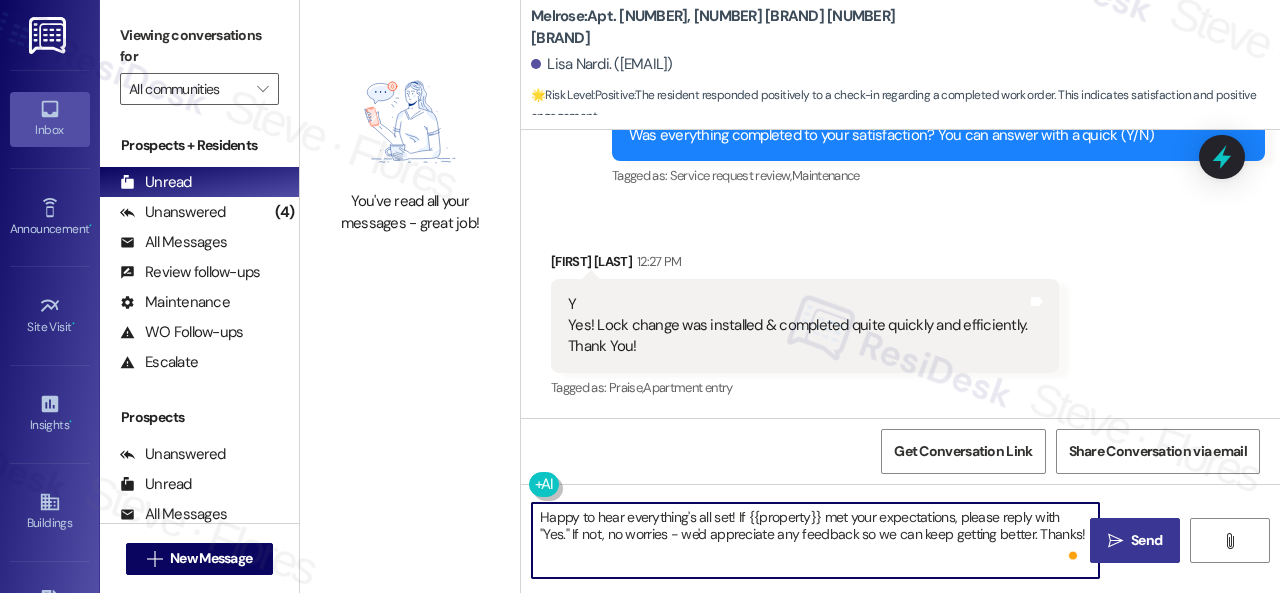 type on "Happy to hear everything's all set! If {{property}} met your expectations, please reply with "Yes." If not, no worries - we'd appreciate any feedback so we can keep getting better. Thanks!" 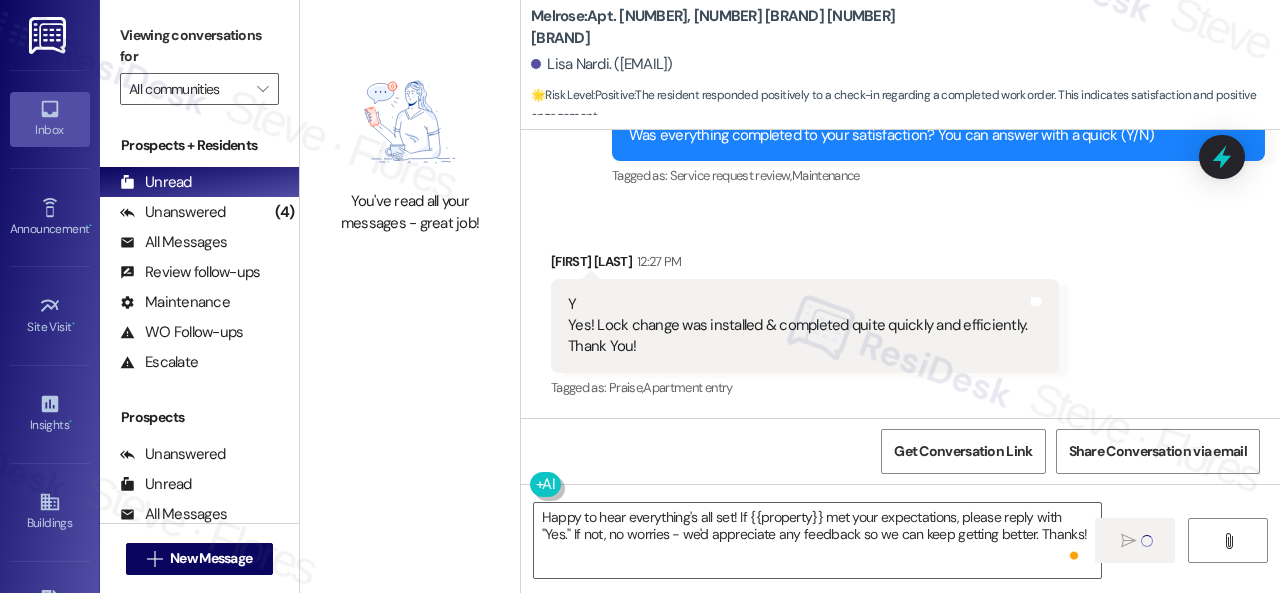 type 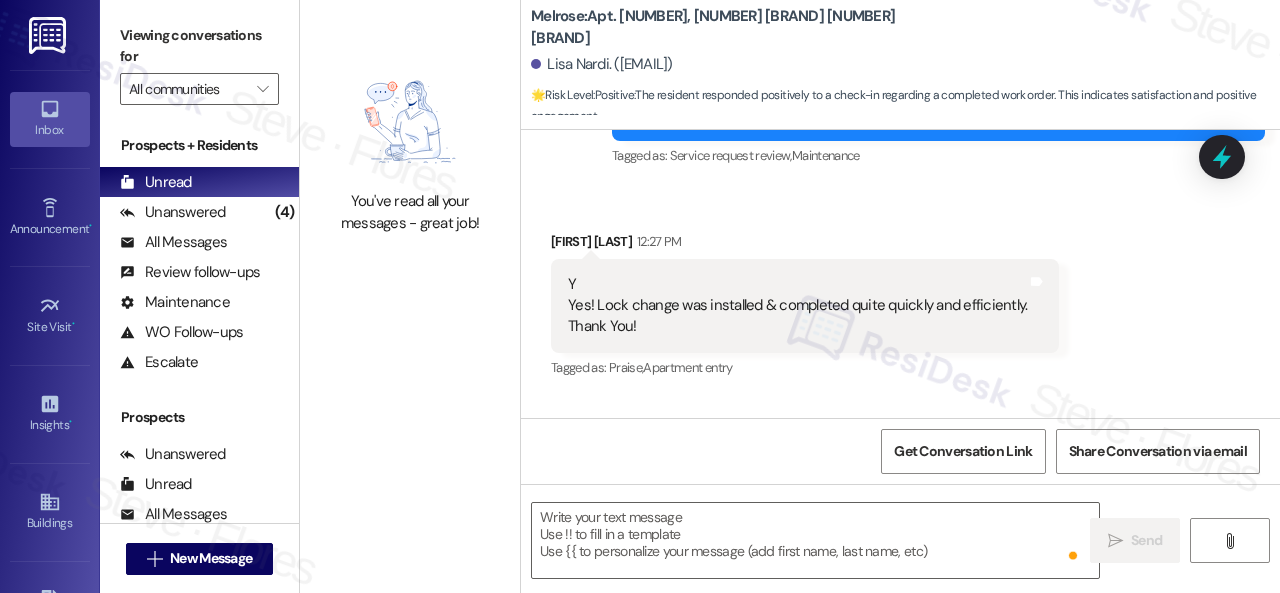 scroll, scrollTop: 6534, scrollLeft: 0, axis: vertical 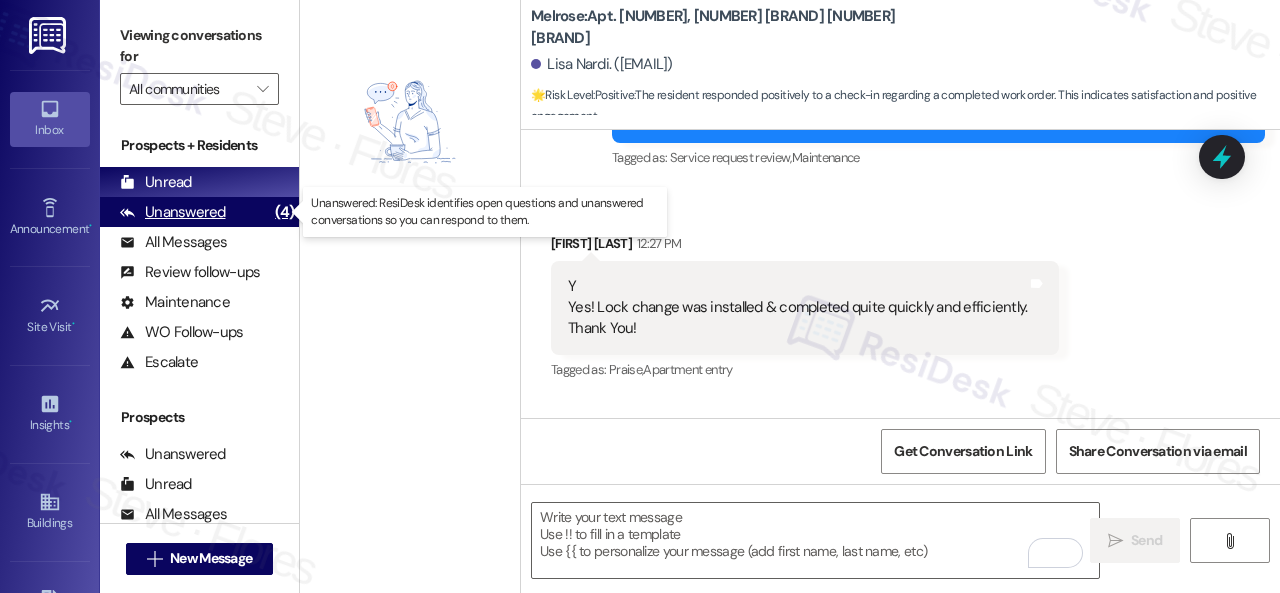 click on "Unanswered" at bounding box center (173, 212) 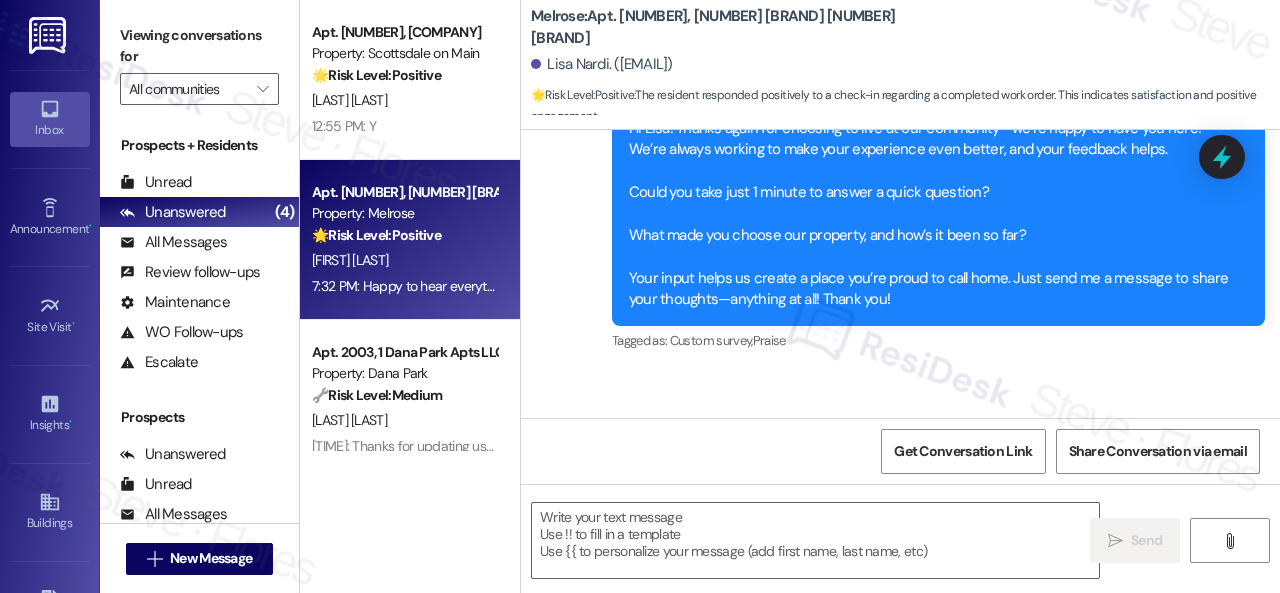 scroll, scrollTop: 6534, scrollLeft: 0, axis: vertical 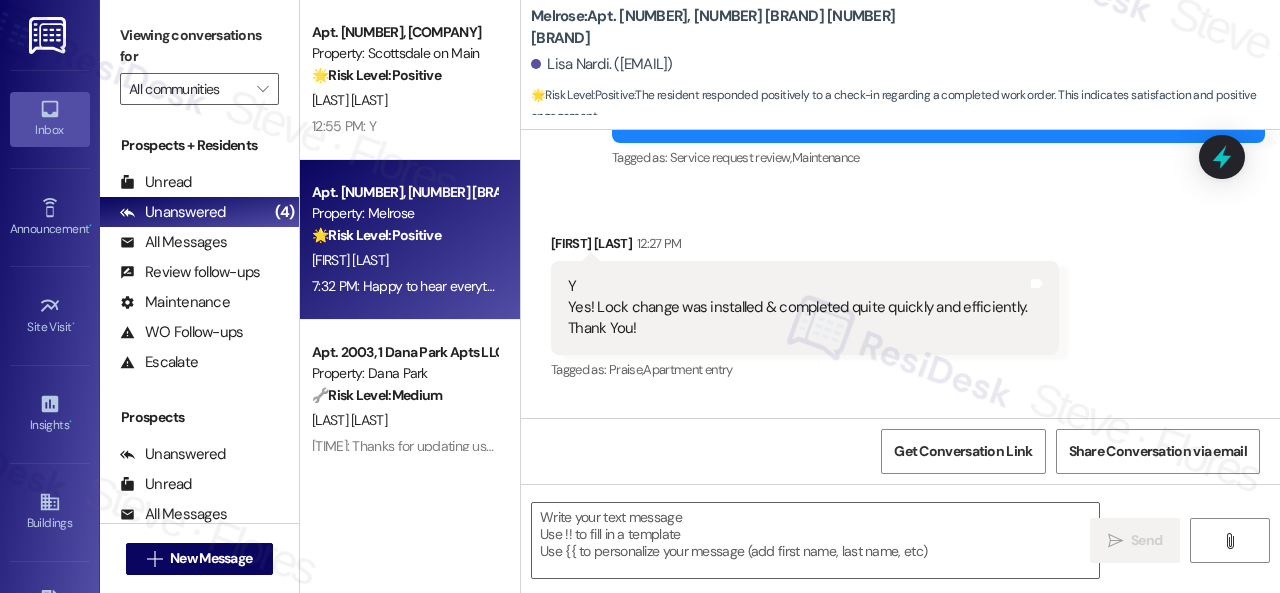 type on "Fetching suggested responses. Please feel free to read through the conversation in the meantime." 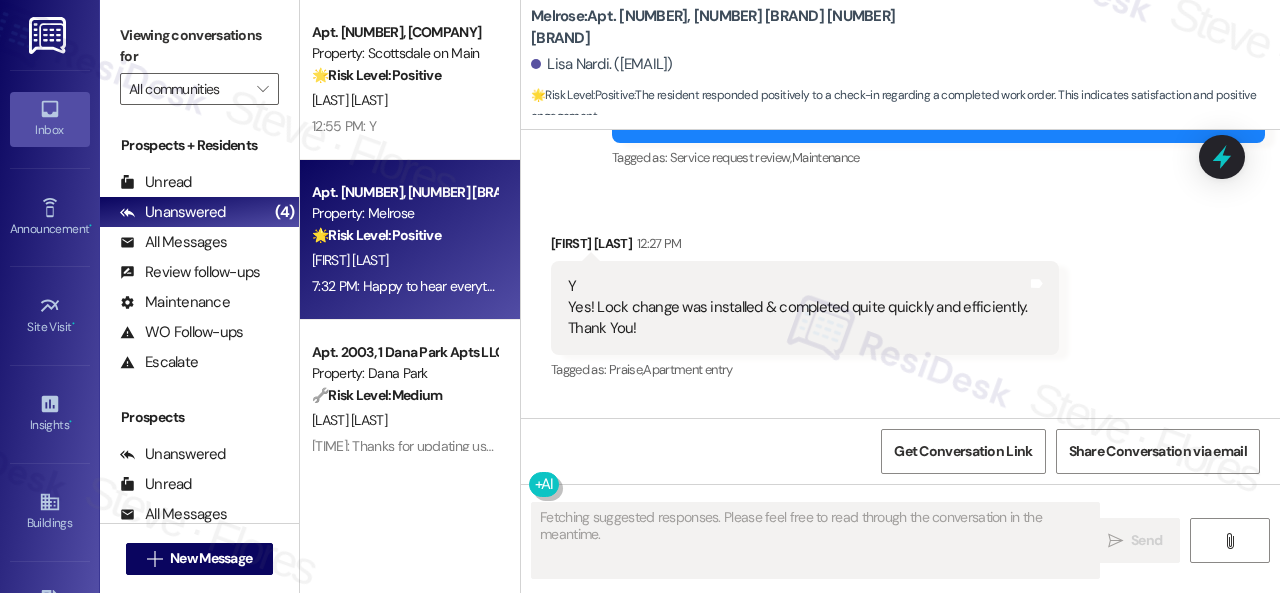 click on "12:55 PM: Y 12:55 PM: Y" at bounding box center [404, 126] 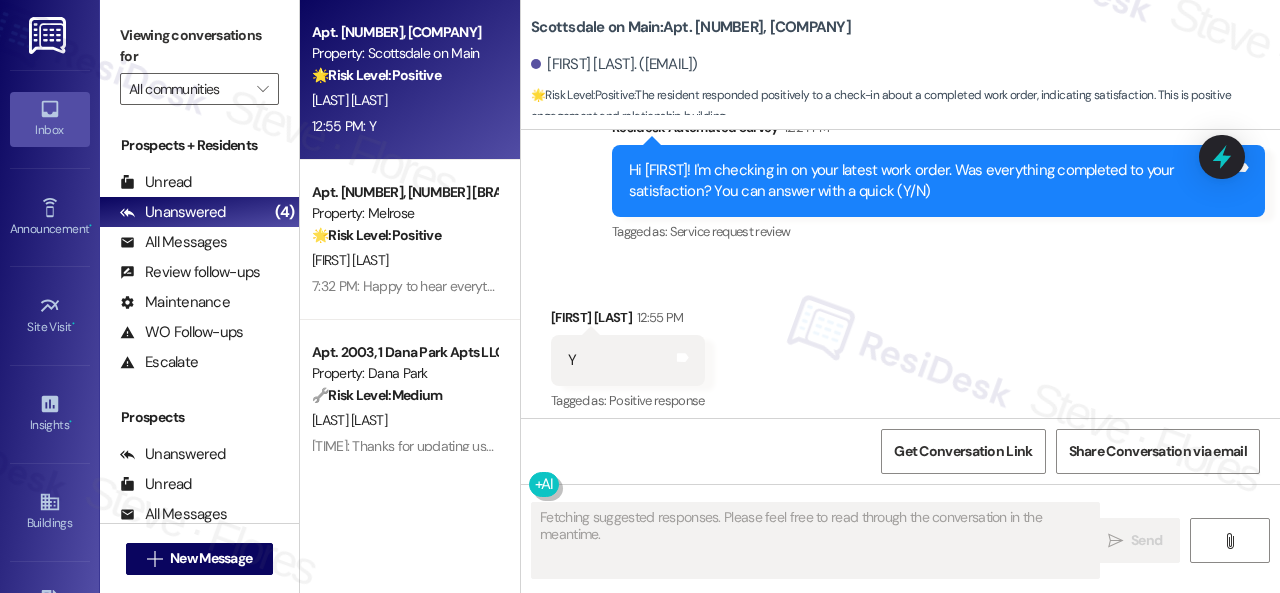 scroll, scrollTop: 2656, scrollLeft: 0, axis: vertical 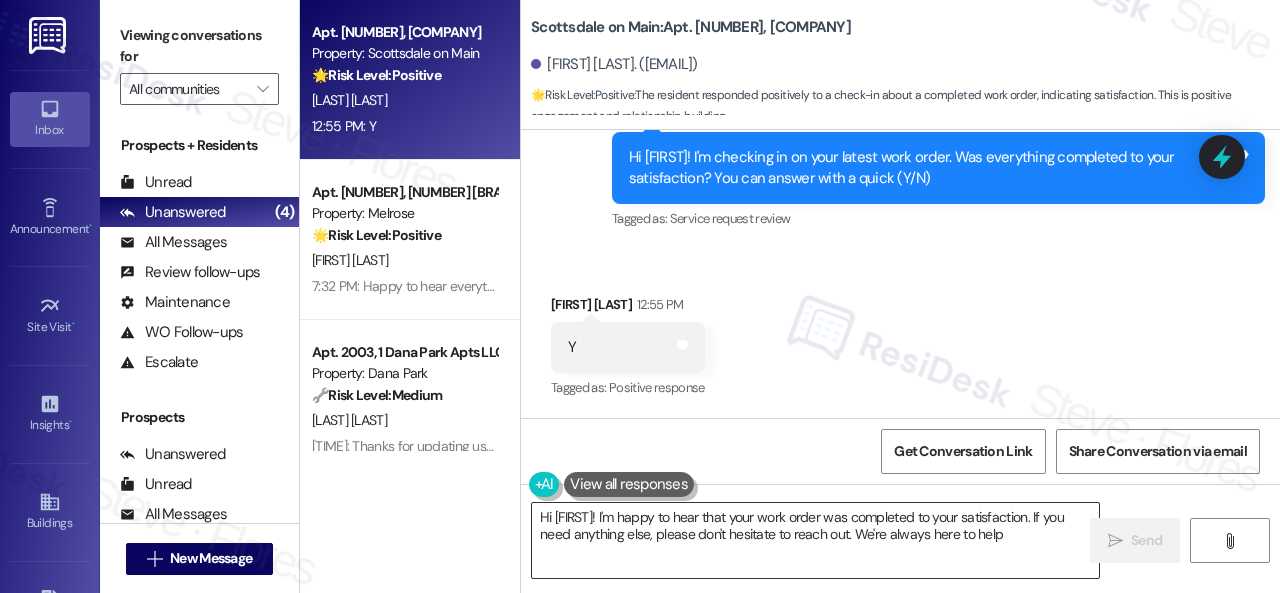 type on "Hi [FIRST]! I'm happy to hear that your work order was completed to your satisfaction. If you need anything else, please don't hesitate to reach out. We're always here to help!" 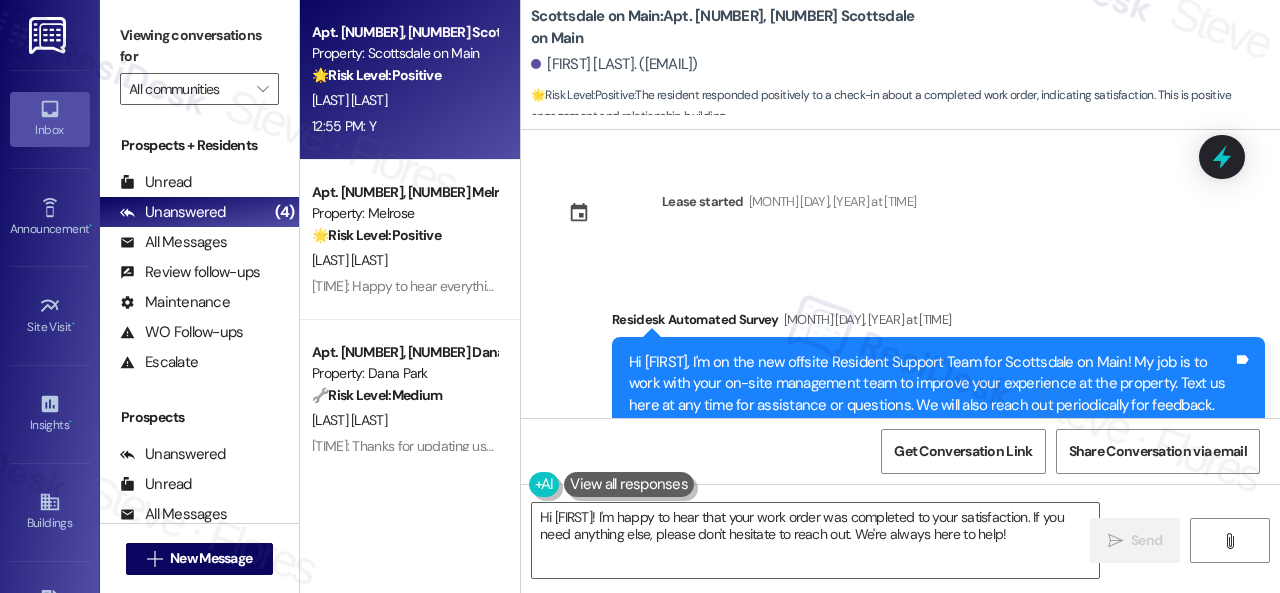 scroll, scrollTop: 0, scrollLeft: 0, axis: both 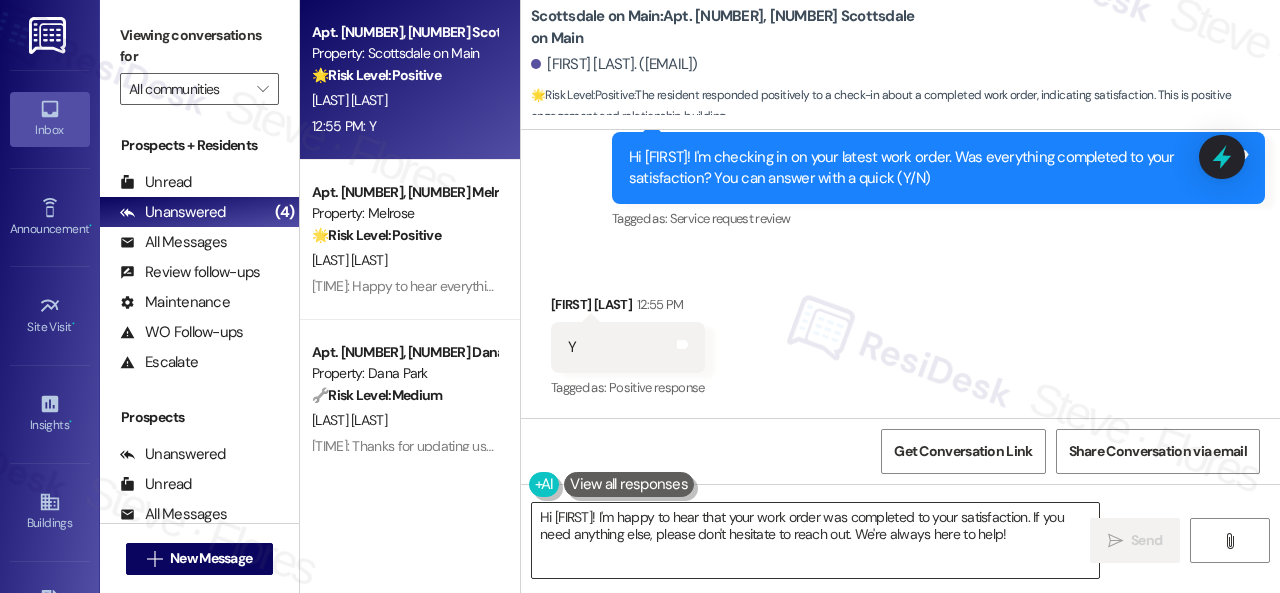 click on "Hi [FIRST]! I'm happy to hear that your work order was completed to your satisfaction. If you need anything else, please don't hesitate to reach out. We're always here to help!" at bounding box center (815, 540) 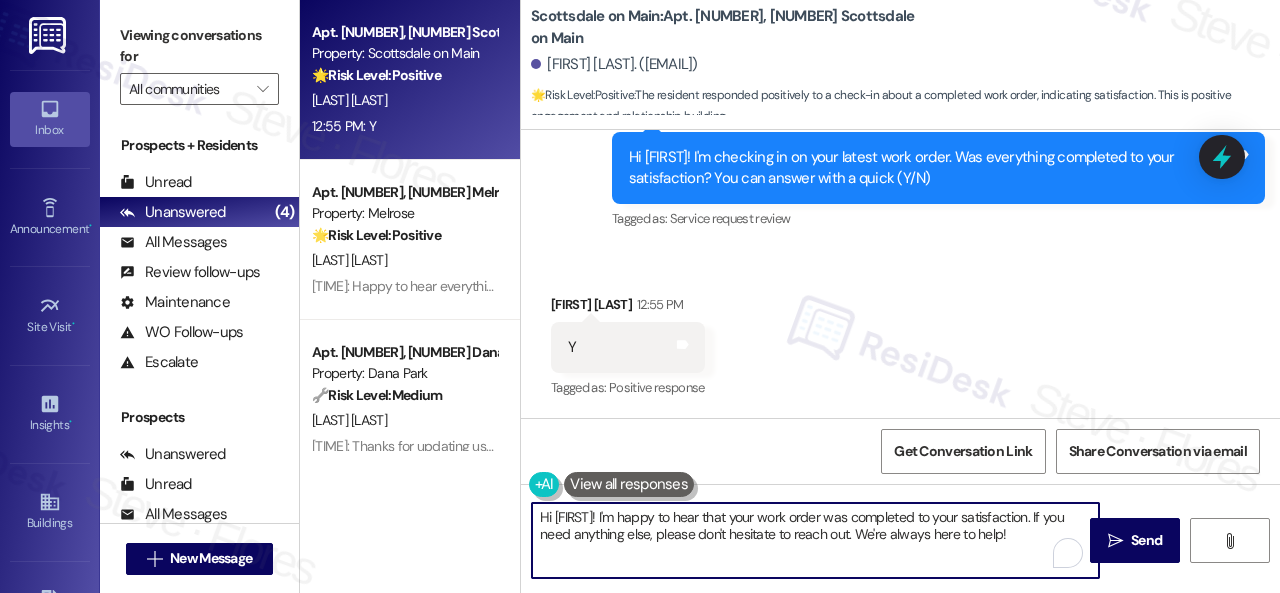 paste on "appy to hear everything's all set! If {{property}} met your expectations, please reply with "Yes." If not, no worries - we'd appreciate any feedback so we can keep getting better. Thanks" 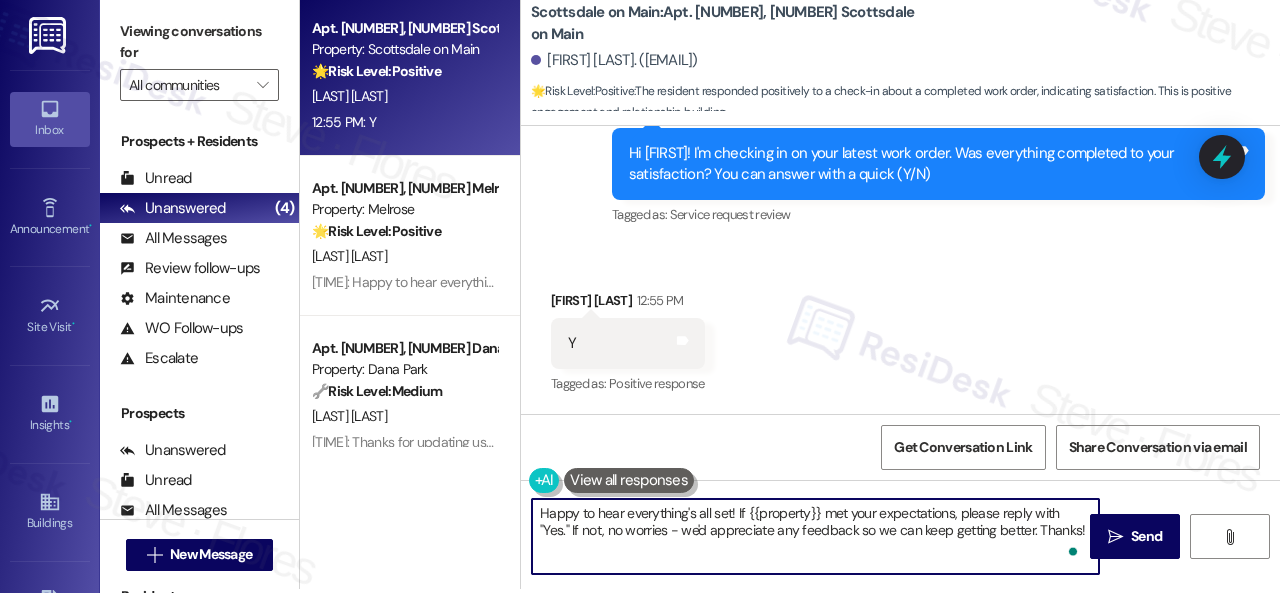 scroll, scrollTop: 6, scrollLeft: 0, axis: vertical 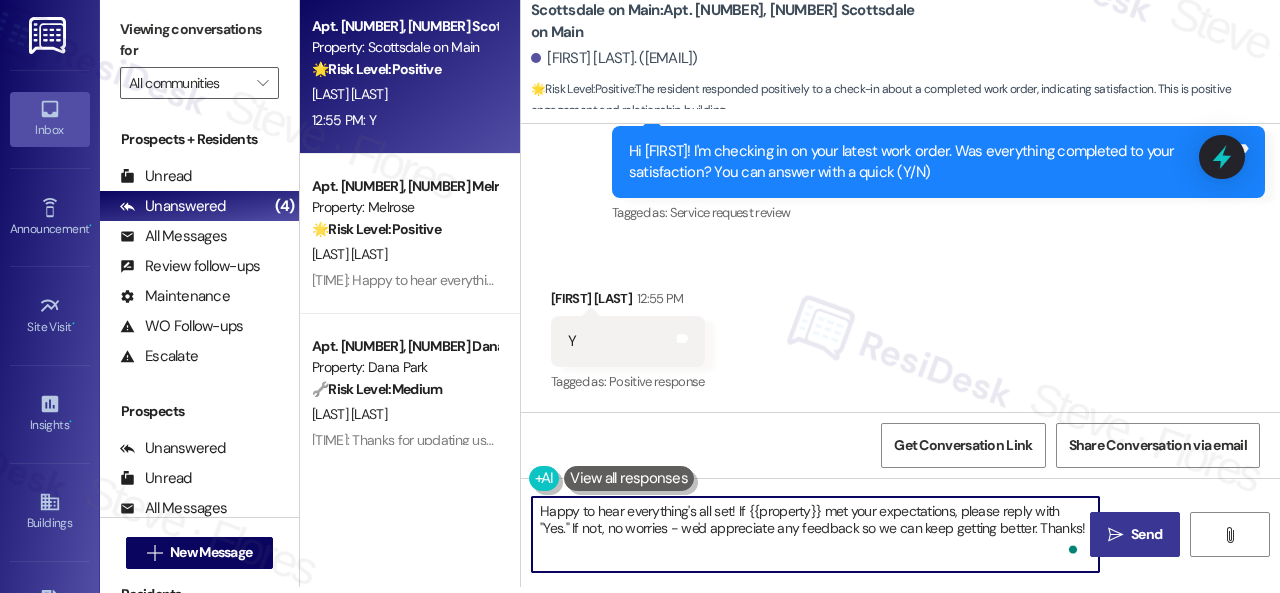 type on "Happy to hear everything's all set! If {{property}} met your expectations, please reply with "Yes." If not, no worries - we'd appreciate any feedback so we can keep getting better. Thanks!" 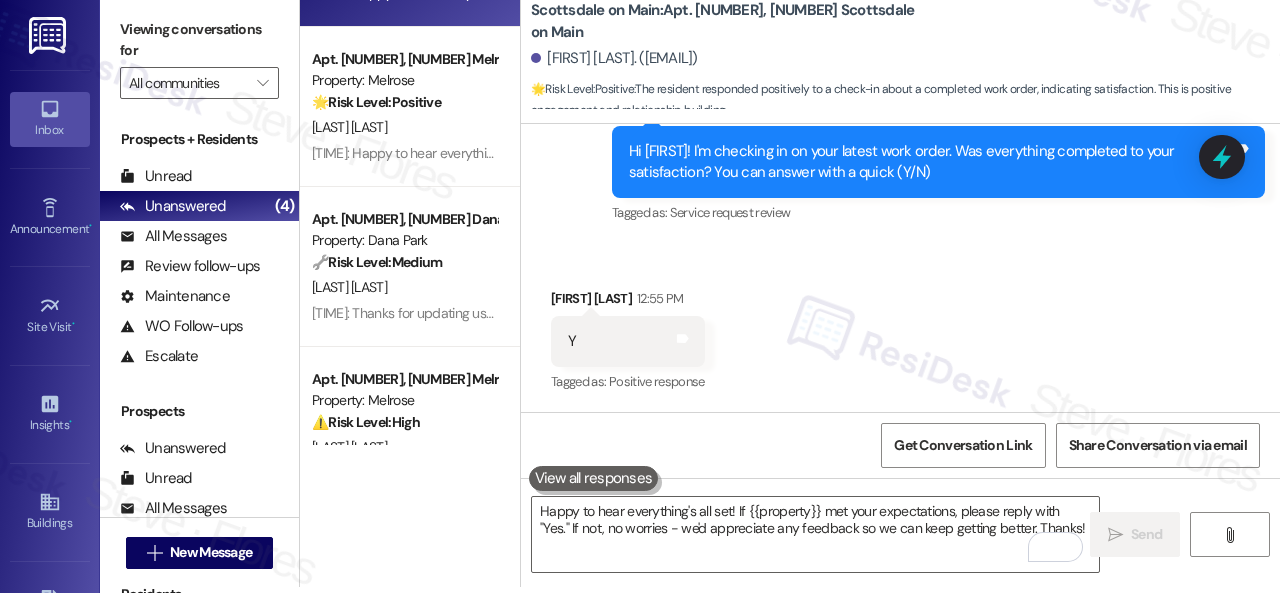 scroll, scrollTop: 188, scrollLeft: 0, axis: vertical 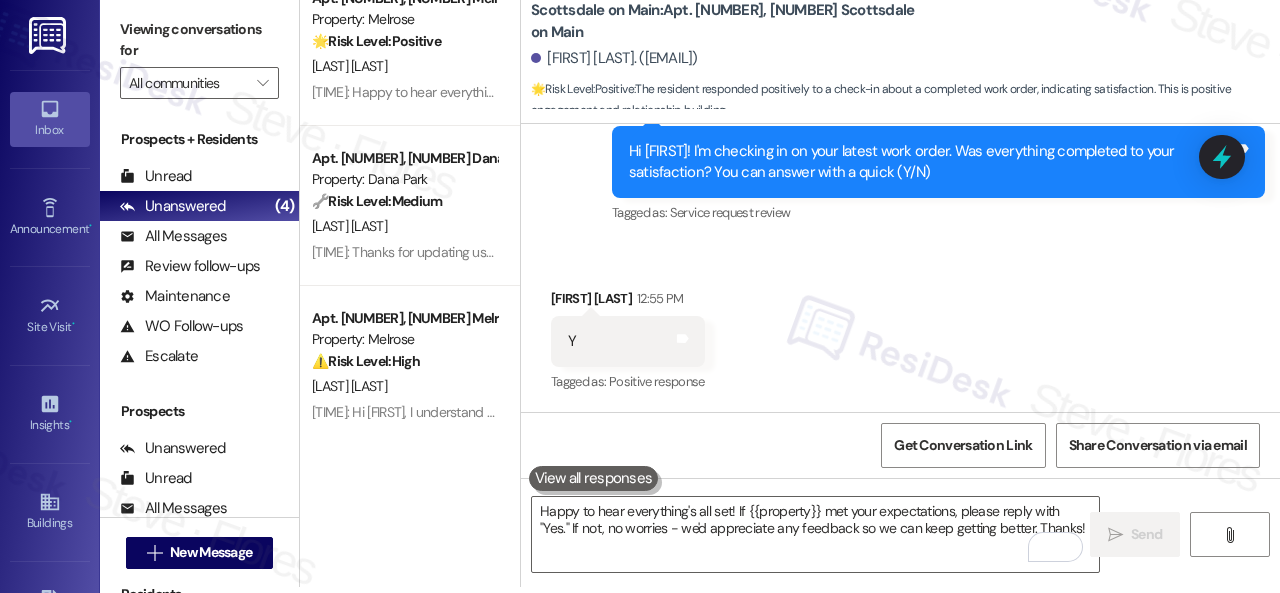 drag, startPoint x: 436, startPoint y: 361, endPoint x: 550, endPoint y: 361, distance: 114 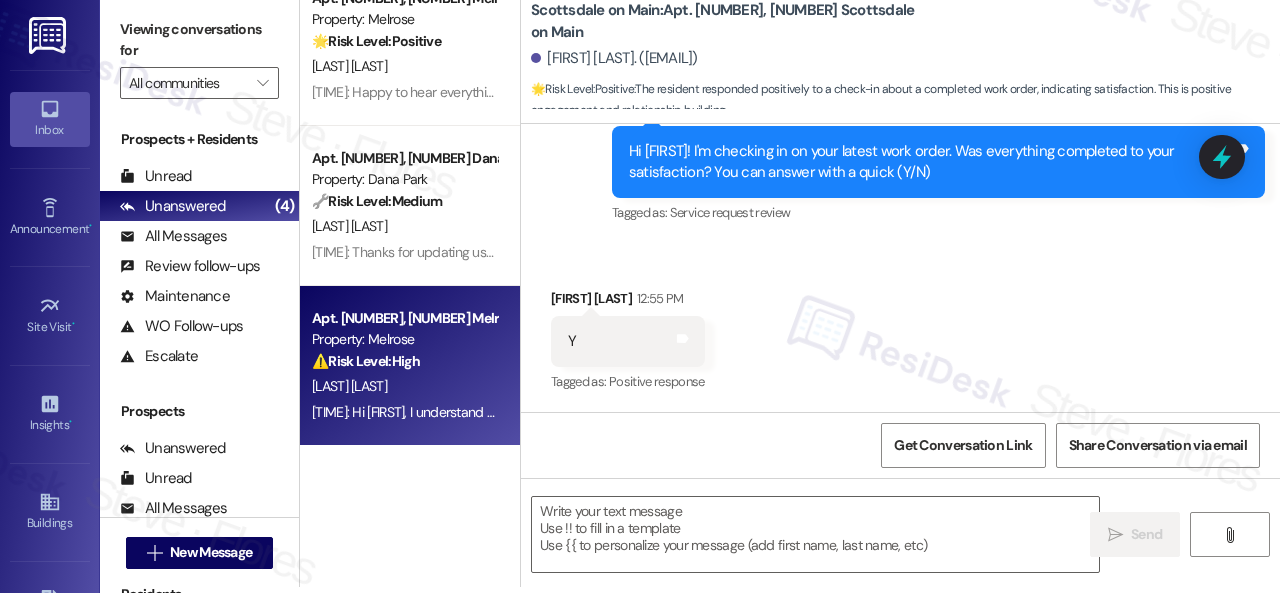 type on "Fetching suggested responses. Please feel free to read through the conversation in the meantime." 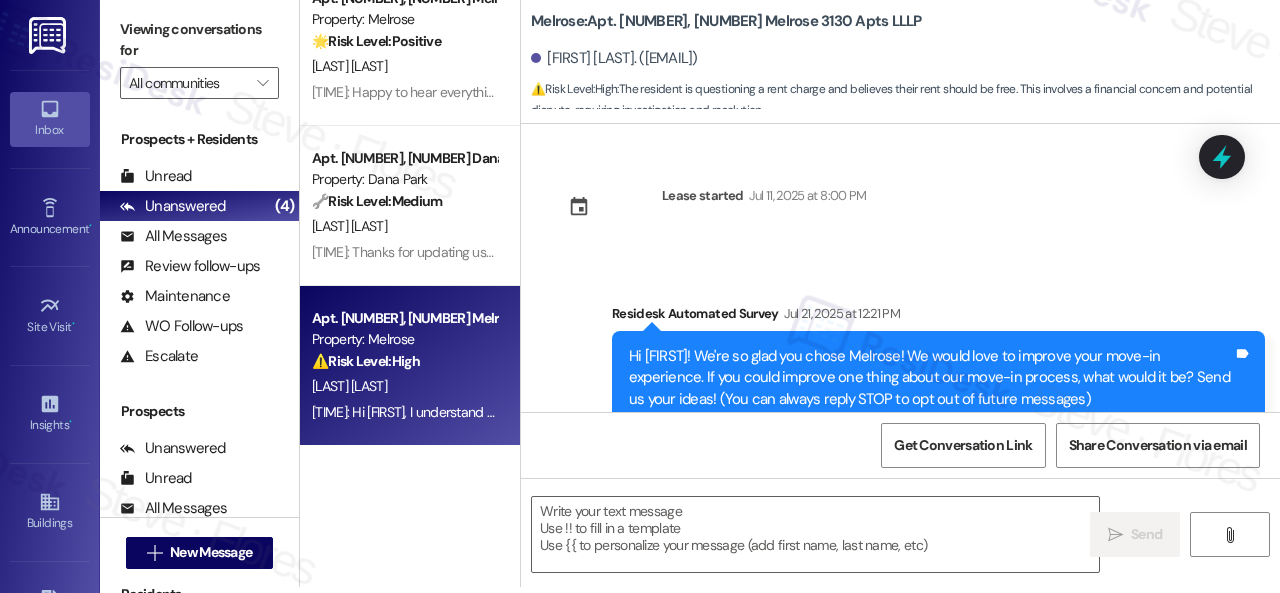 scroll, scrollTop: 0, scrollLeft: 0, axis: both 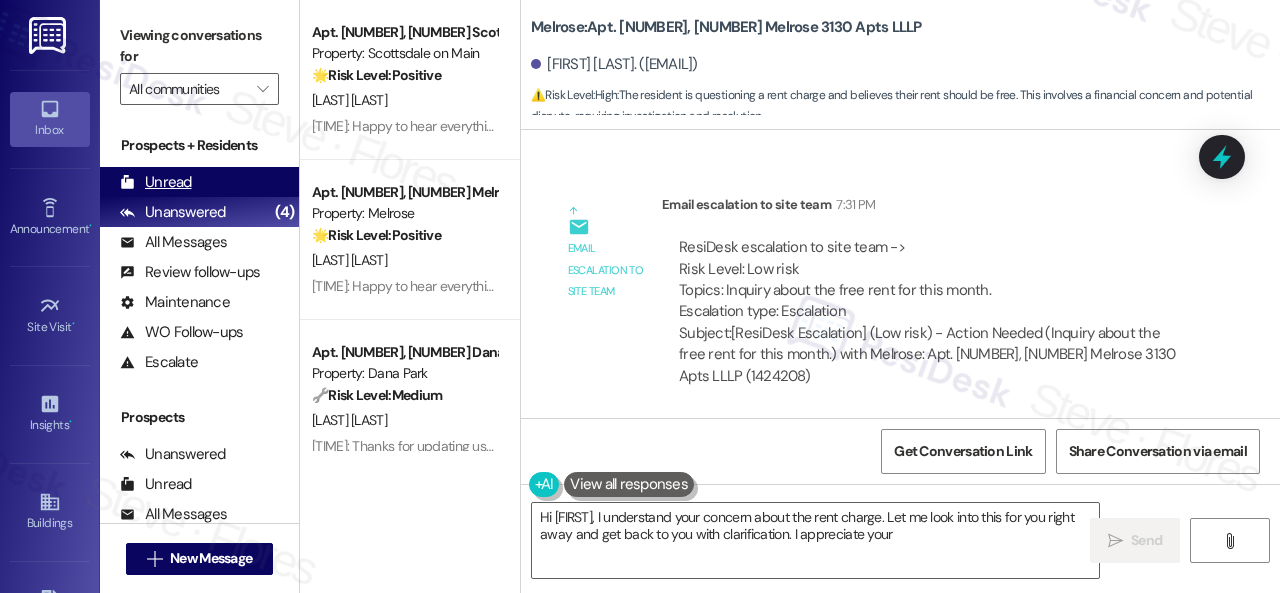 click on "Unread" at bounding box center (156, 182) 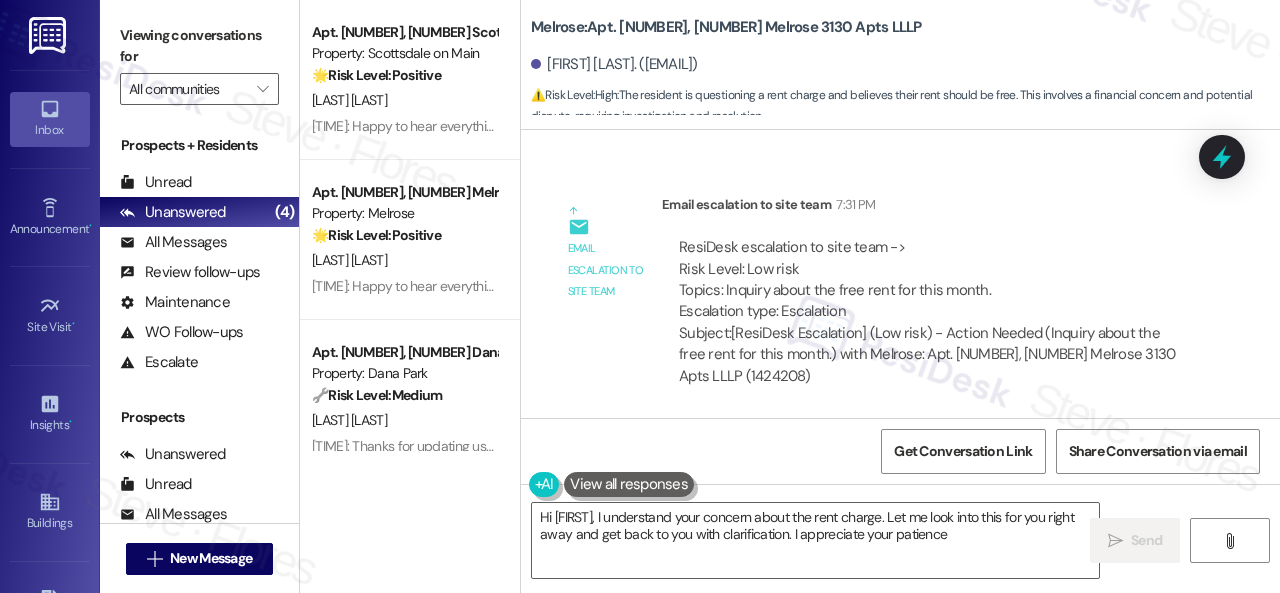 type on "Hi [FIRST], I understand your concern about the rent charge. Let me look into this for you right away and get back to you with clarification. I appreciate your patience!" 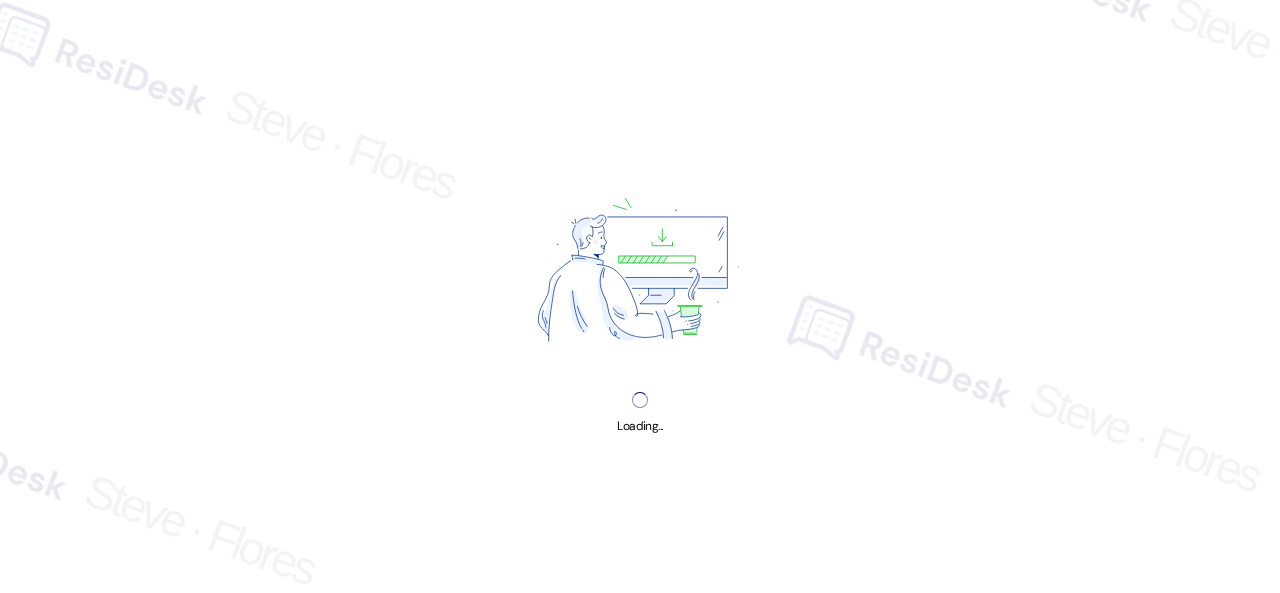 scroll, scrollTop: 0, scrollLeft: 0, axis: both 